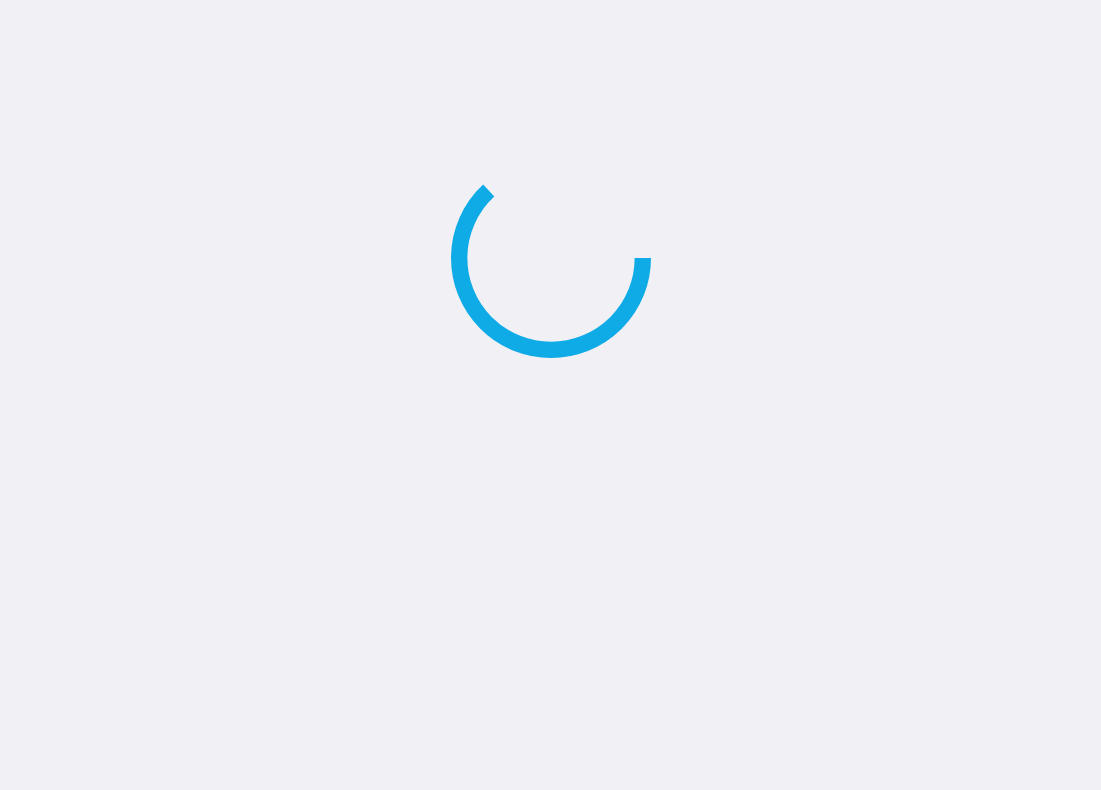 scroll, scrollTop: 0, scrollLeft: 0, axis: both 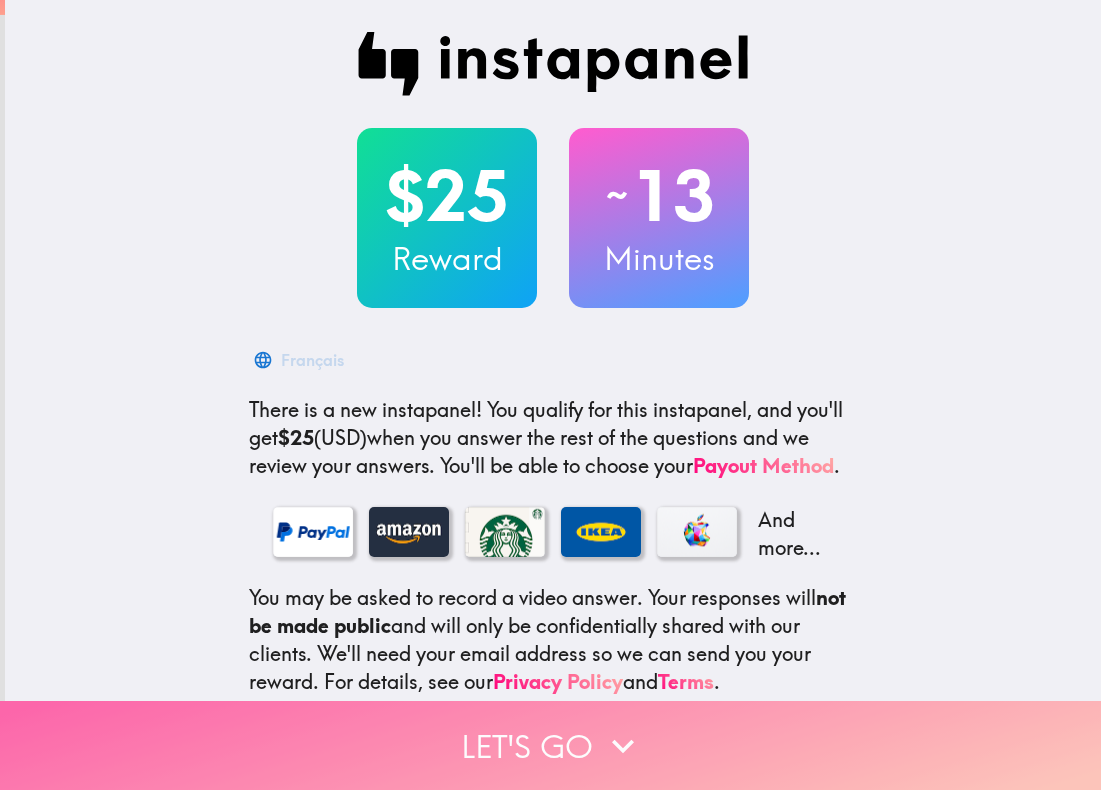 click 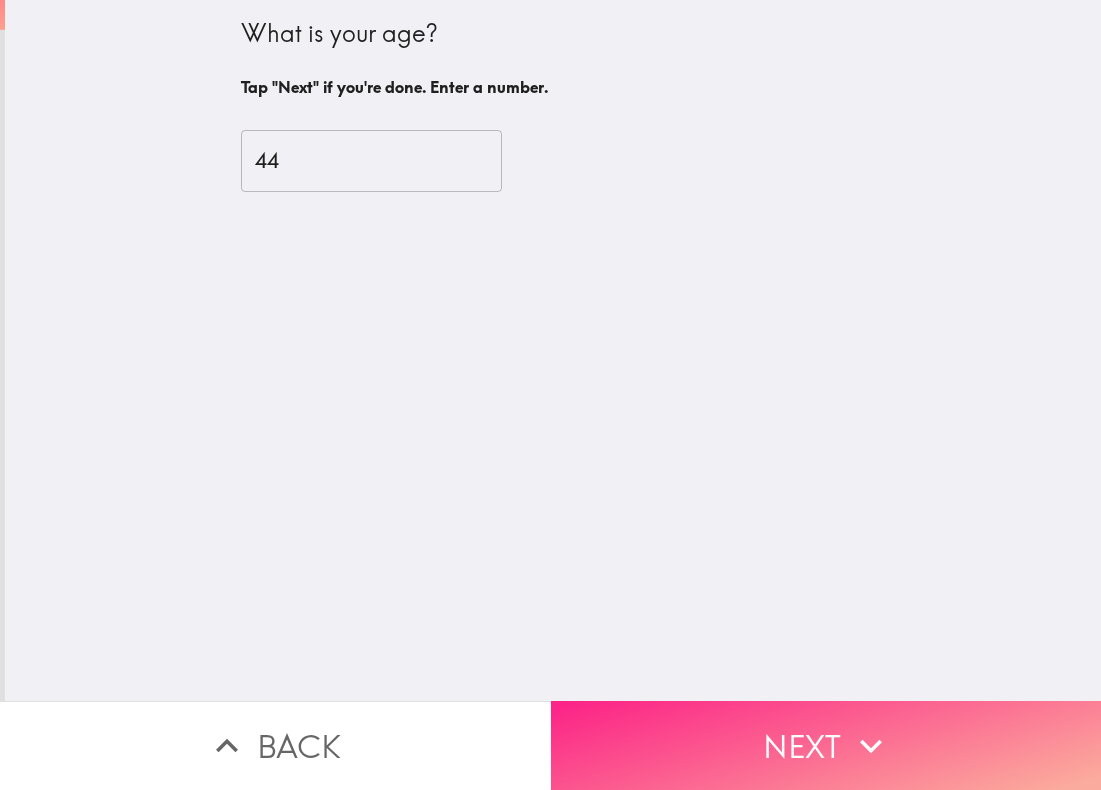click on "Next" at bounding box center [826, 745] 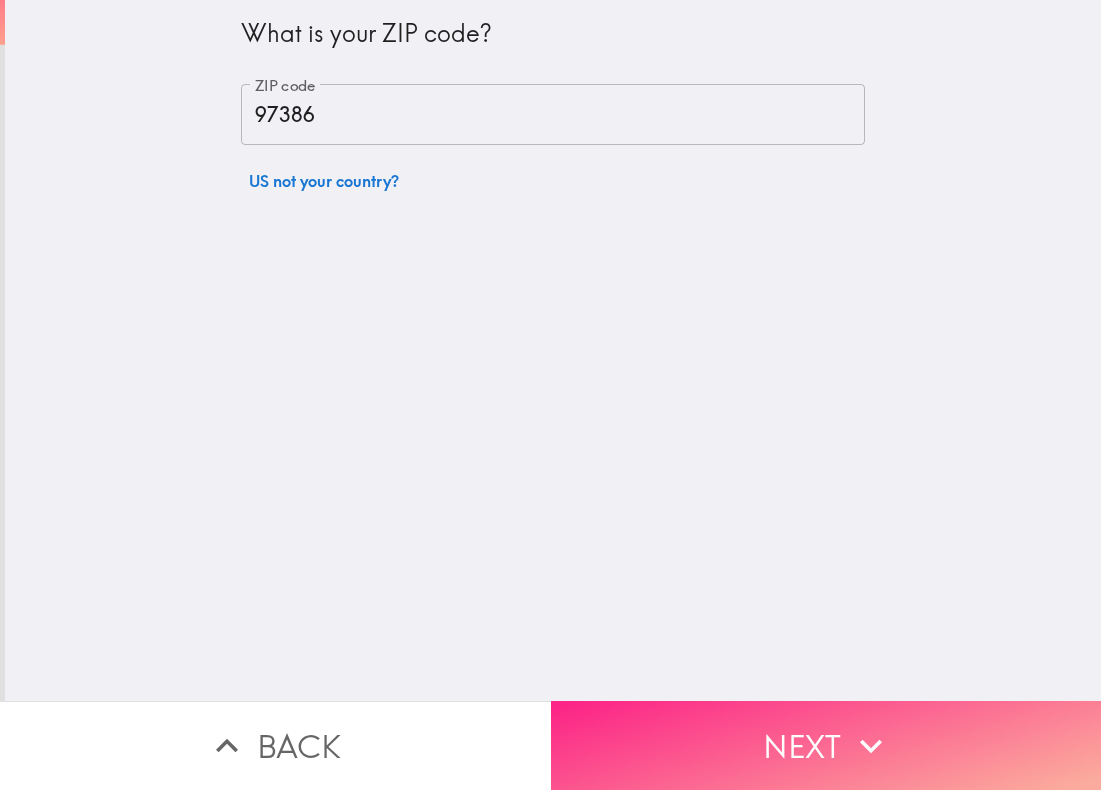 click on "Next" at bounding box center [826, 745] 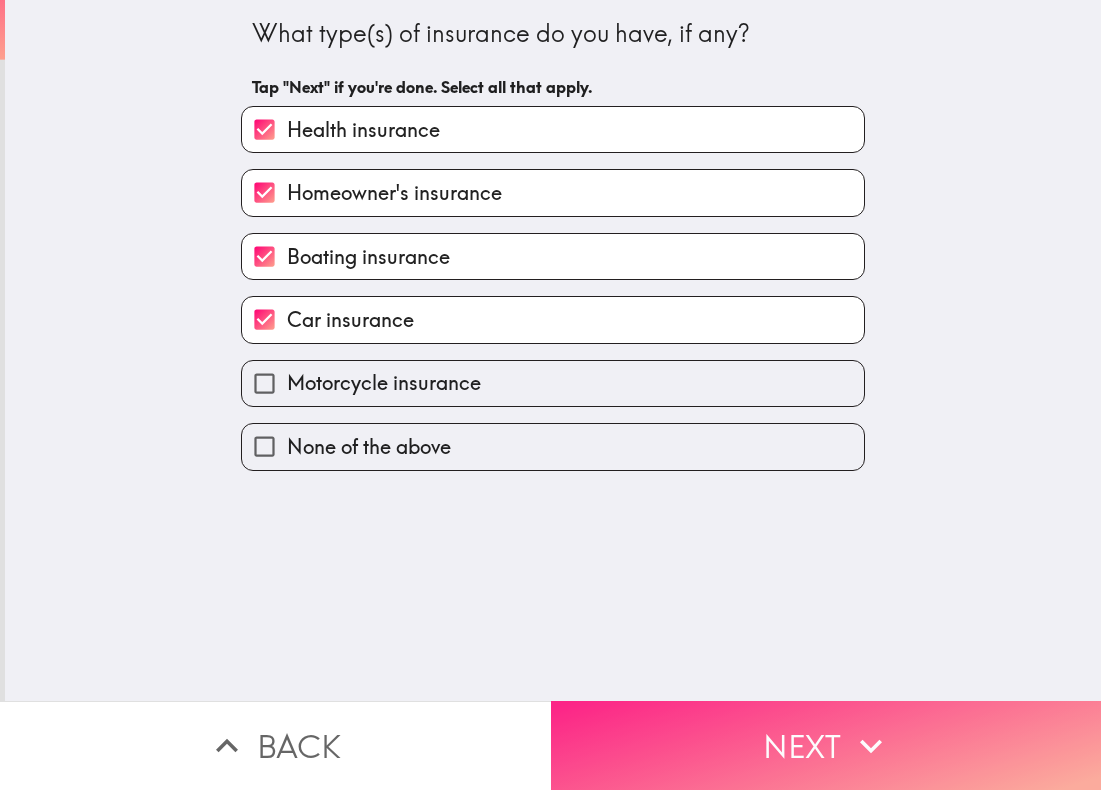 click on "Next" at bounding box center (826, 745) 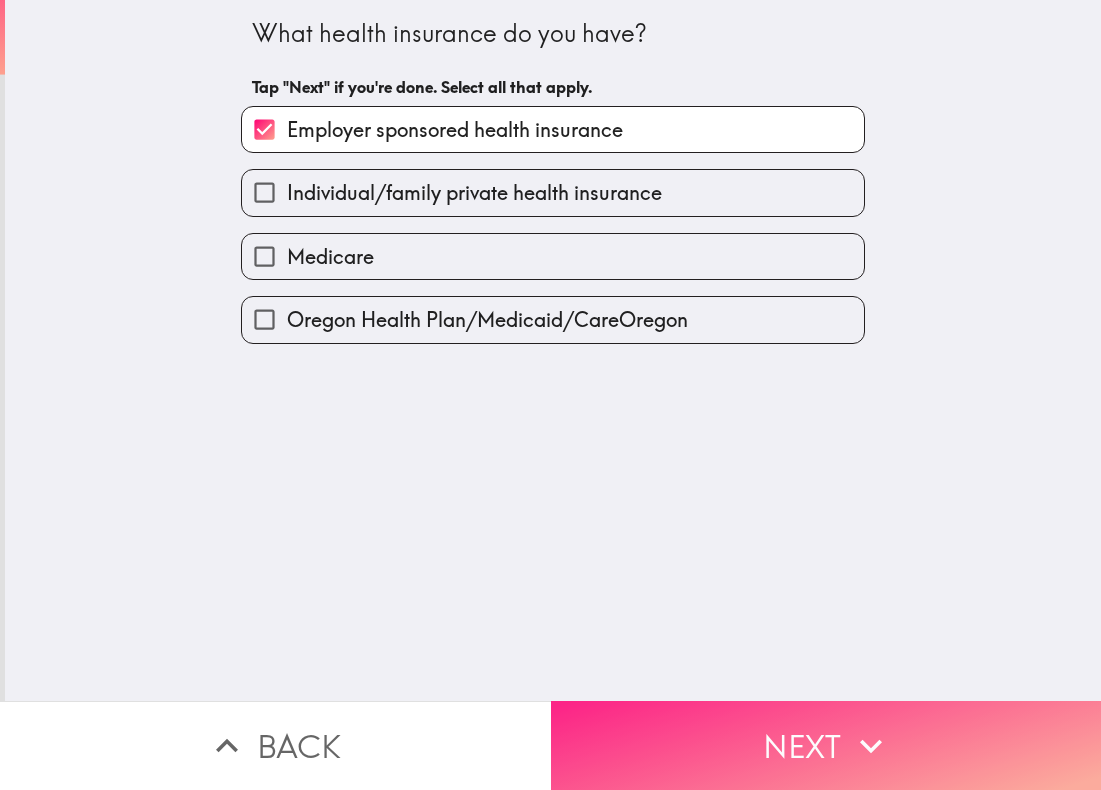 click on "Next" at bounding box center [826, 745] 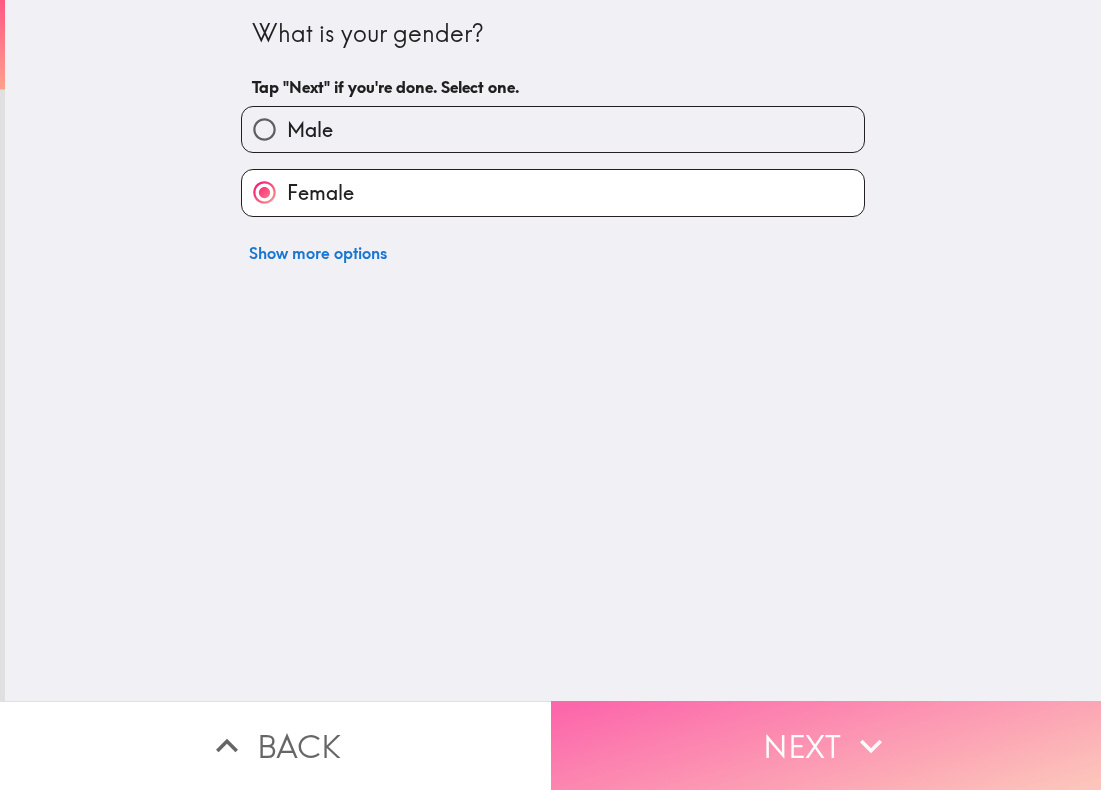 click on "Next" at bounding box center [826, 745] 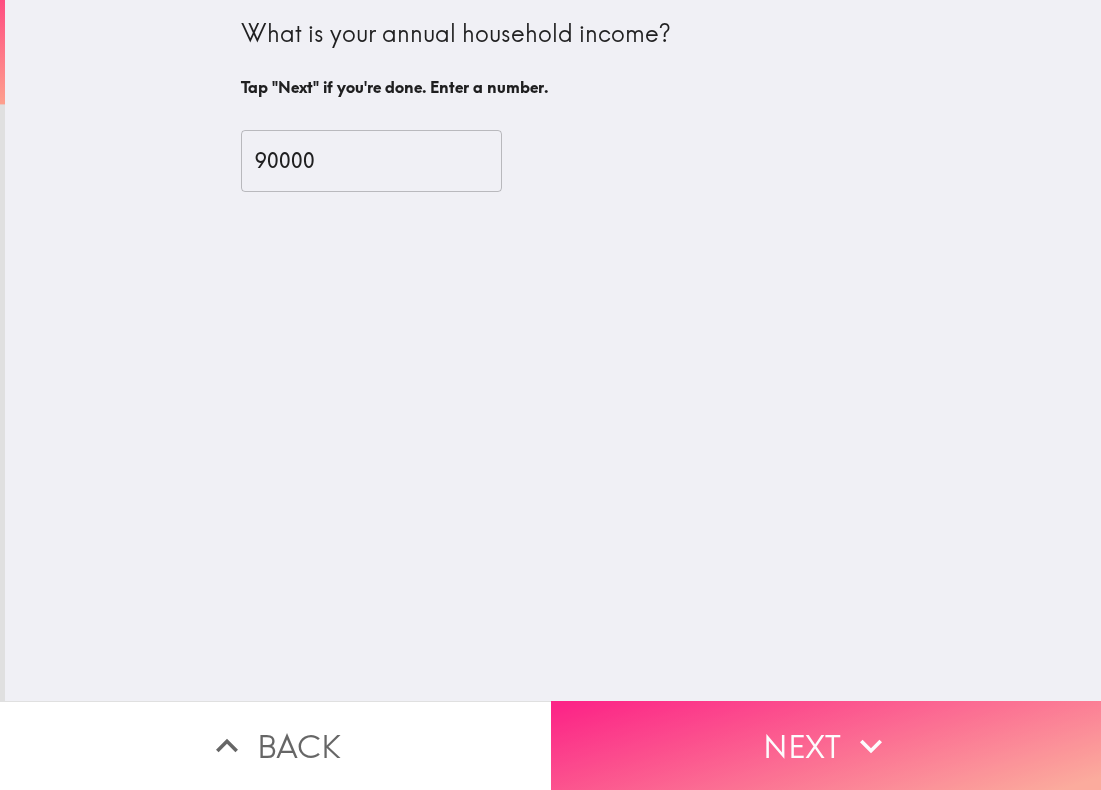 click on "Next" at bounding box center [826, 745] 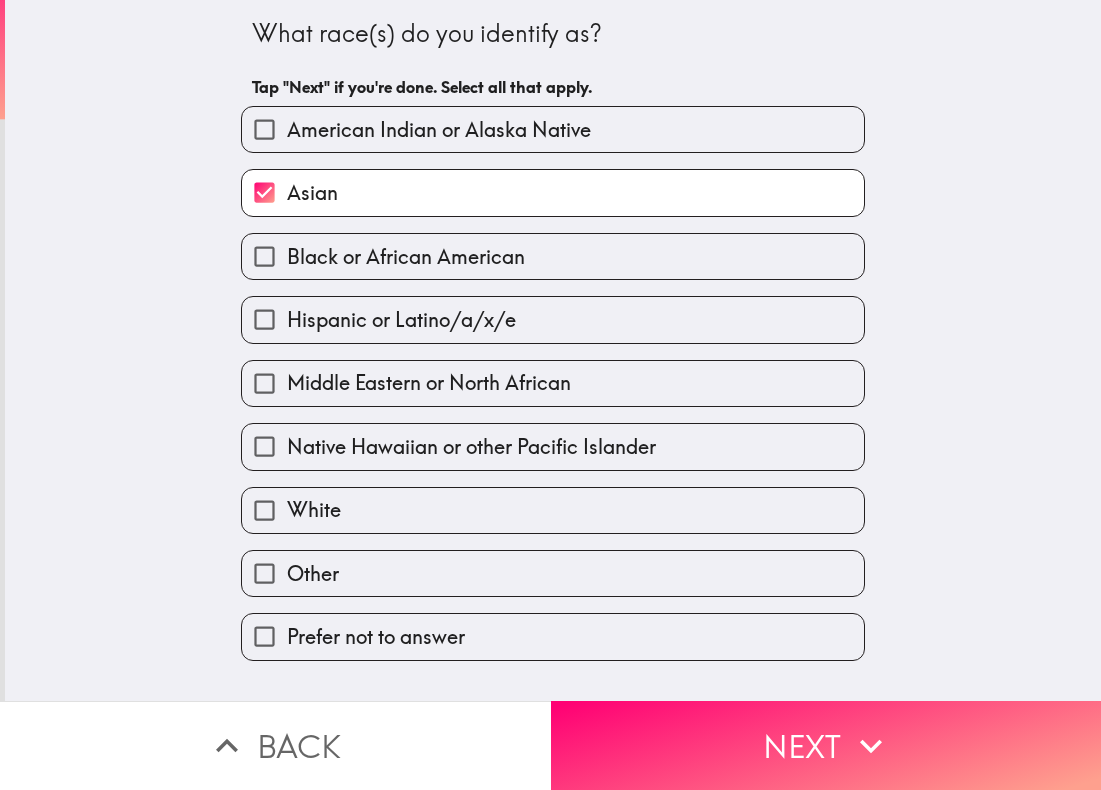 click 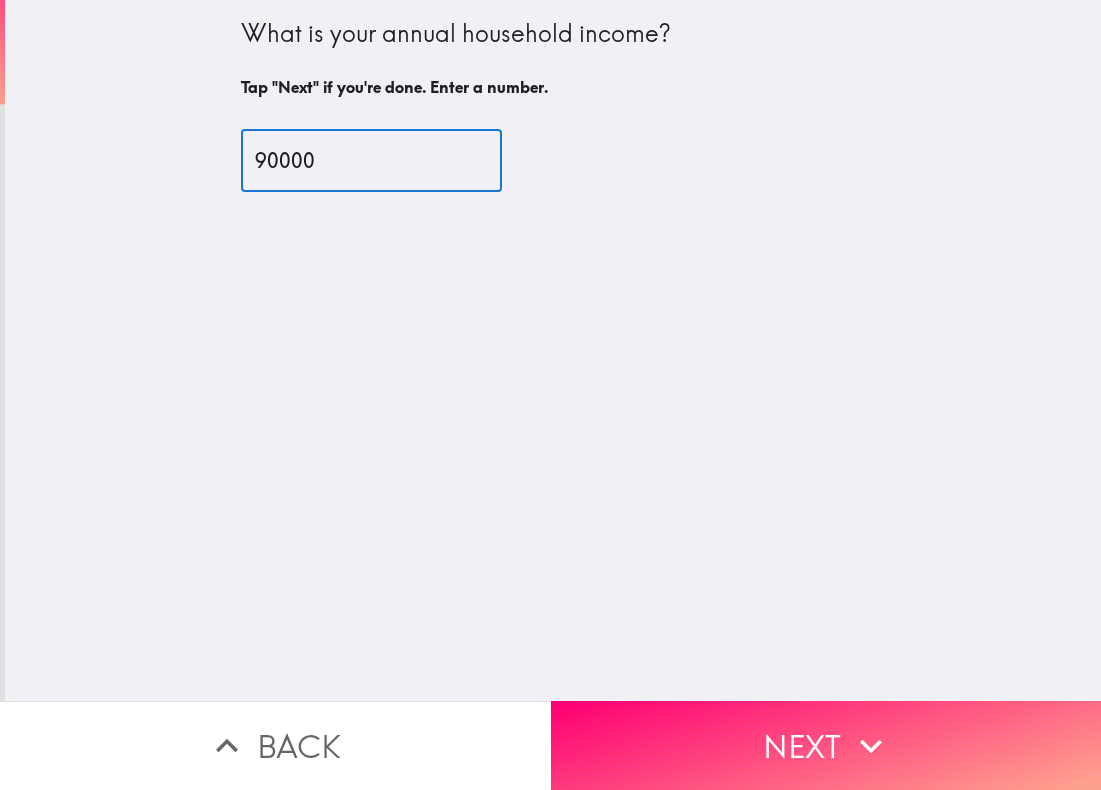 drag, startPoint x: 341, startPoint y: 164, endPoint x: 0, endPoint y: 142, distance: 341.70895 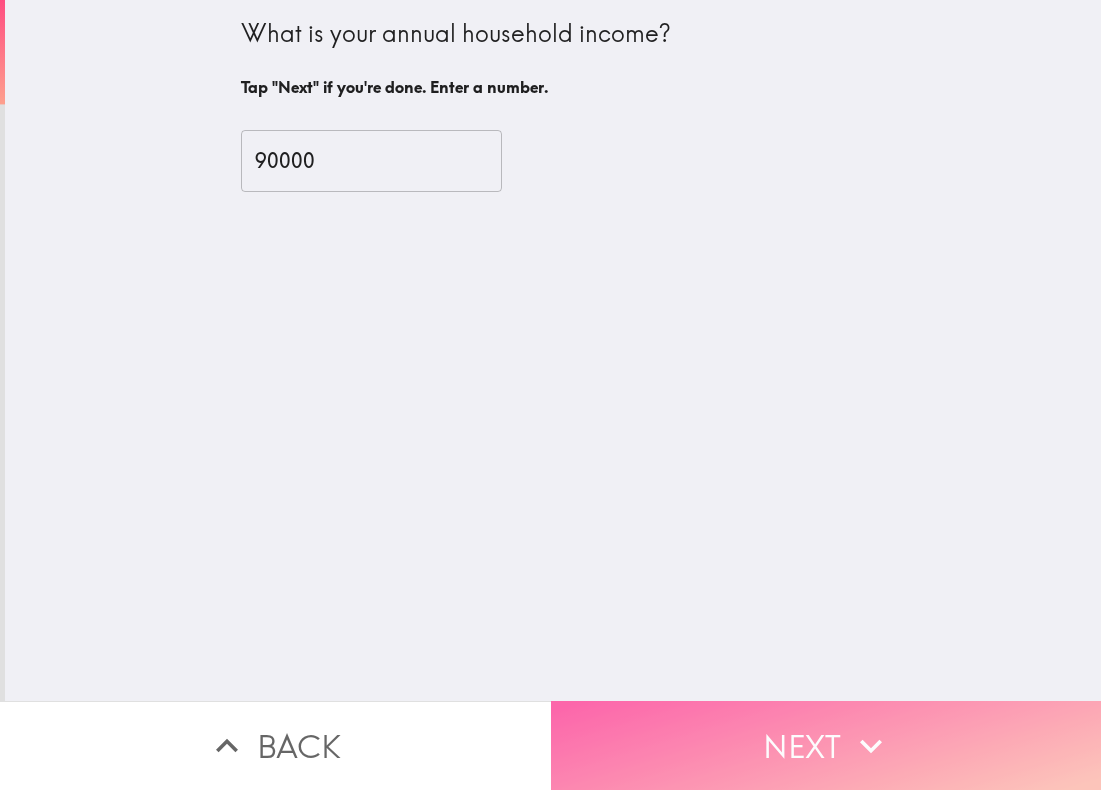 click on "Next" at bounding box center (826, 745) 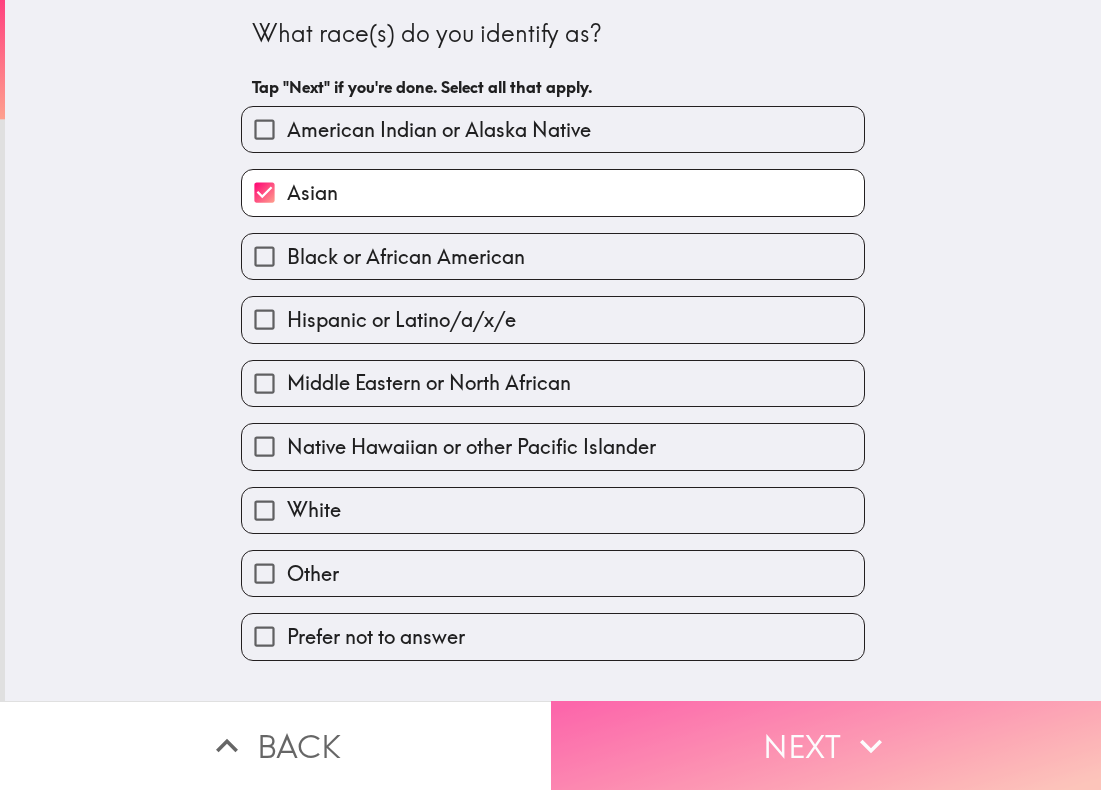 click on "Next" at bounding box center [826, 745] 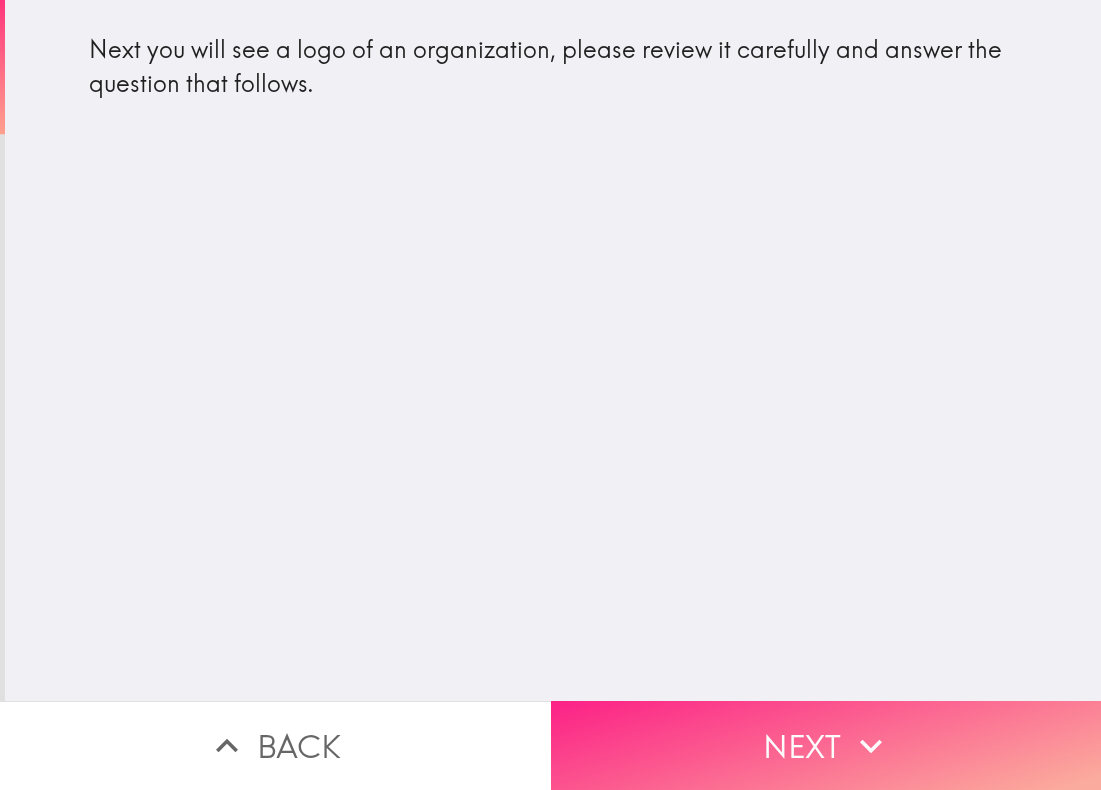 click on "Next" at bounding box center [826, 745] 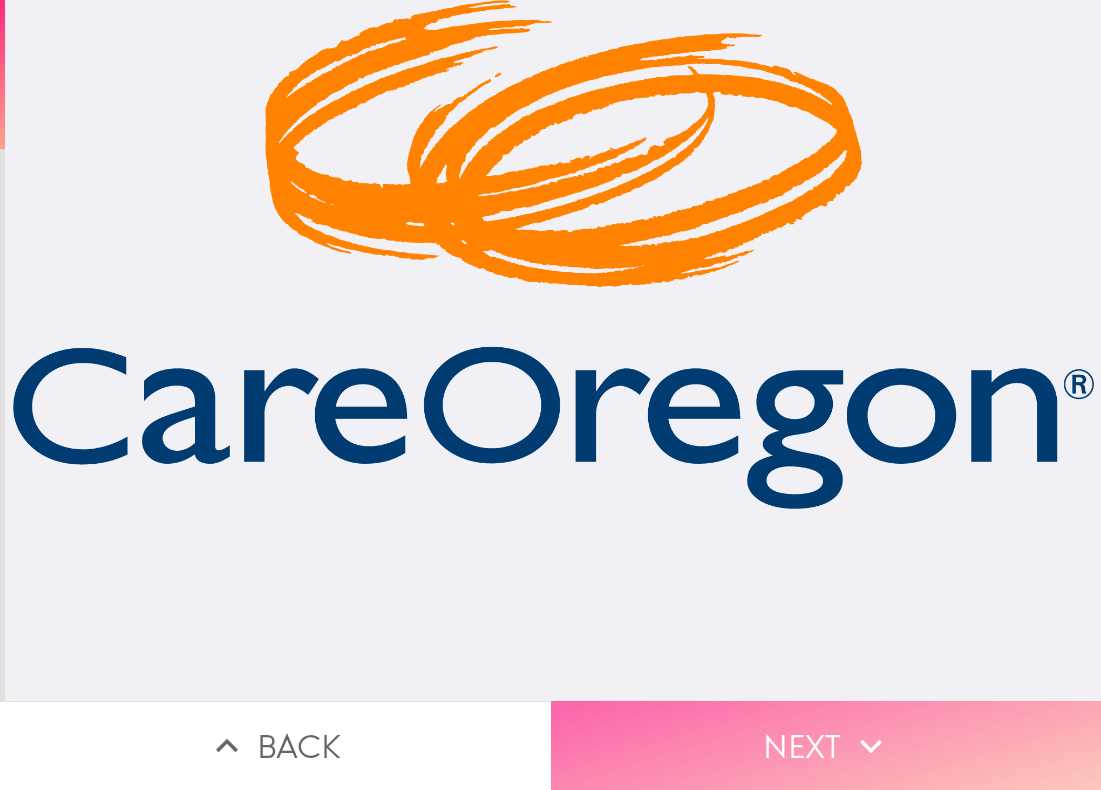 click on "Next" at bounding box center [826, 745] 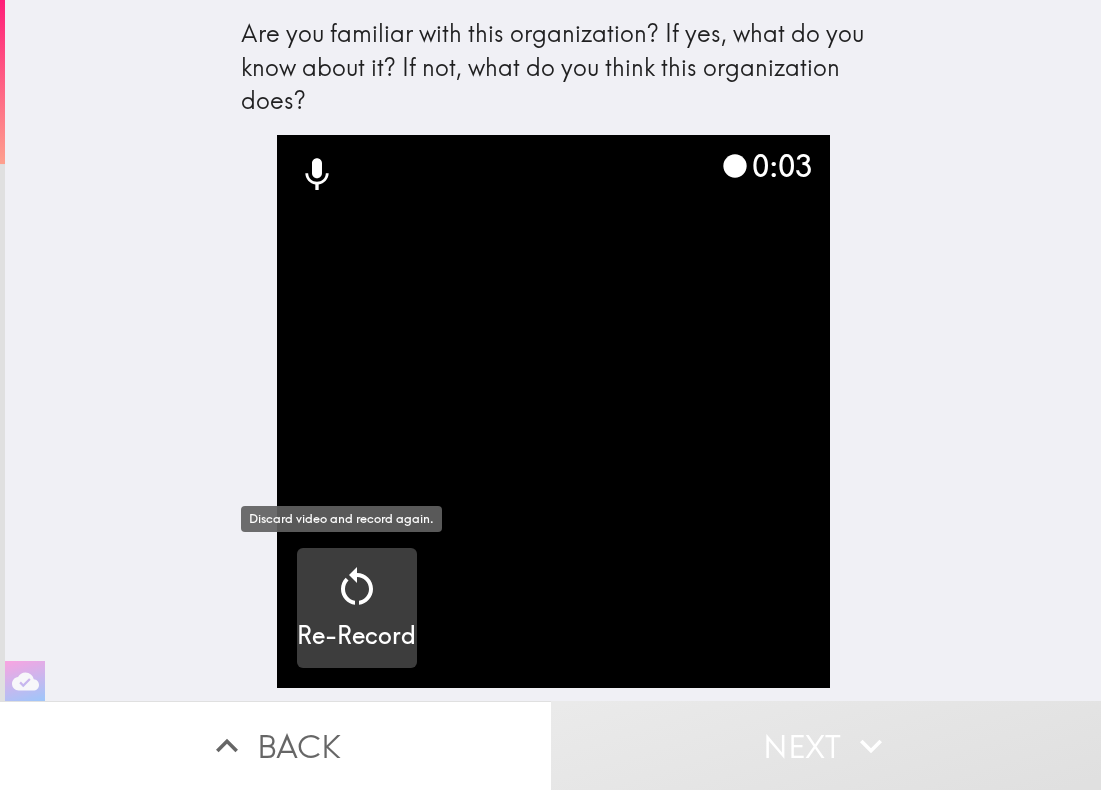 click 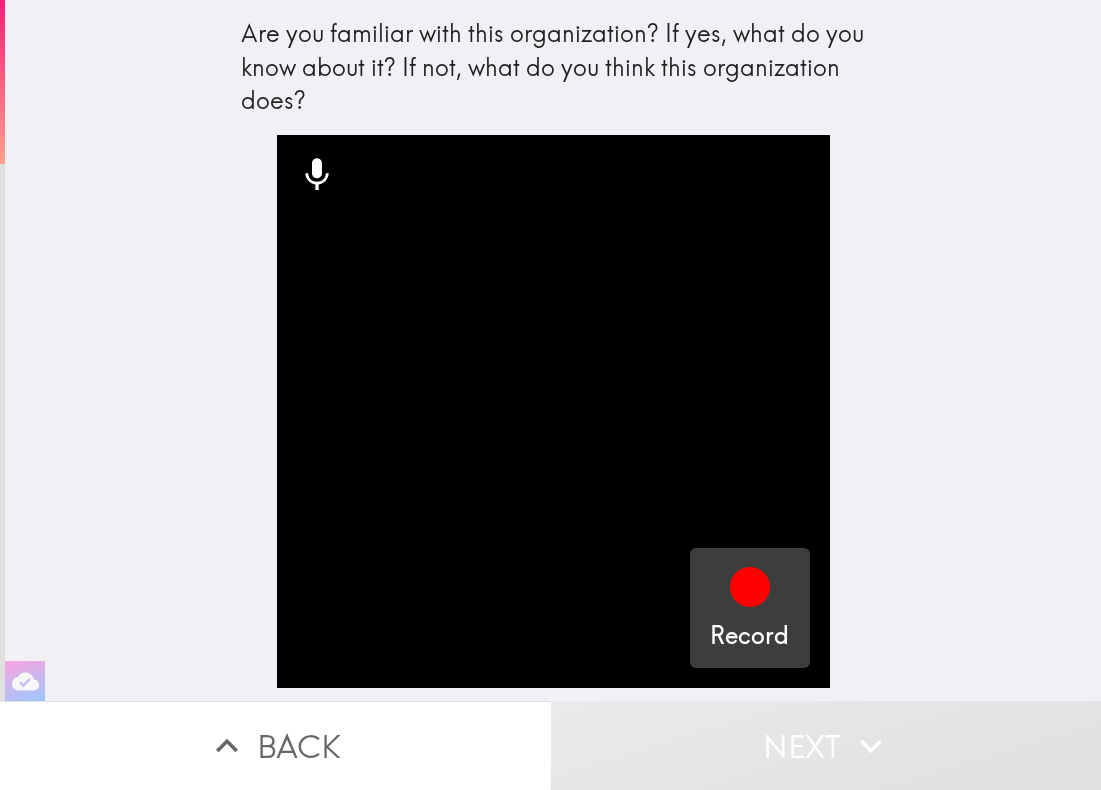 click 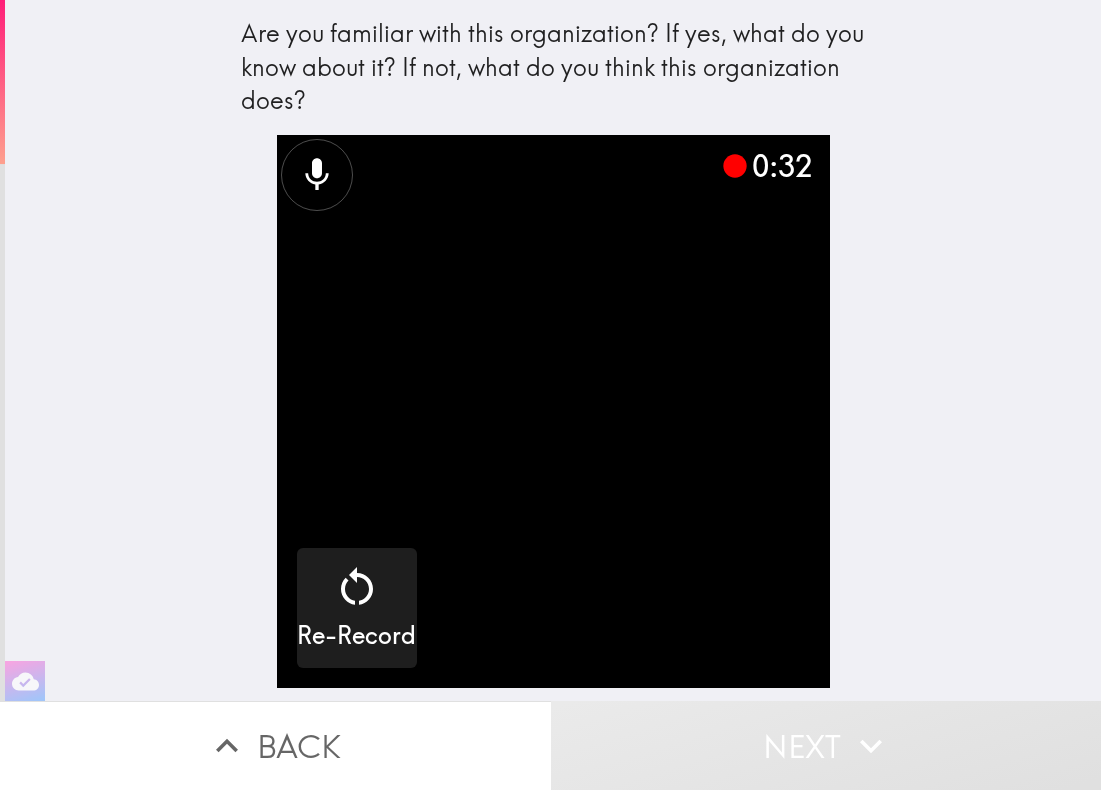 click at bounding box center [553, 411] 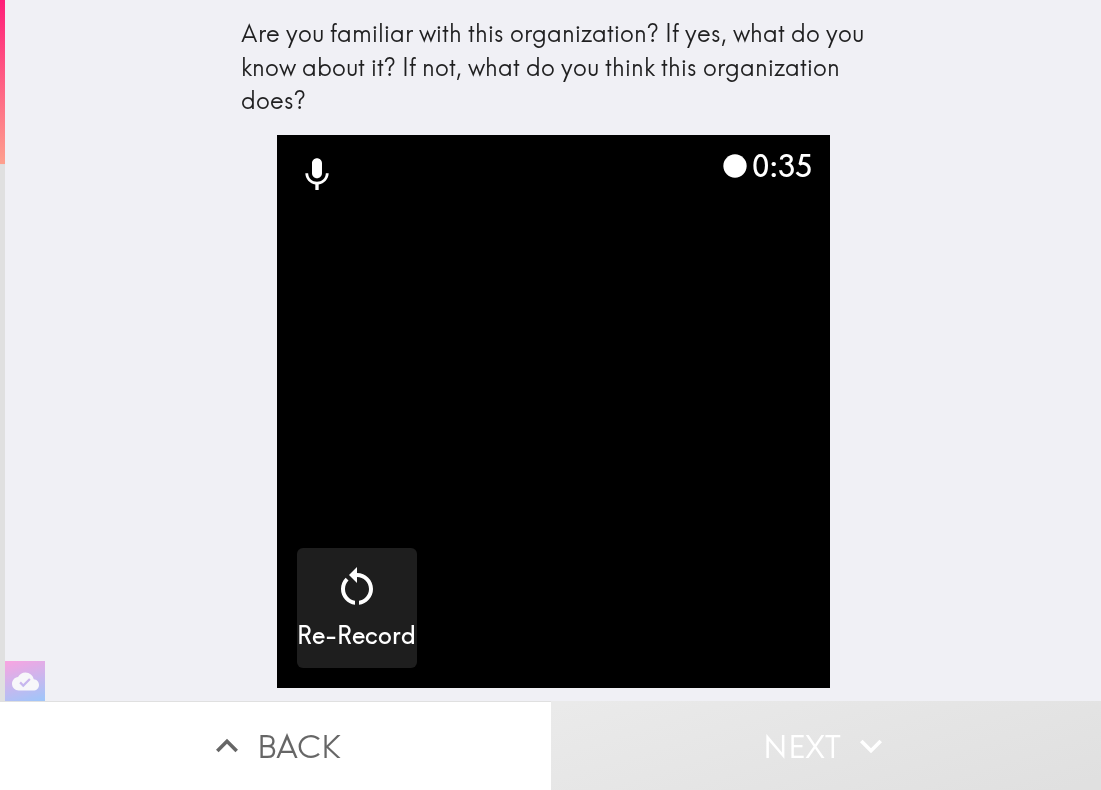 click at bounding box center (553, 411) 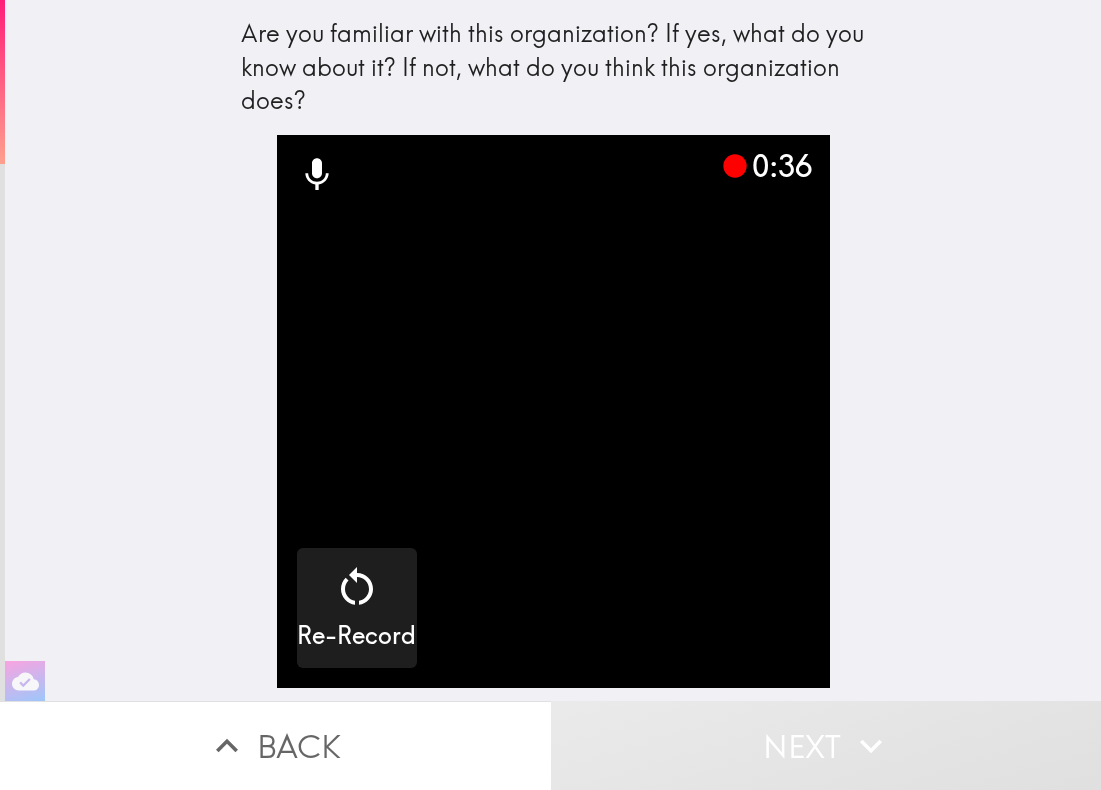 click at bounding box center (553, 411) 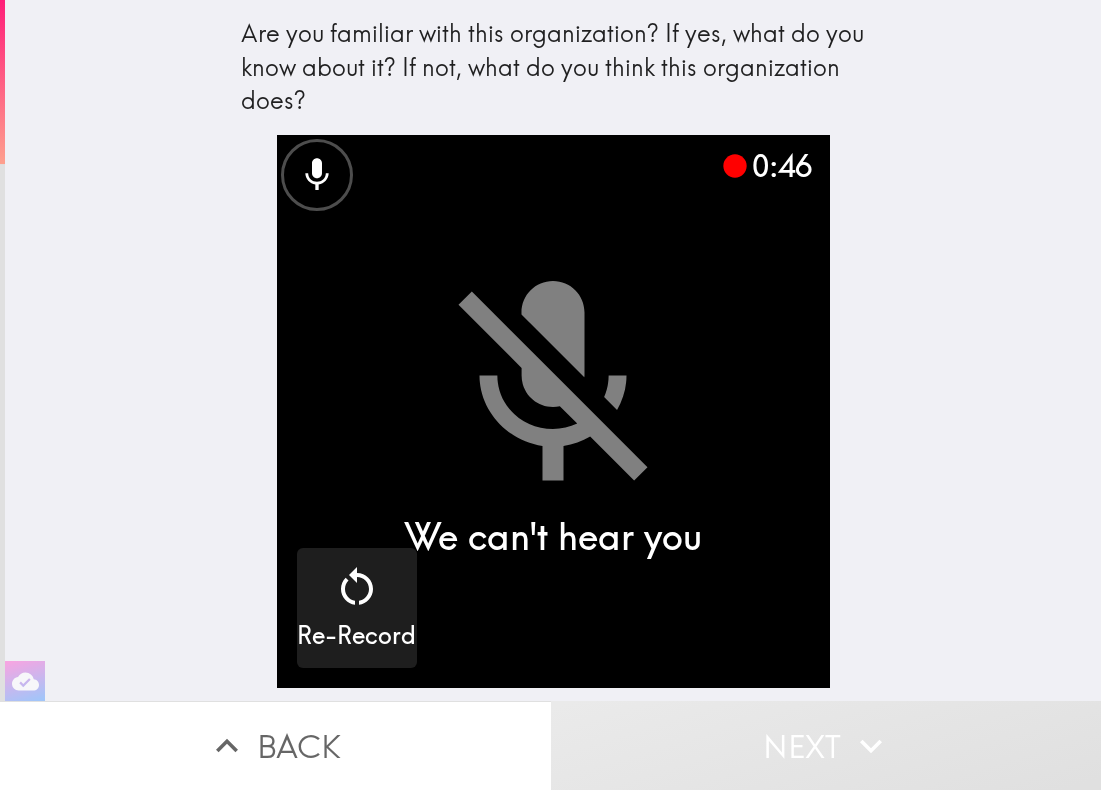 click at bounding box center [553, 411] 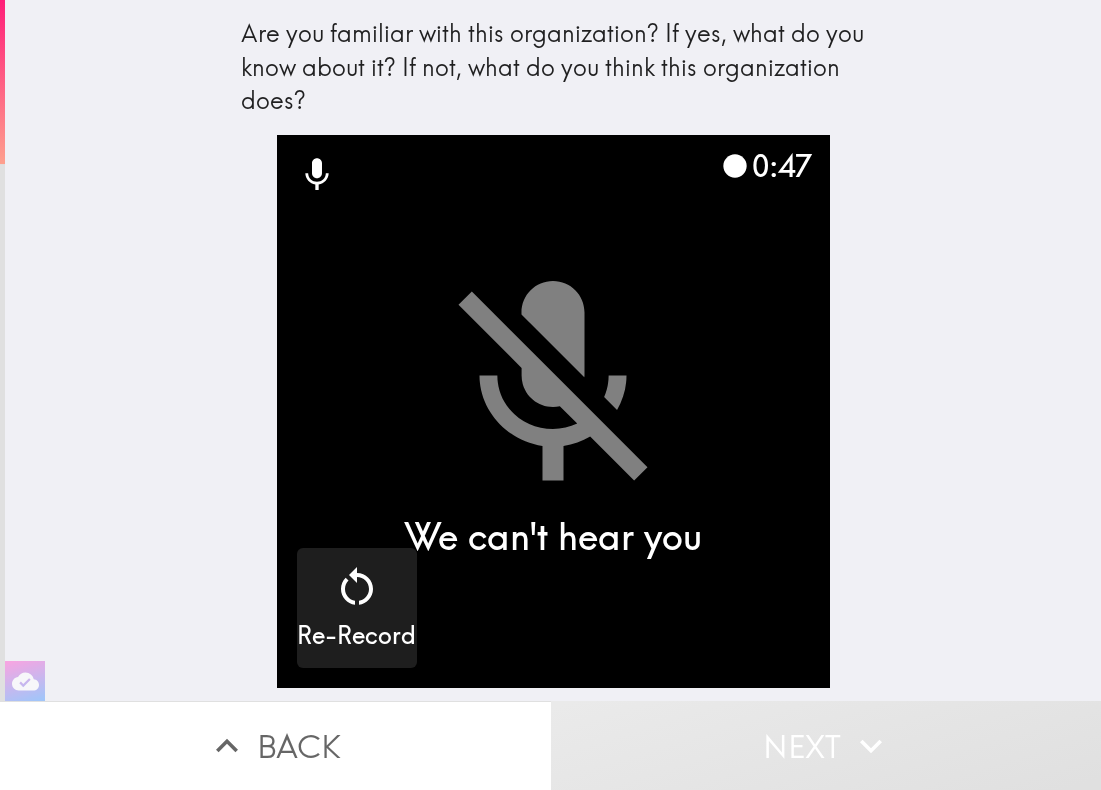 click on "Next" at bounding box center [826, 745] 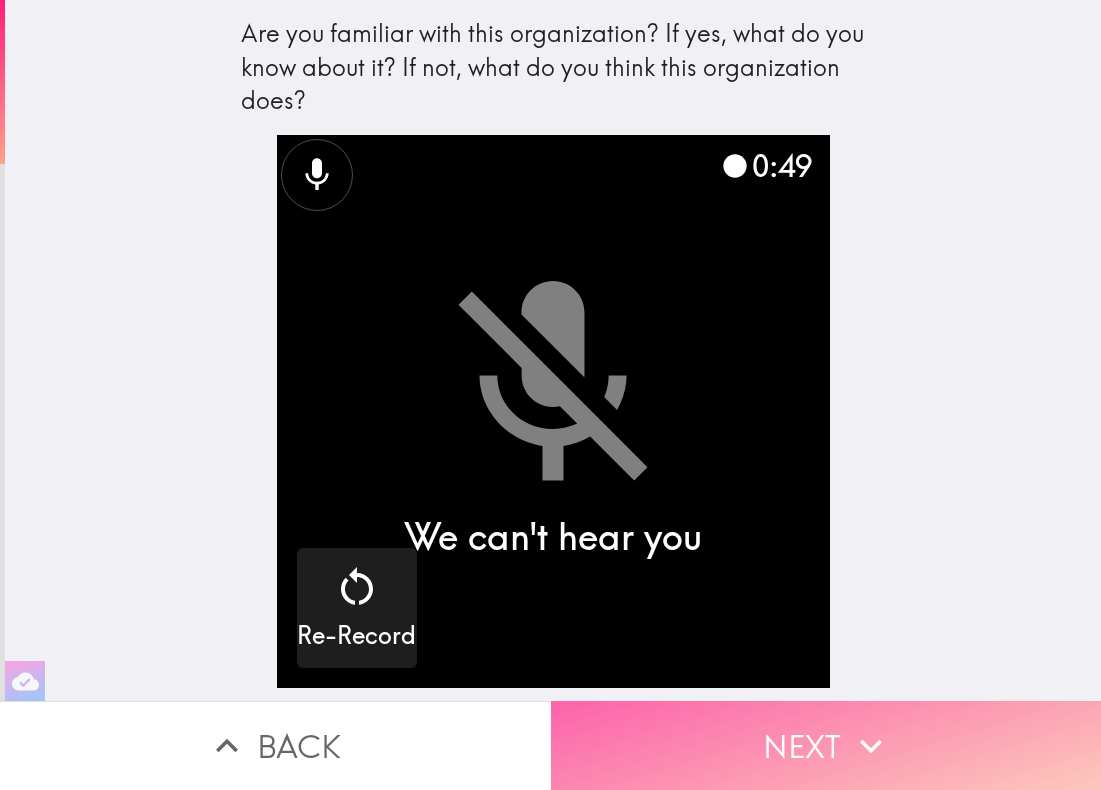 click on "Next" at bounding box center [826, 745] 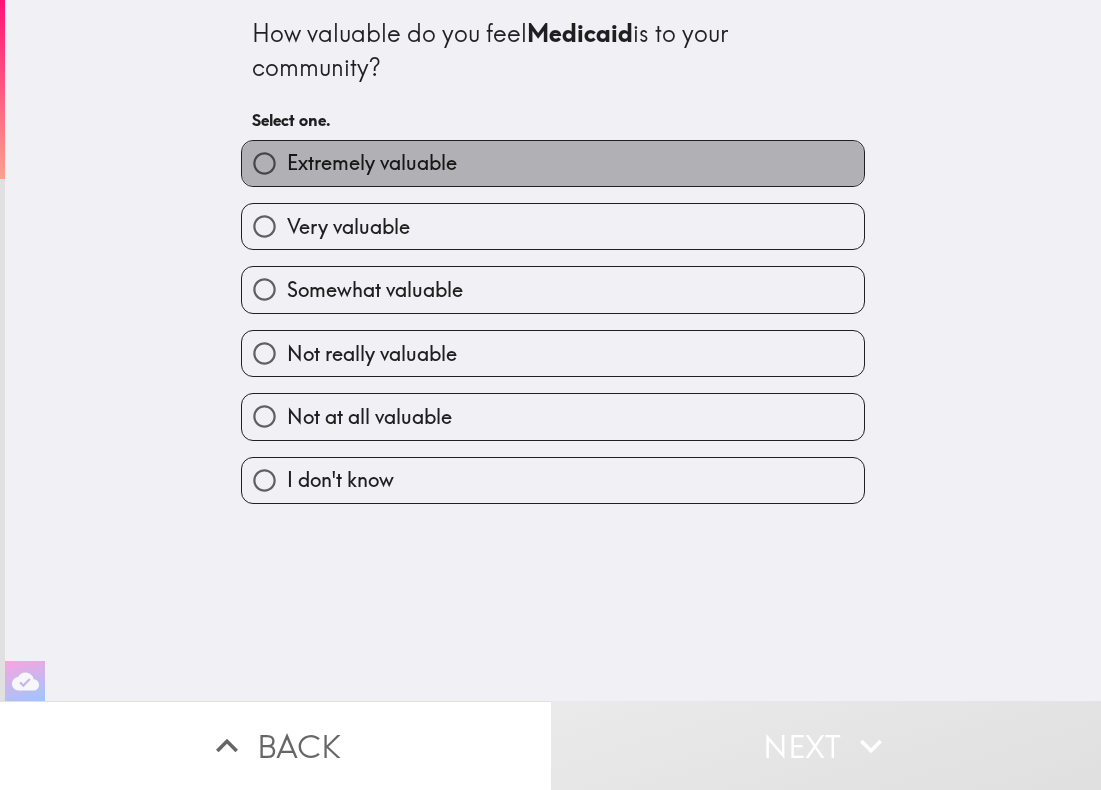click on "Extremely valuable" at bounding box center [372, 163] 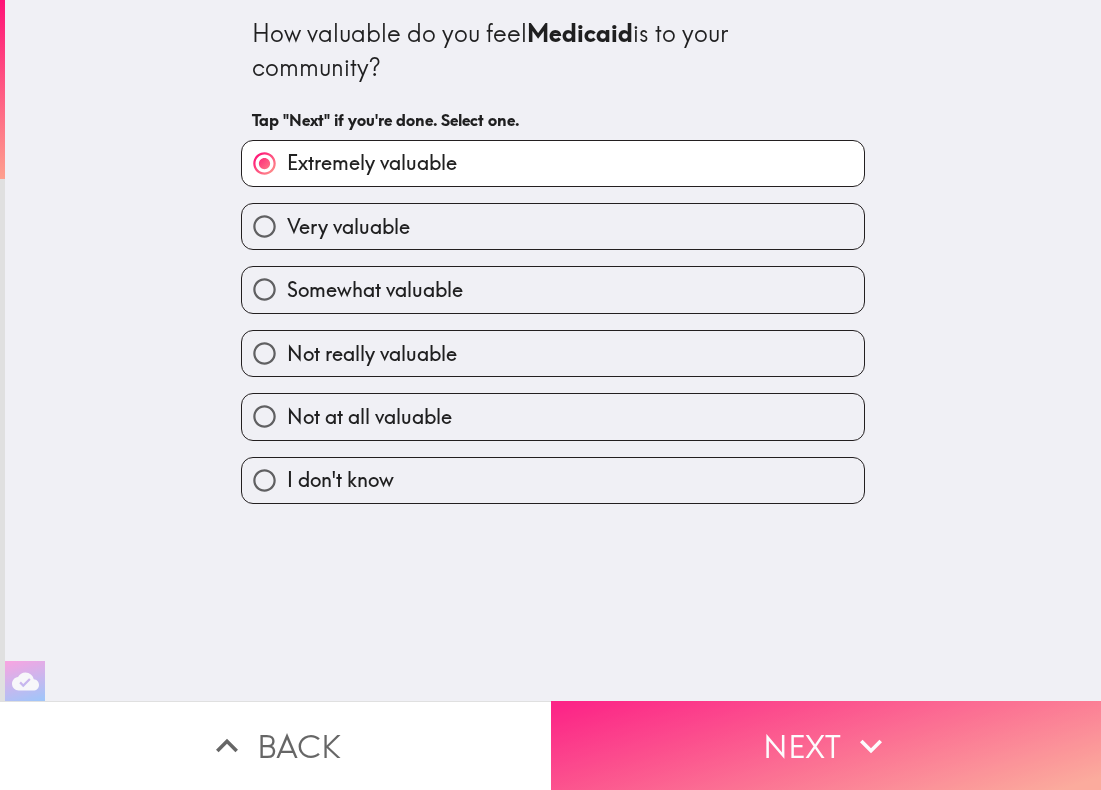 click on "Next" at bounding box center [826, 745] 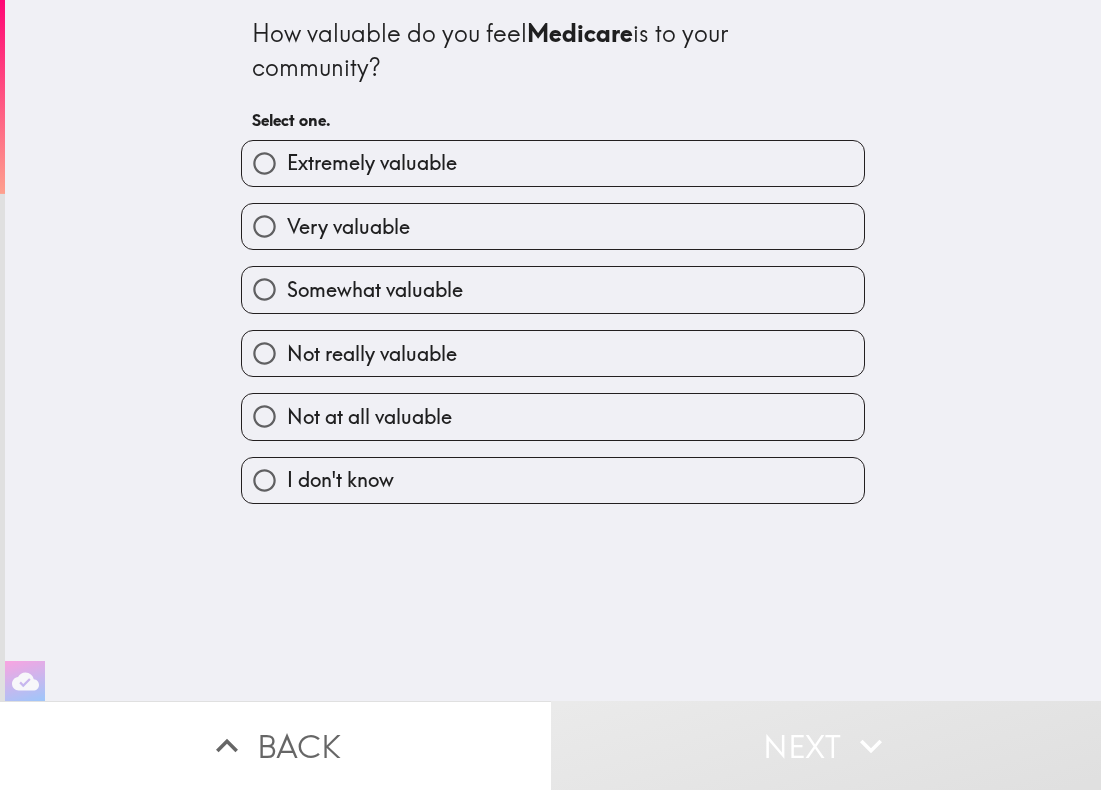 click on "Extremely valuable" at bounding box center (553, 163) 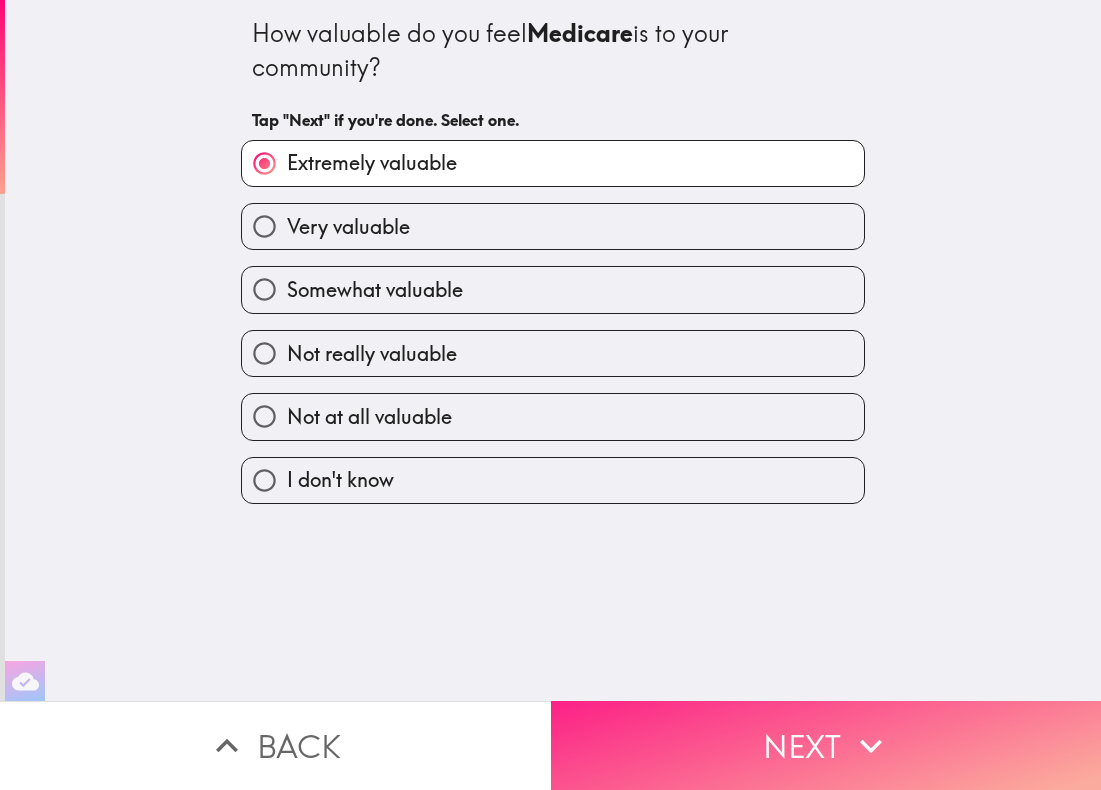 click on "Next" at bounding box center (826, 745) 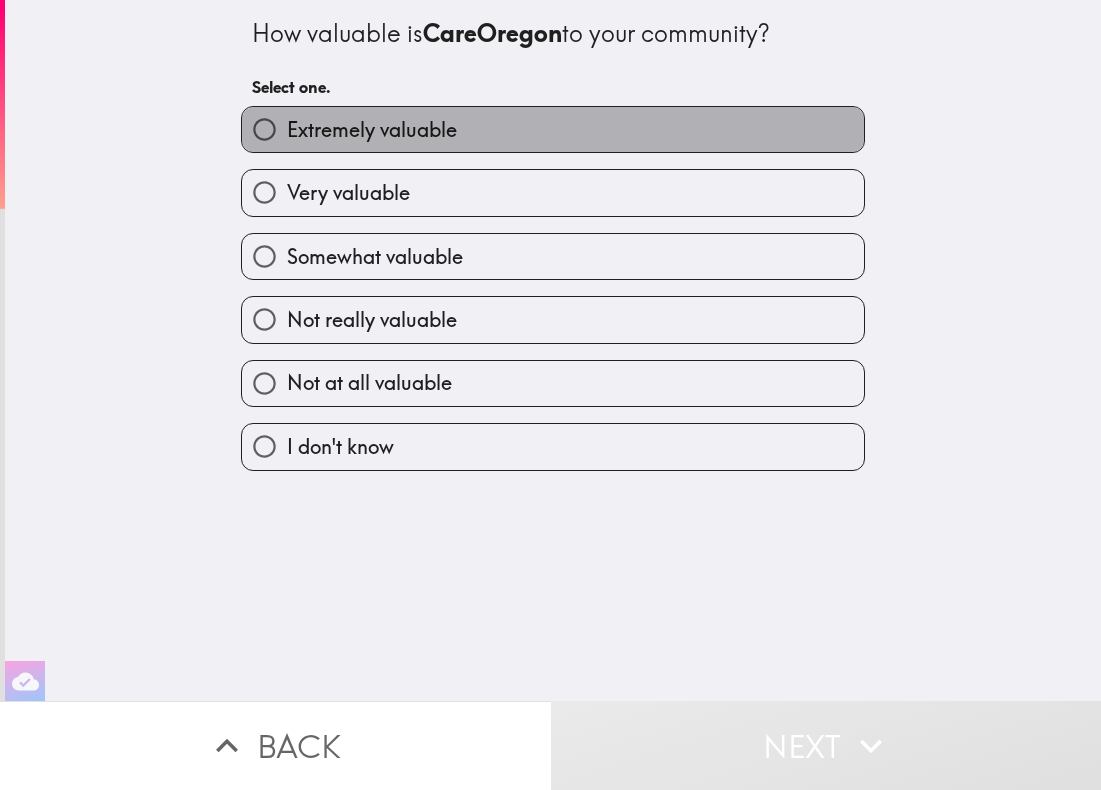 click on "Extremely valuable" at bounding box center [372, 130] 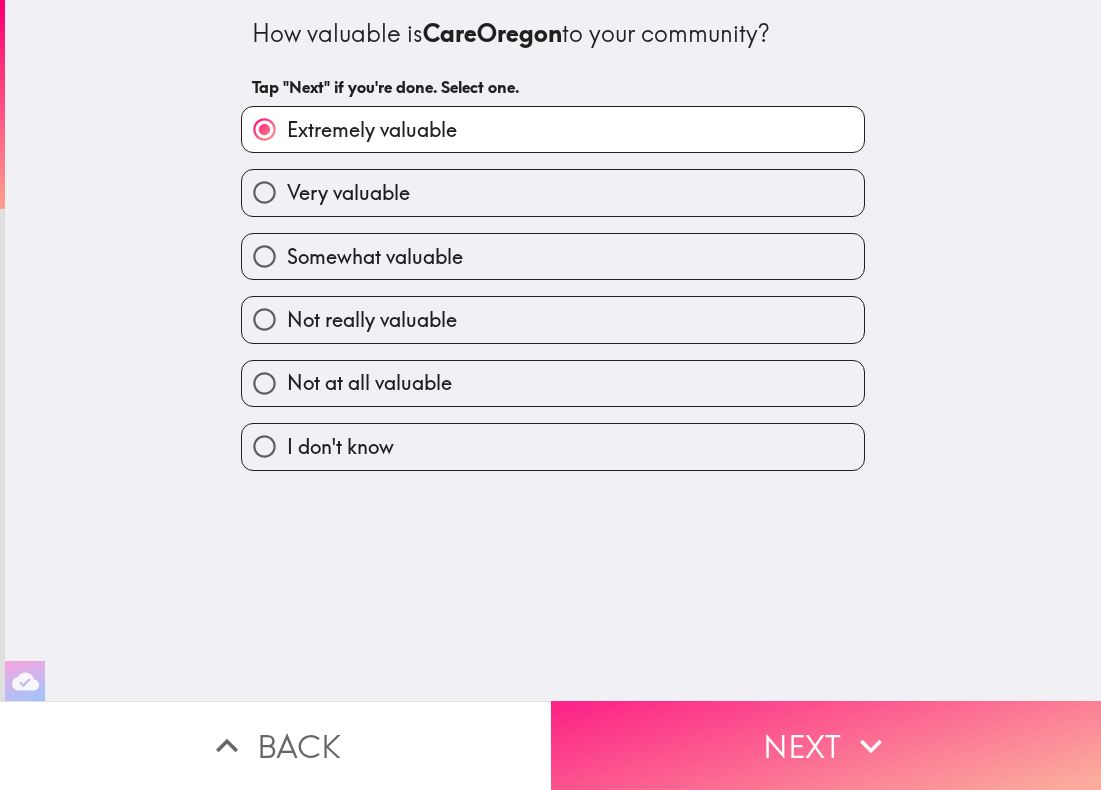 click on "Next" at bounding box center (826, 745) 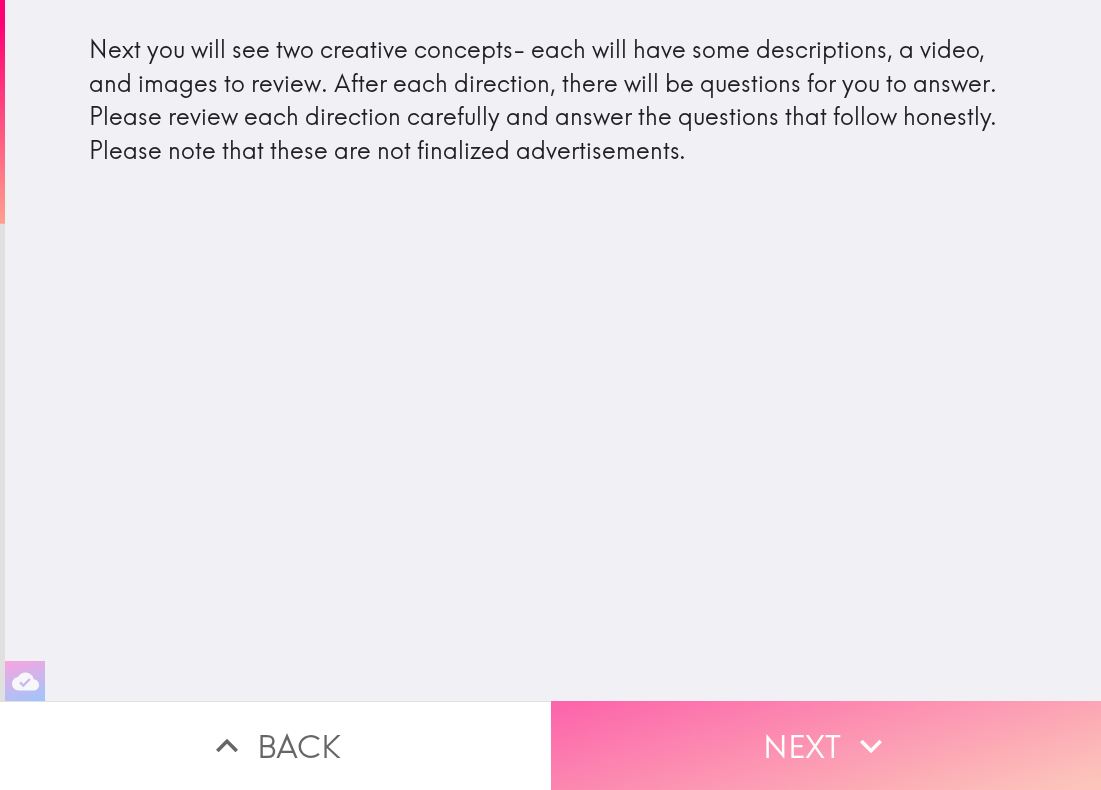 click on "Next" at bounding box center (826, 745) 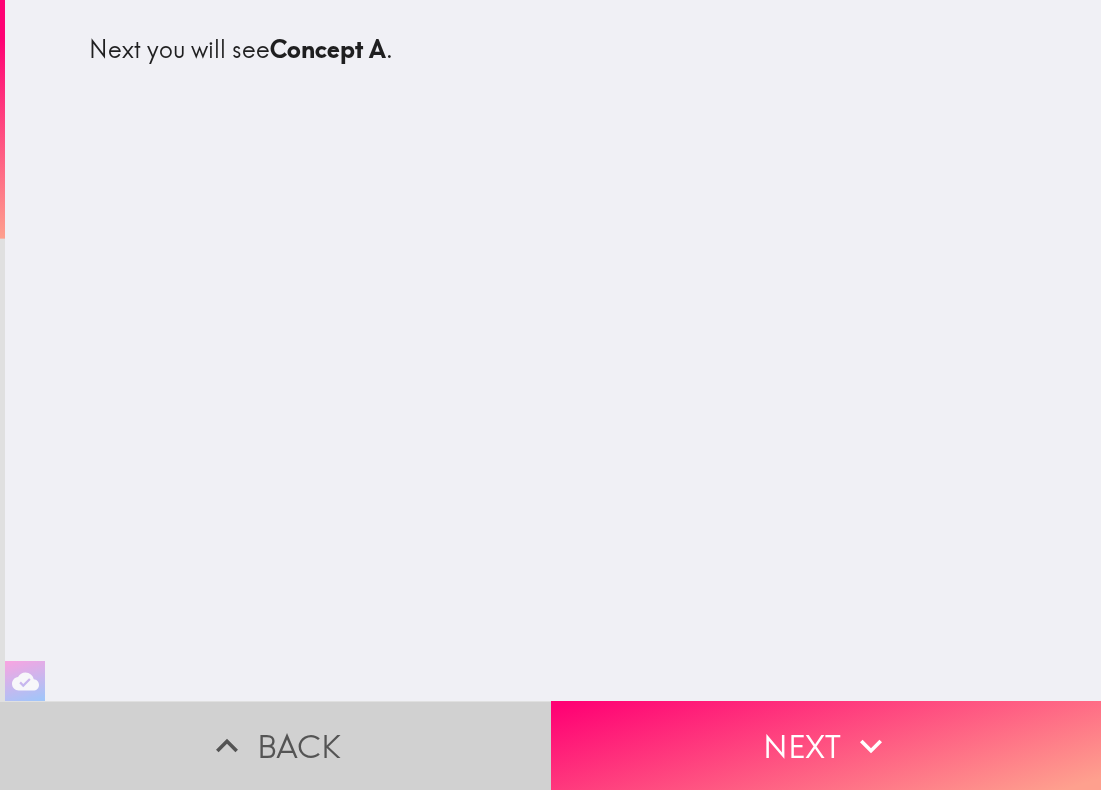 click 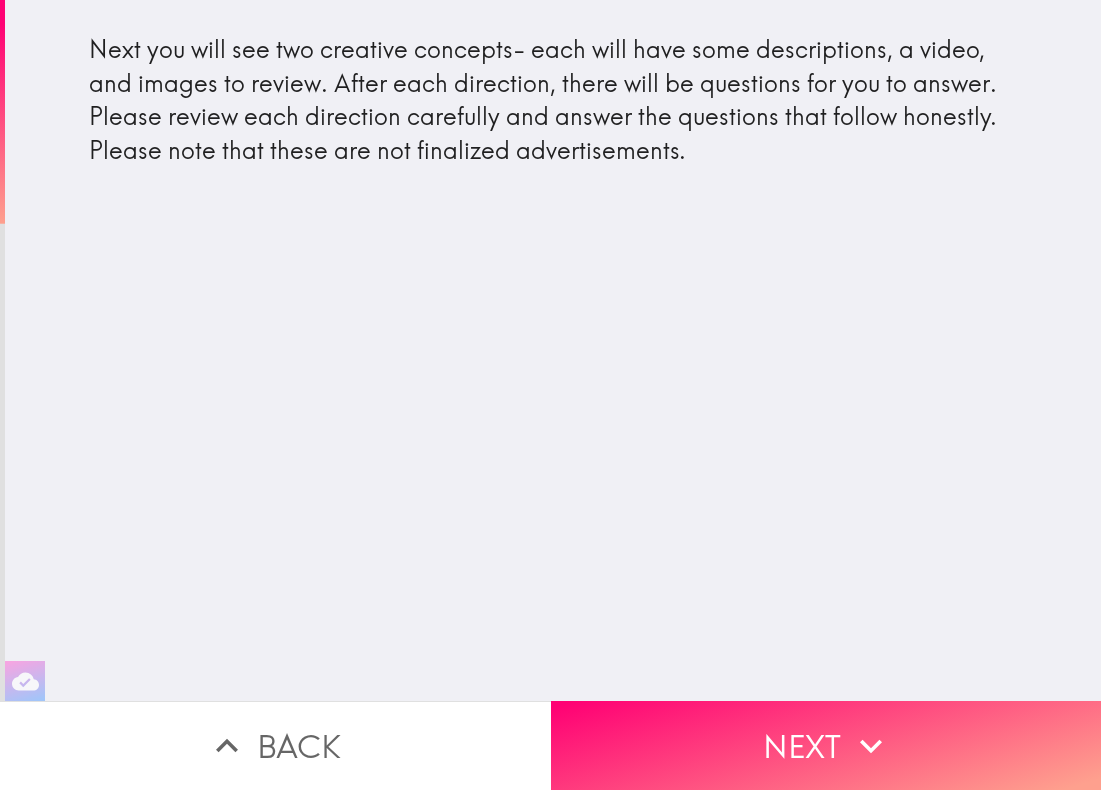 click 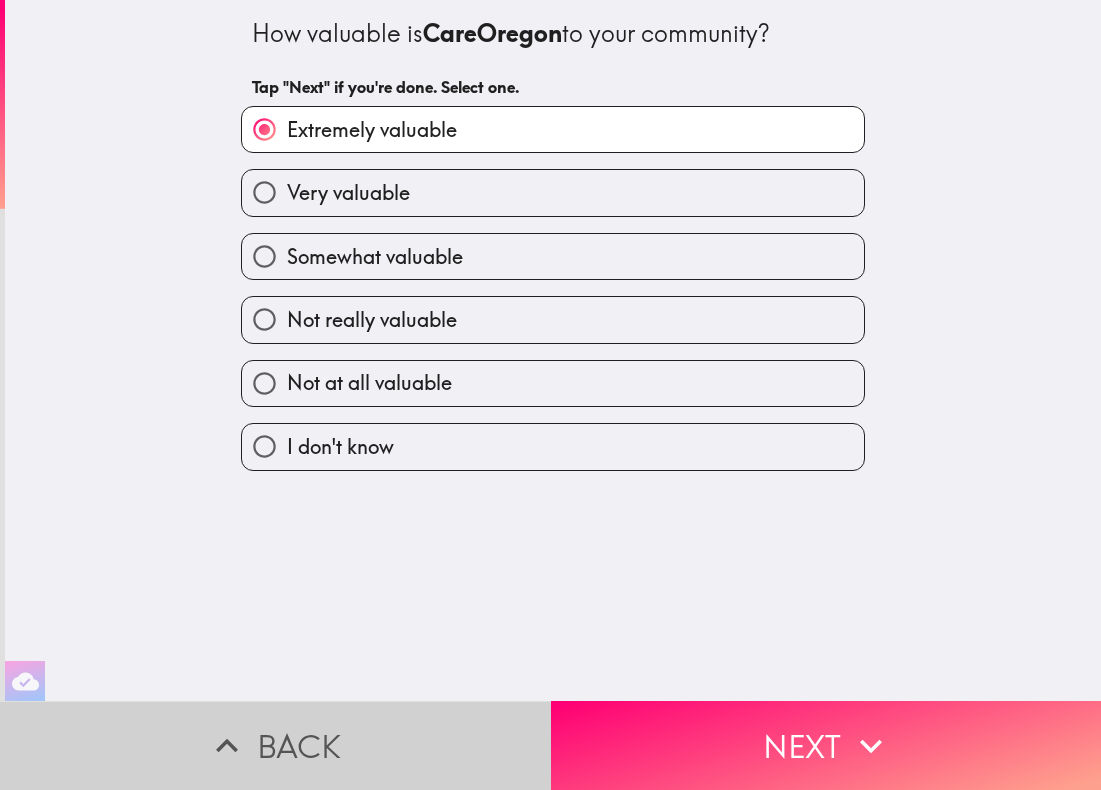 click 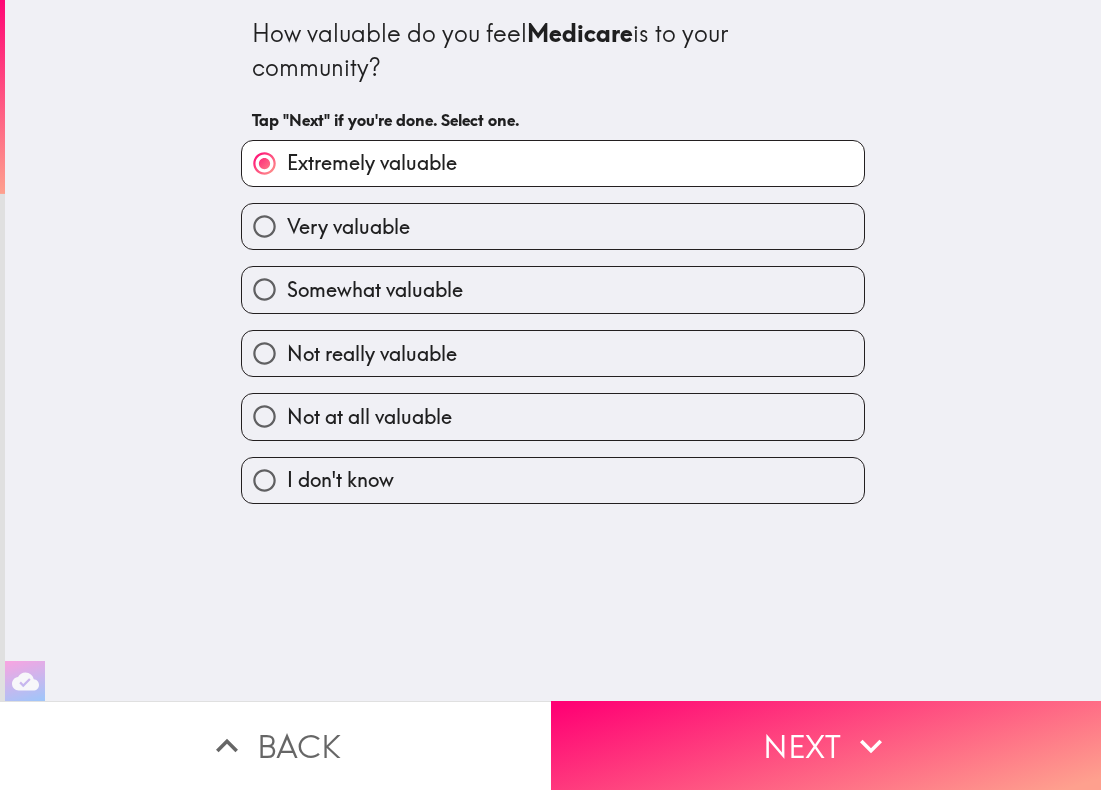 click 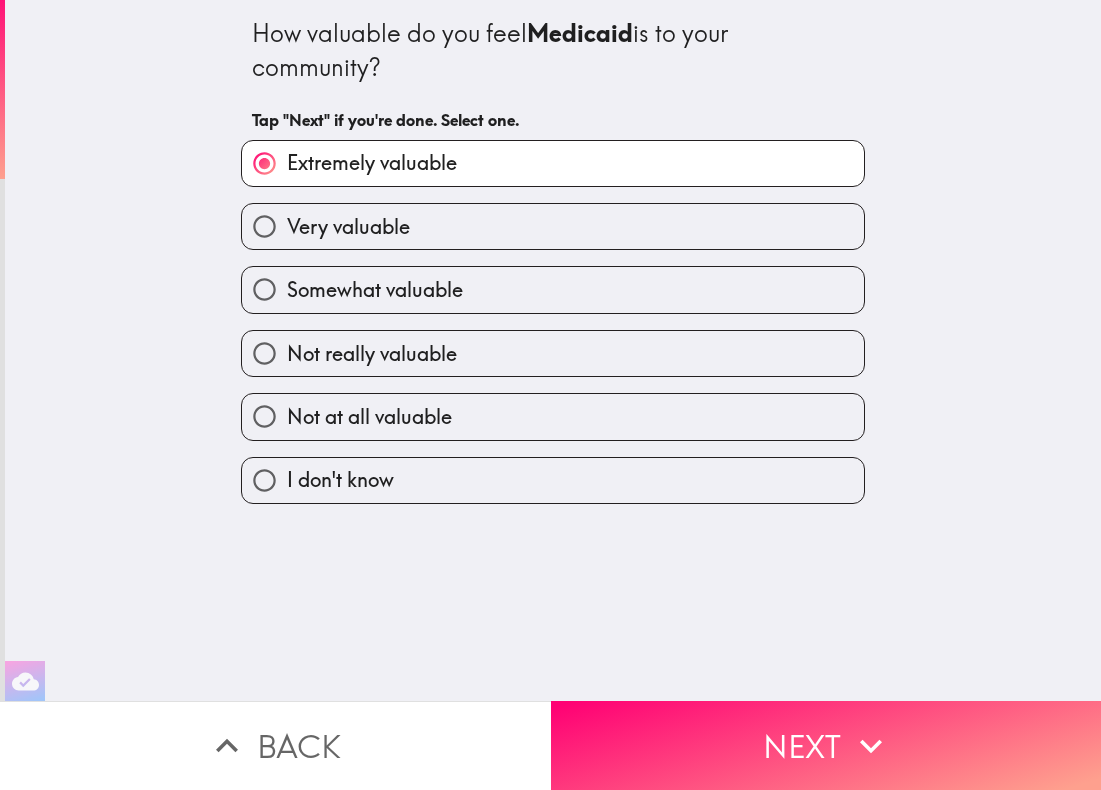 click 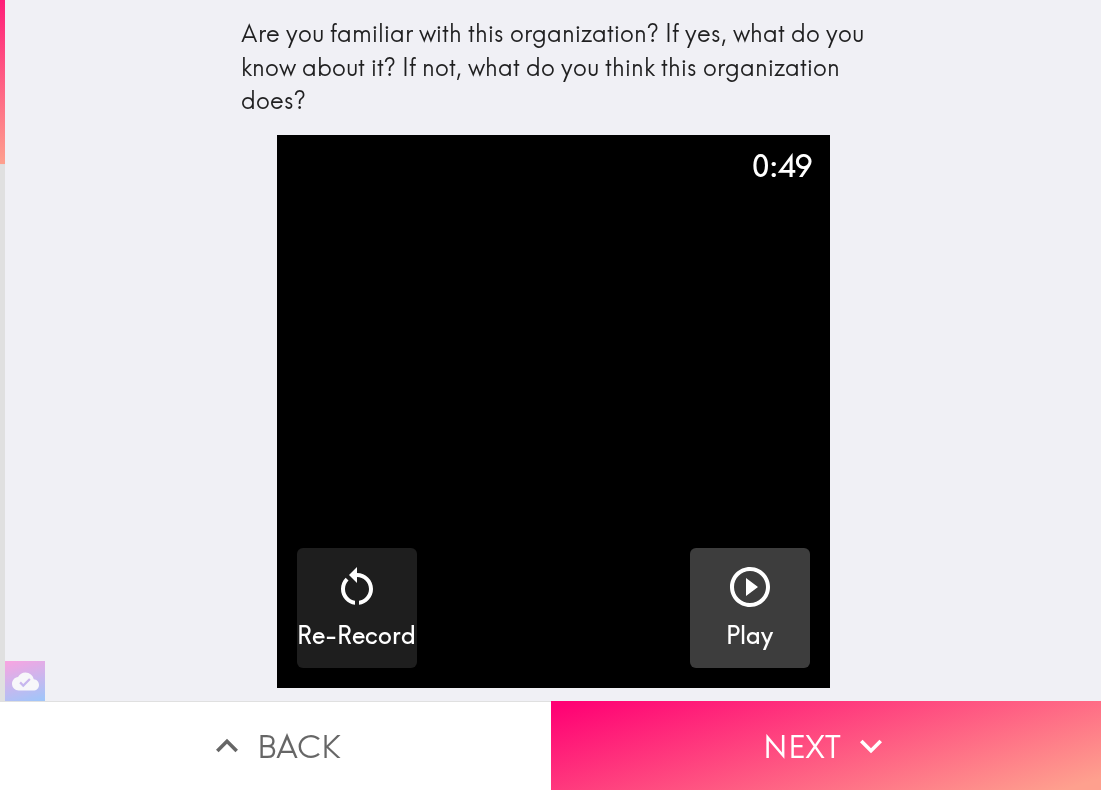 click 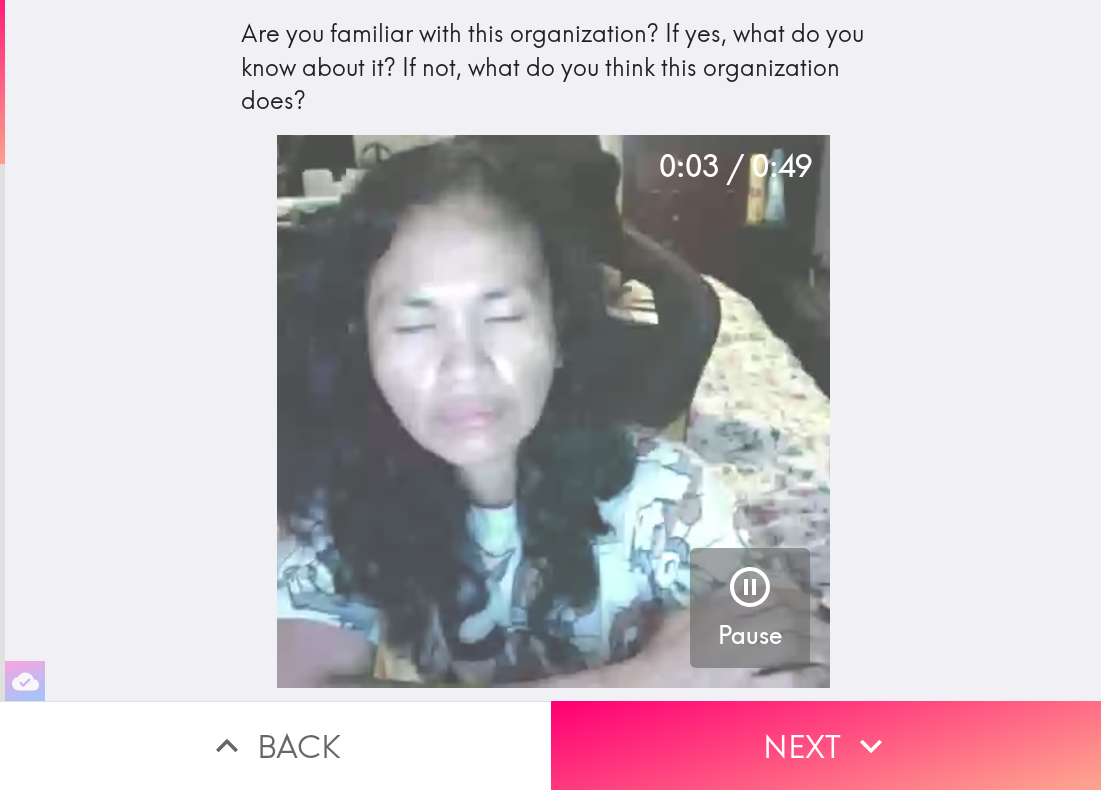 click at bounding box center (553, 411) 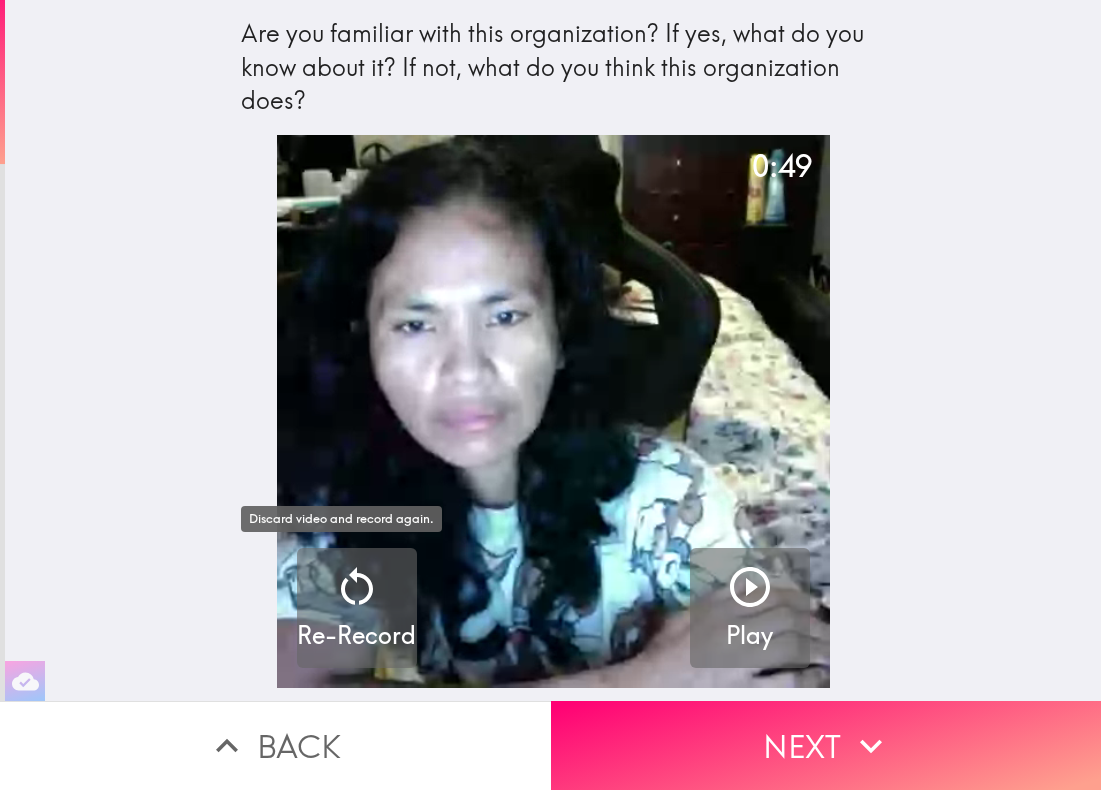 click 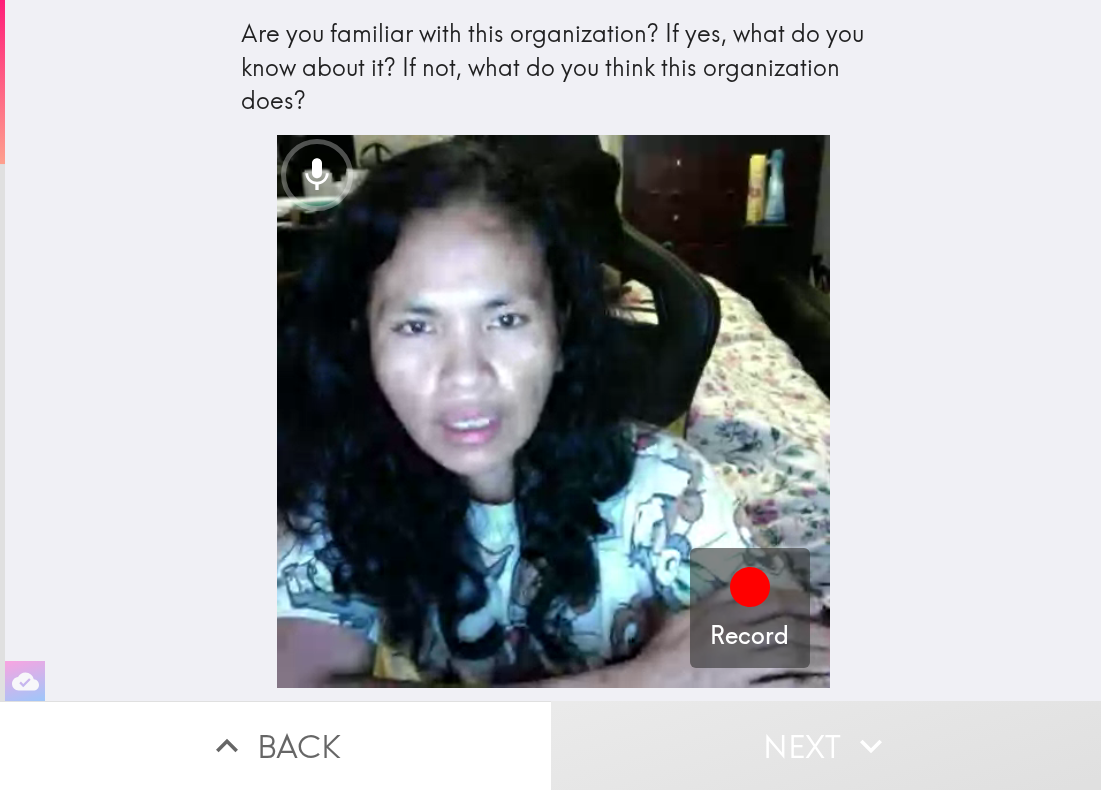 click 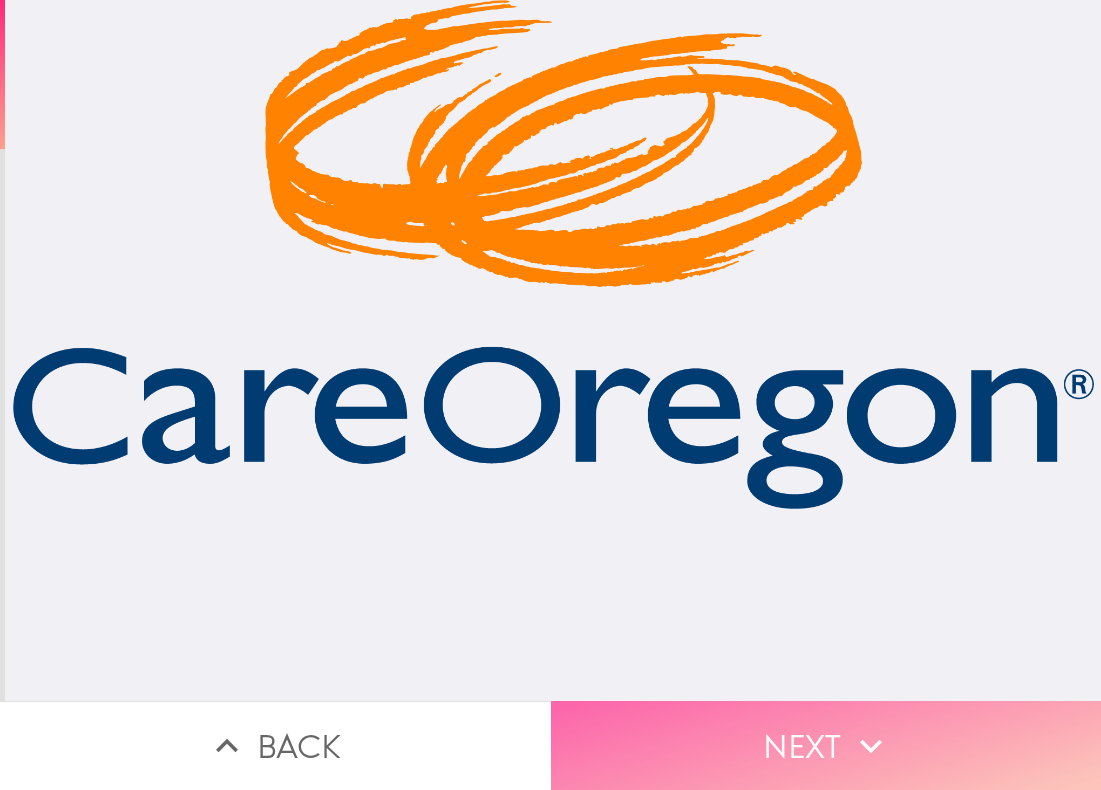 click on "Next" at bounding box center (826, 745) 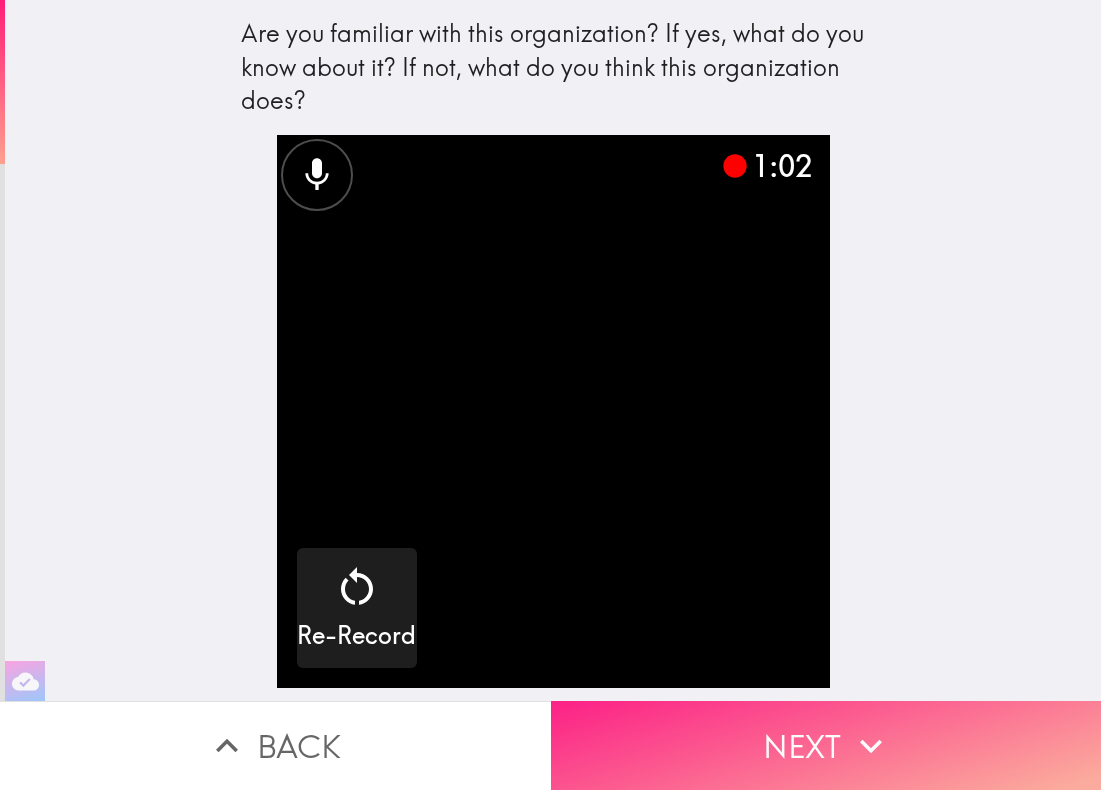 click on "Next" at bounding box center [826, 745] 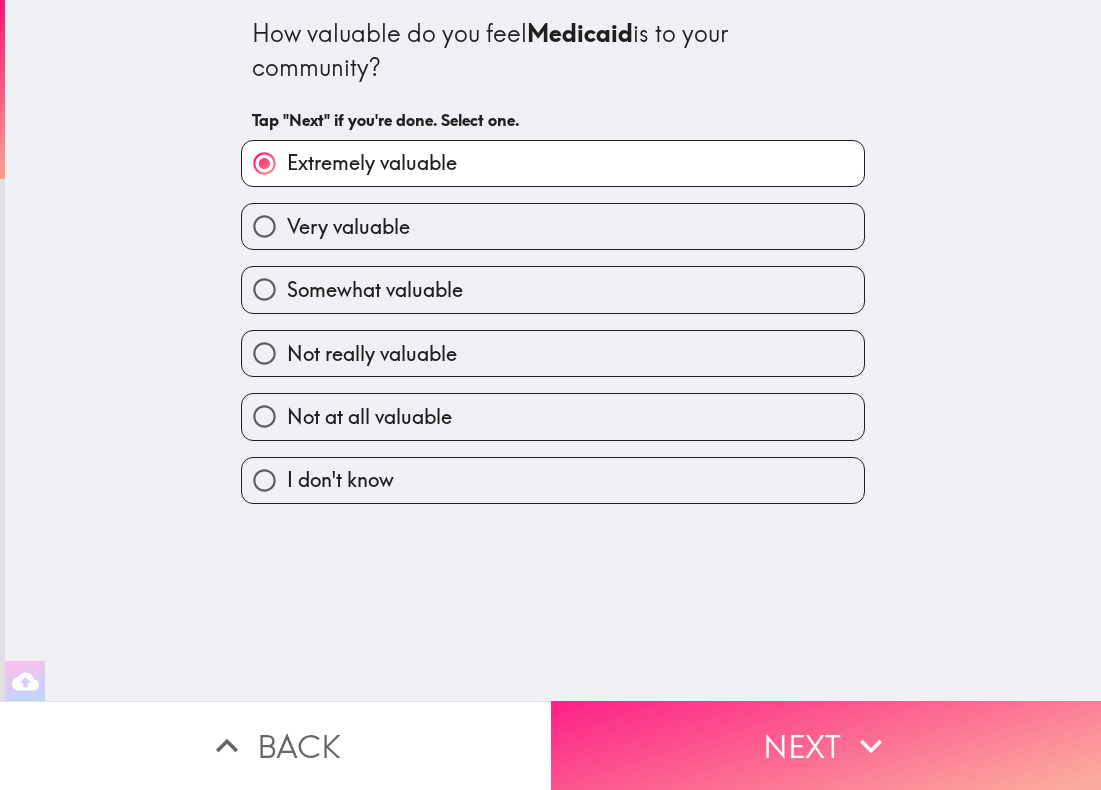 click on "Next" at bounding box center [826, 745] 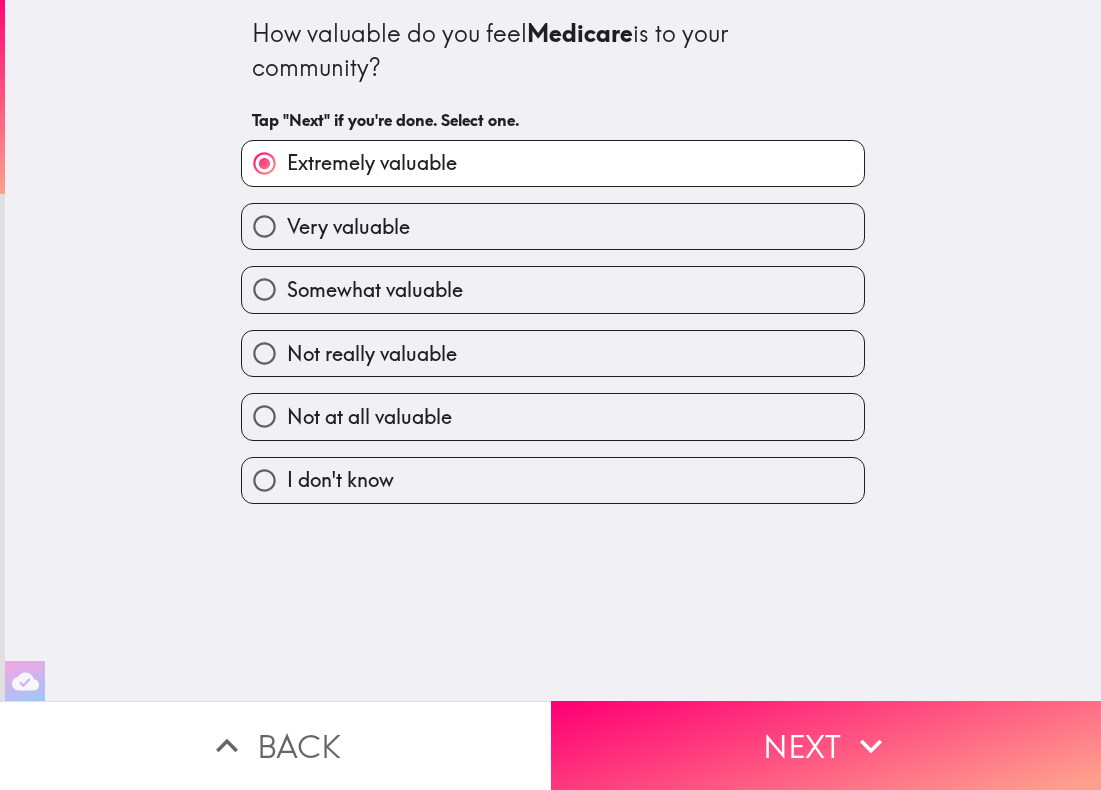 click 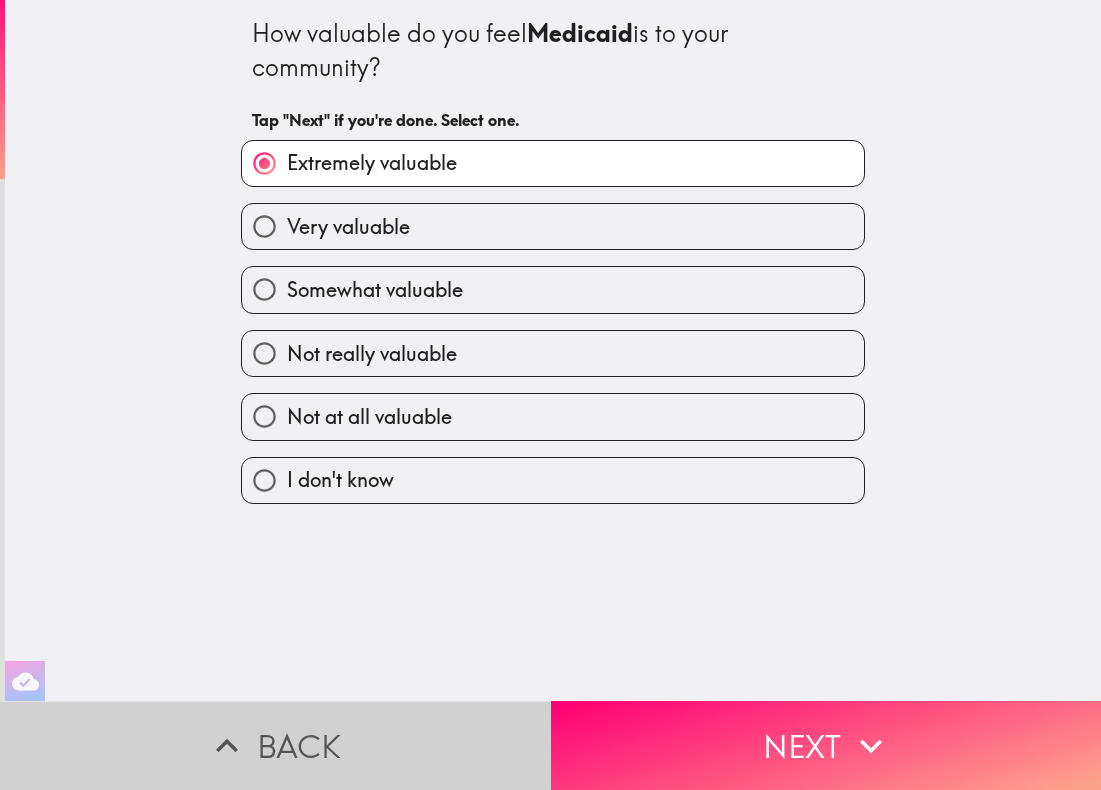 click 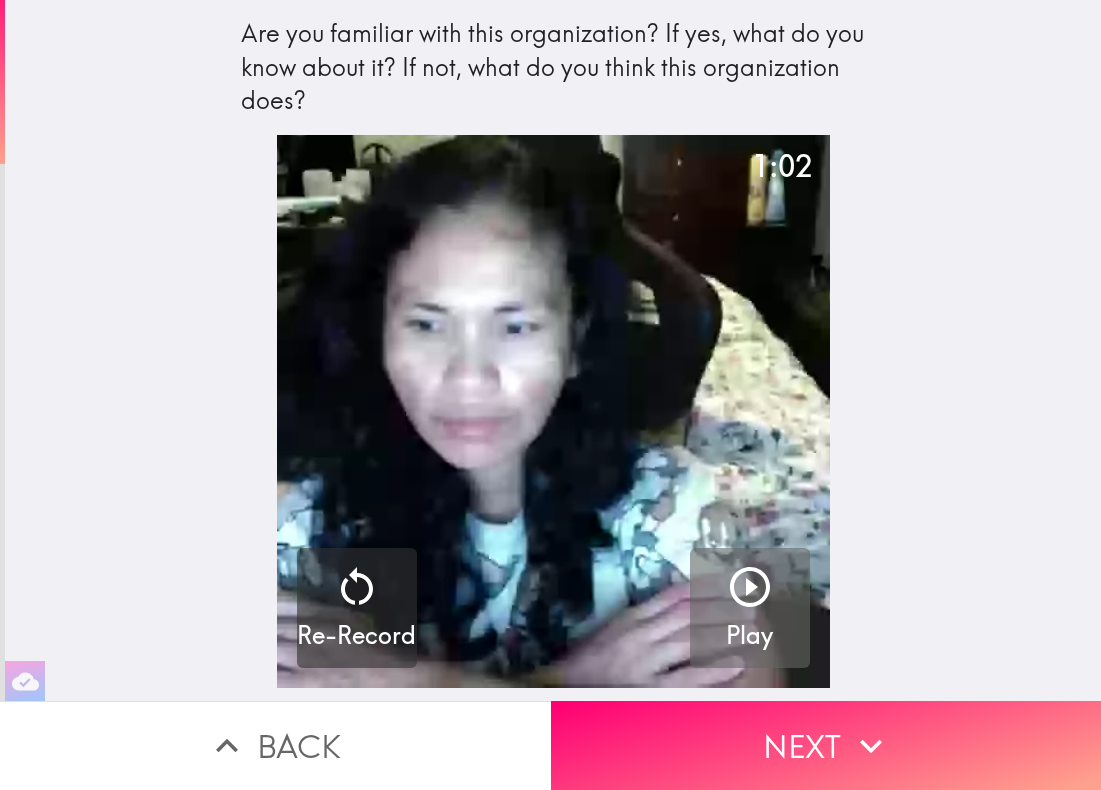 click 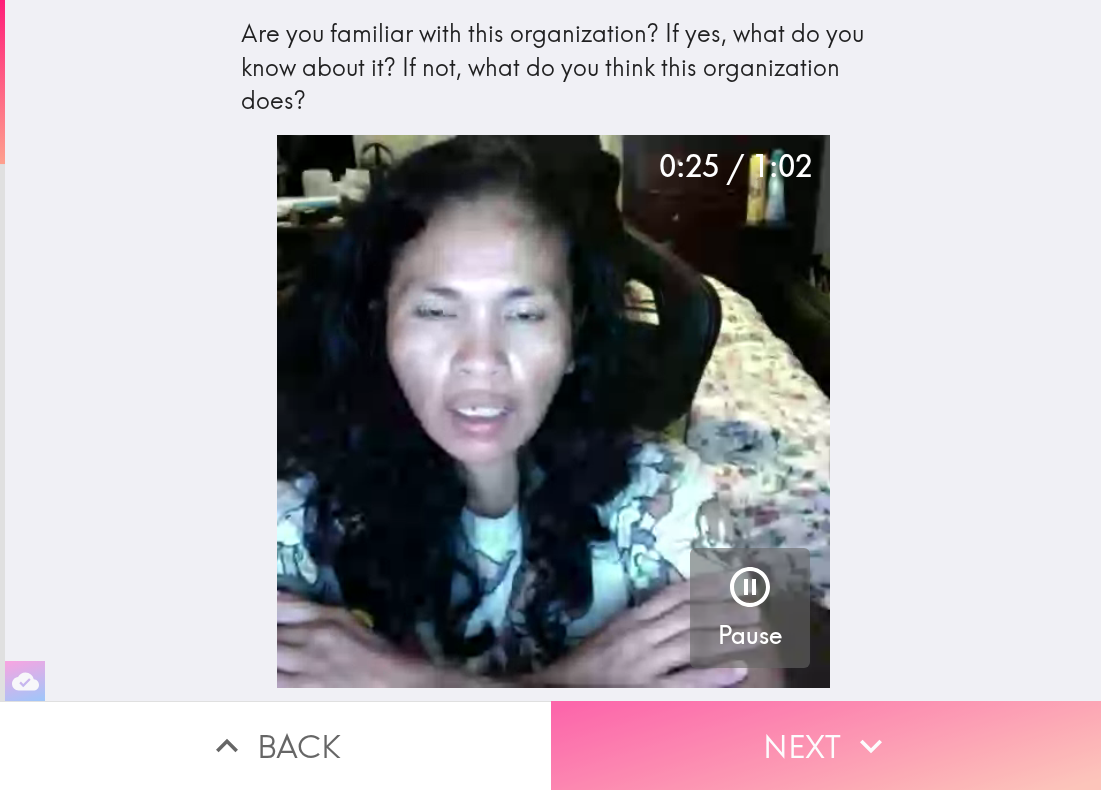 click on "Next" at bounding box center [826, 745] 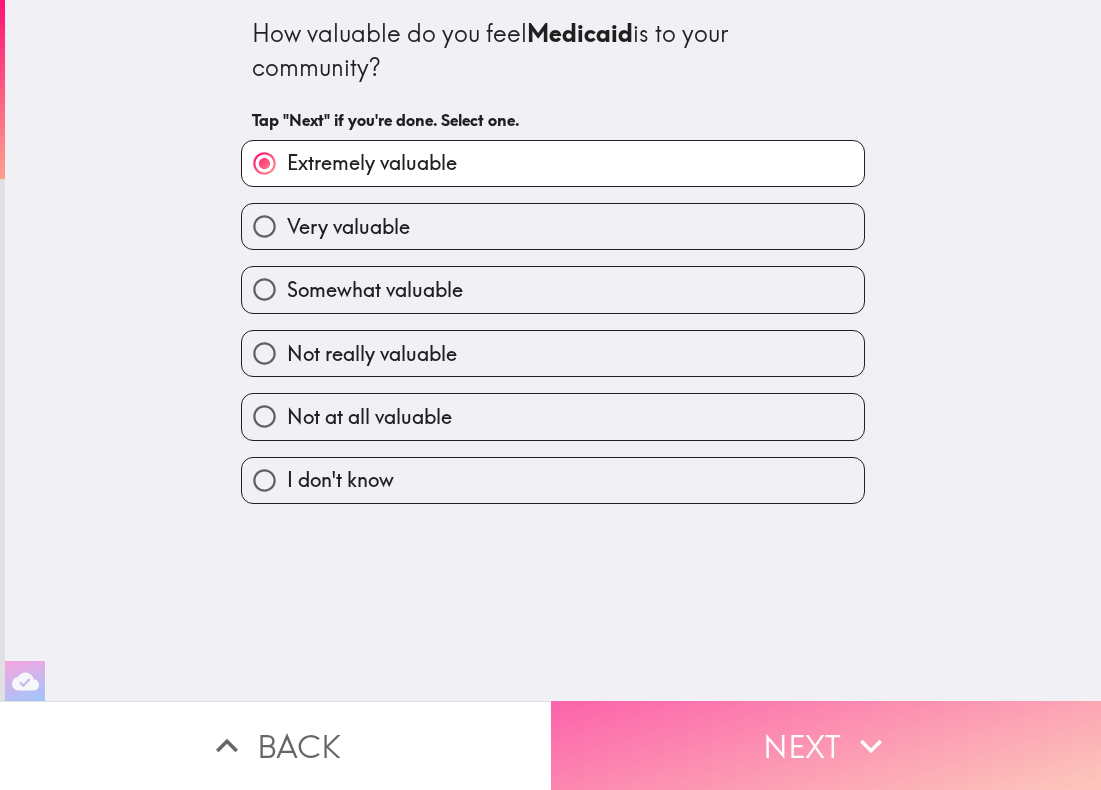 click on "Next" at bounding box center [826, 745] 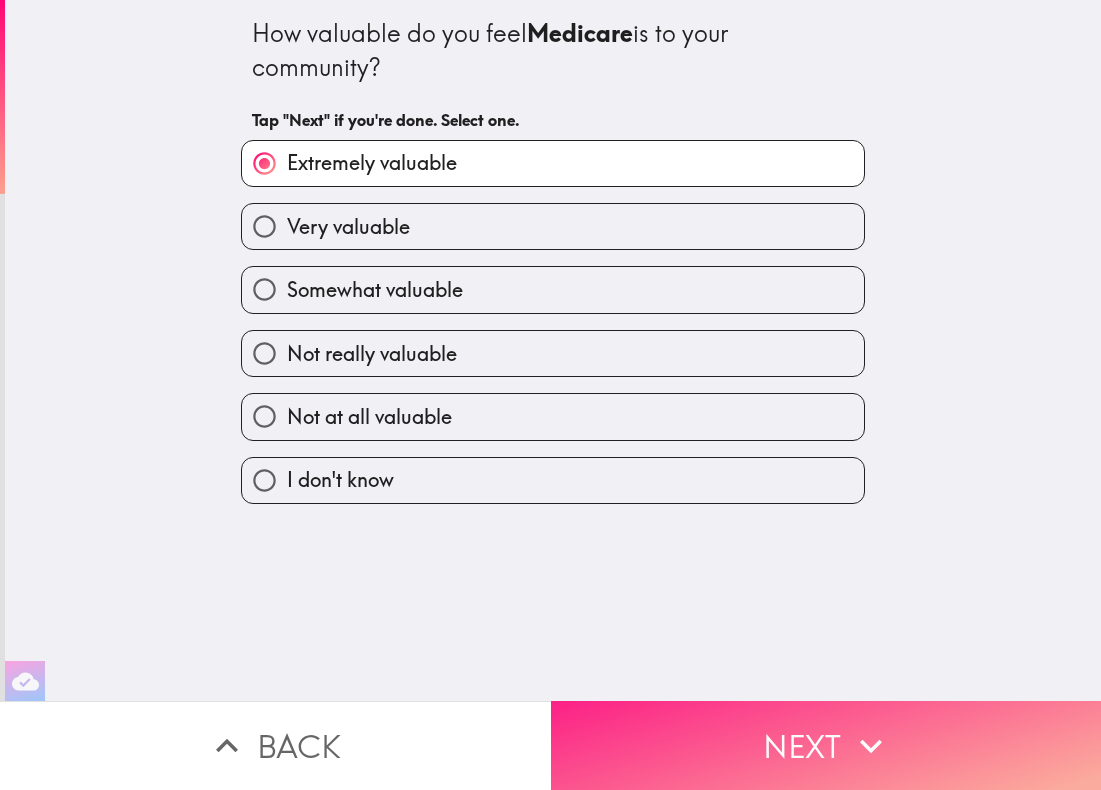 click on "Next" at bounding box center (826, 745) 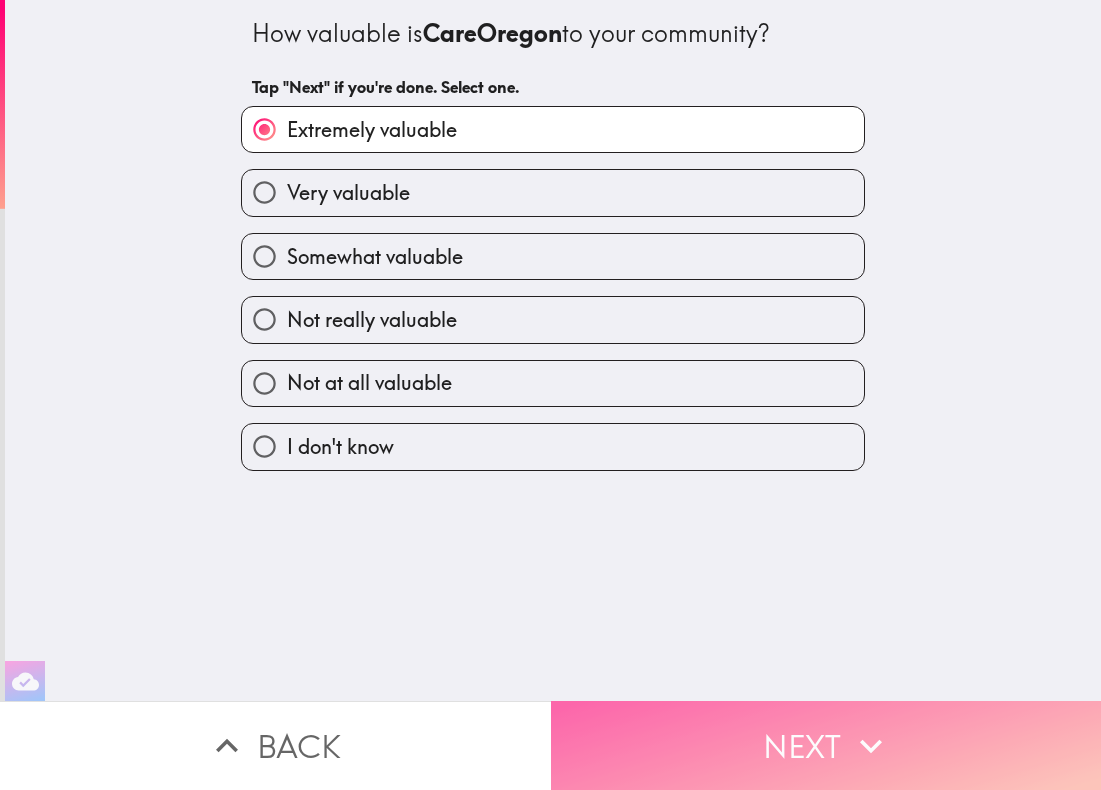 click on "Next" at bounding box center [826, 745] 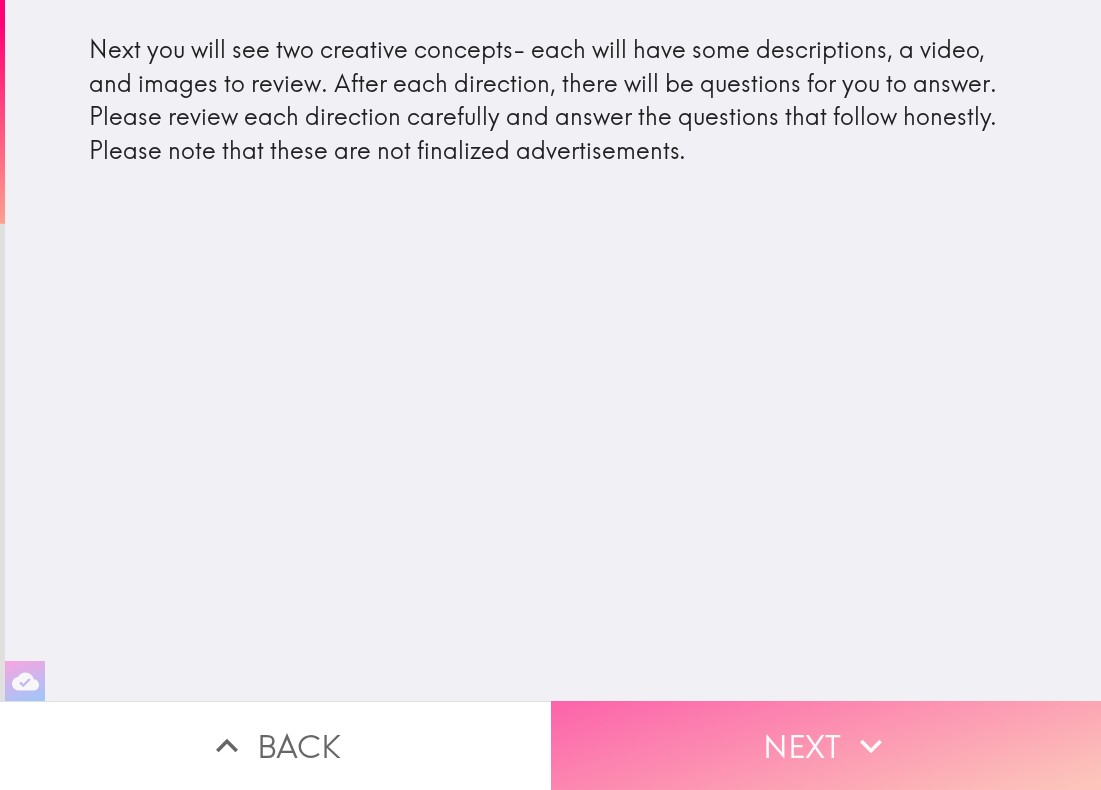 click on "Next" at bounding box center [826, 745] 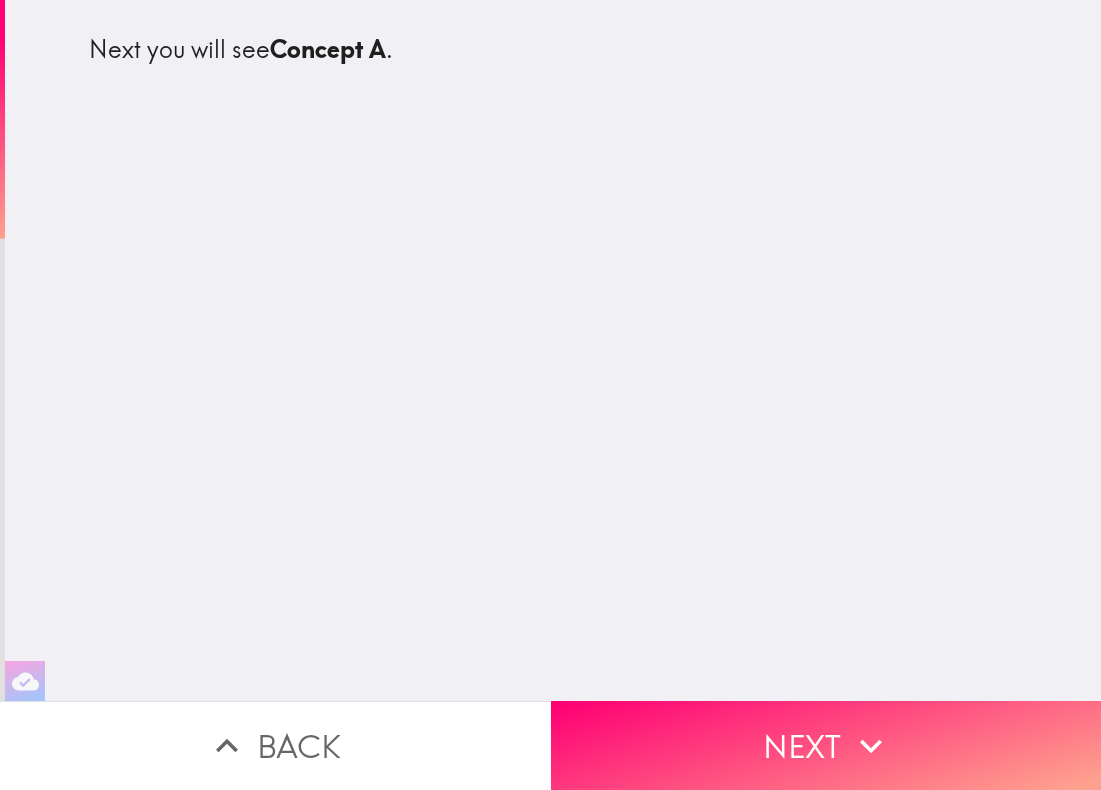 click on "Next you will see  Concept A ." at bounding box center [553, 350] 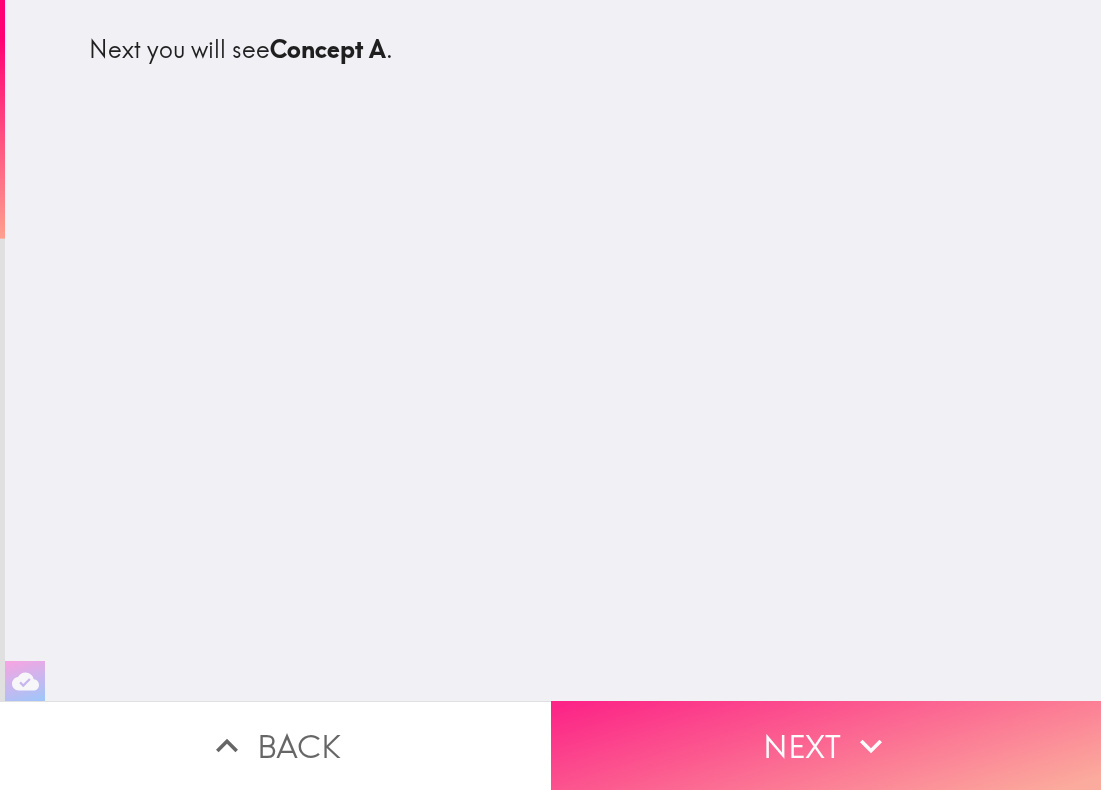 click on "Next" at bounding box center (826, 745) 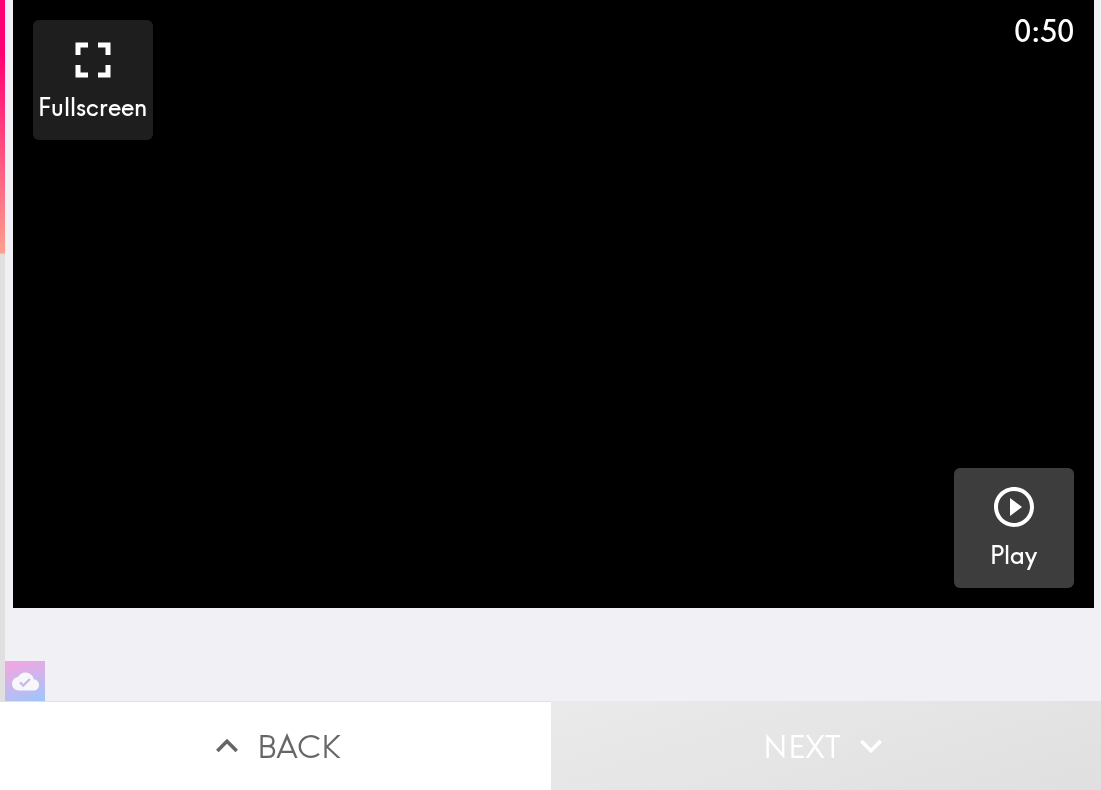 click 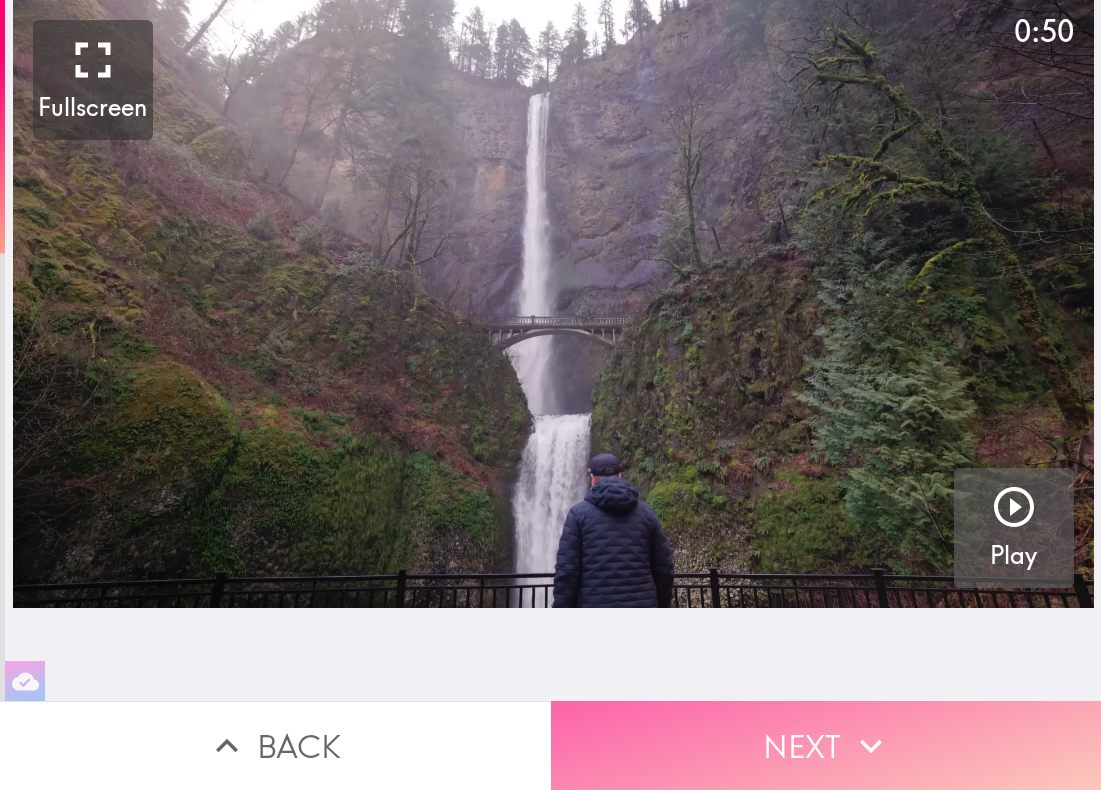 click on "Next" at bounding box center (826, 745) 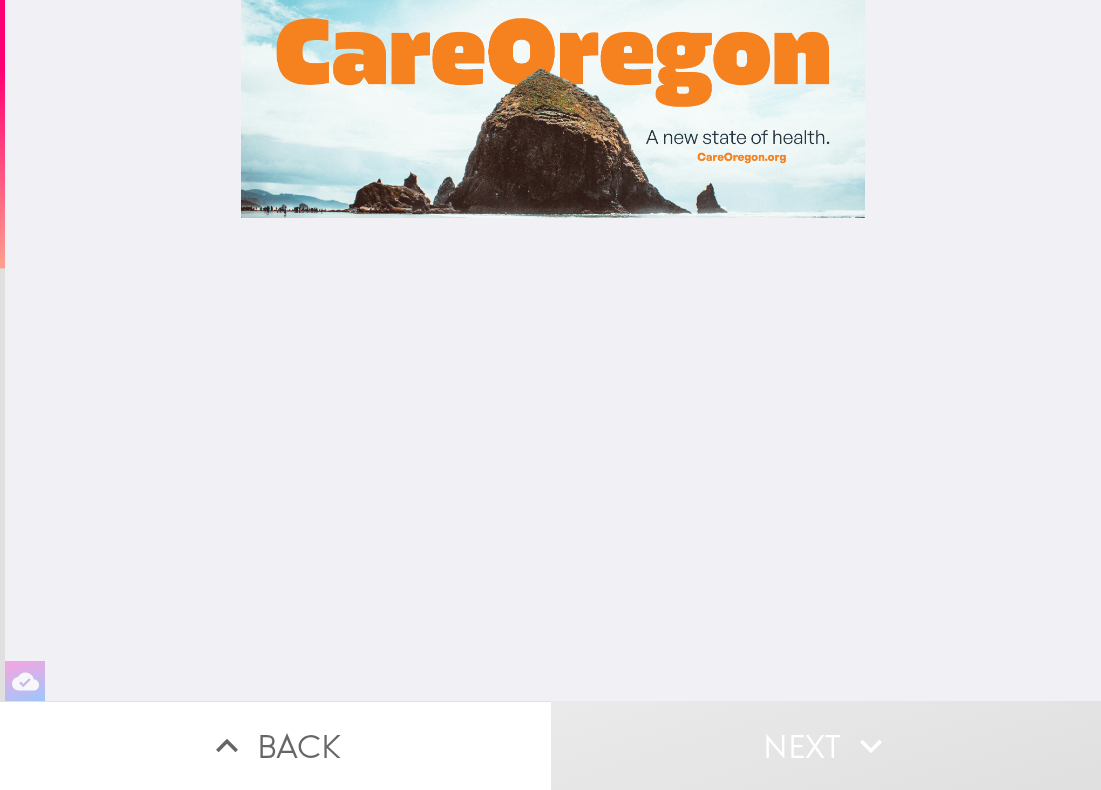 click at bounding box center [553, 350] 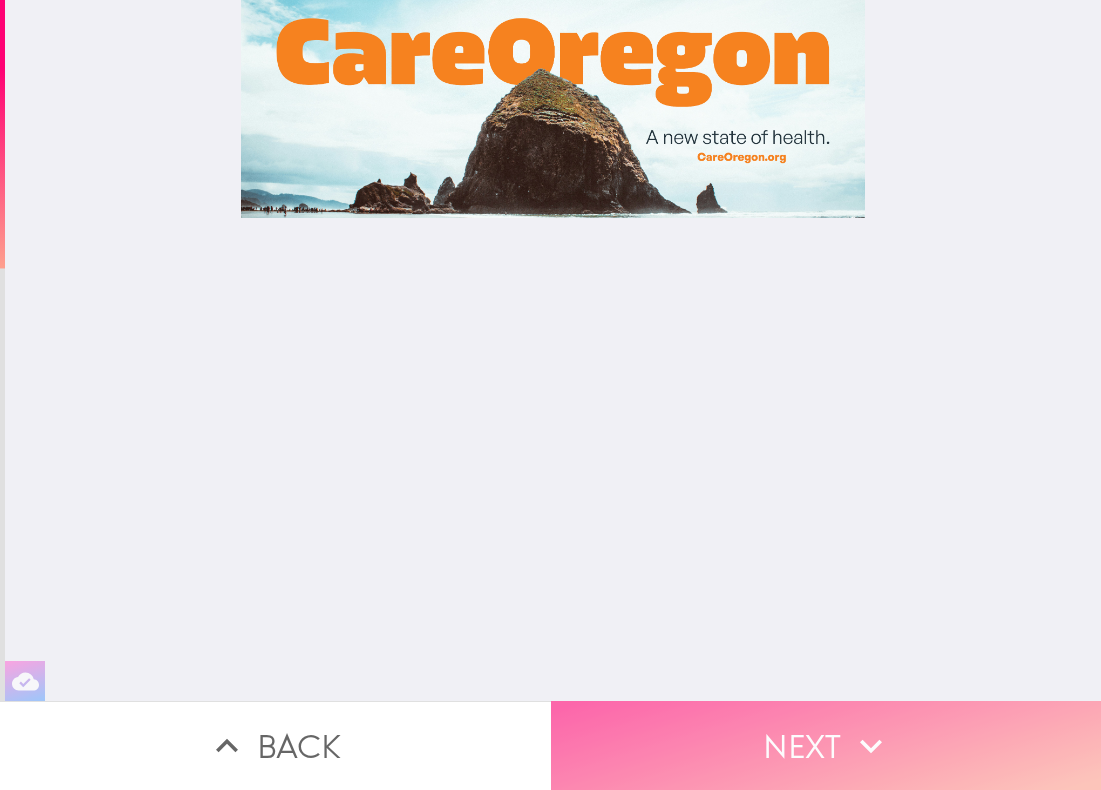 click on "Next" at bounding box center (826, 745) 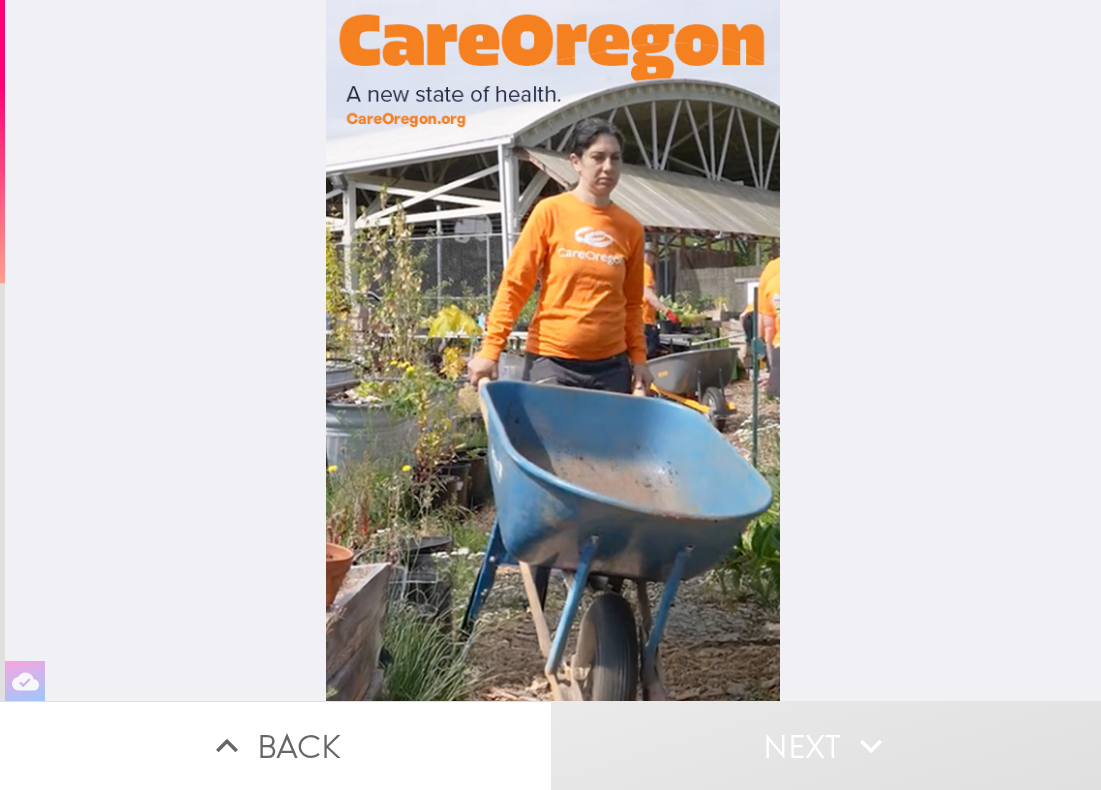 drag, startPoint x: 613, startPoint y: 339, endPoint x: 961, endPoint y: 254, distance: 358.23038 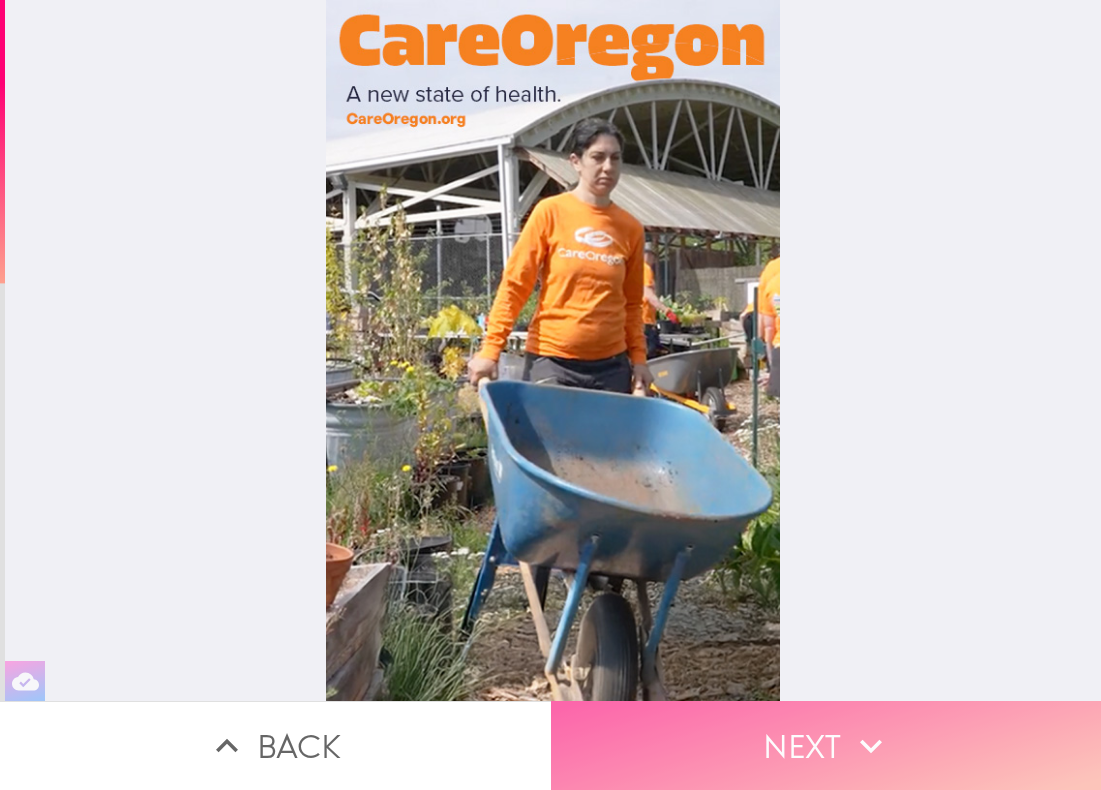 click on "Next" at bounding box center (826, 745) 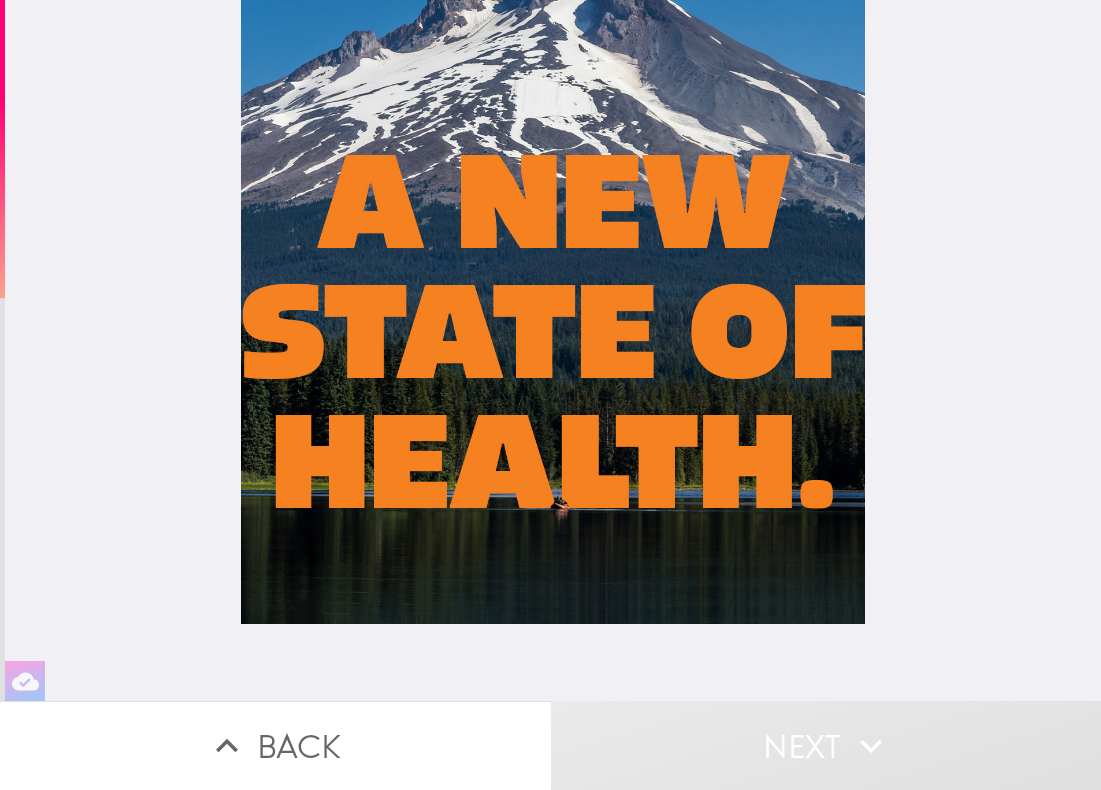 click at bounding box center [553, 350] 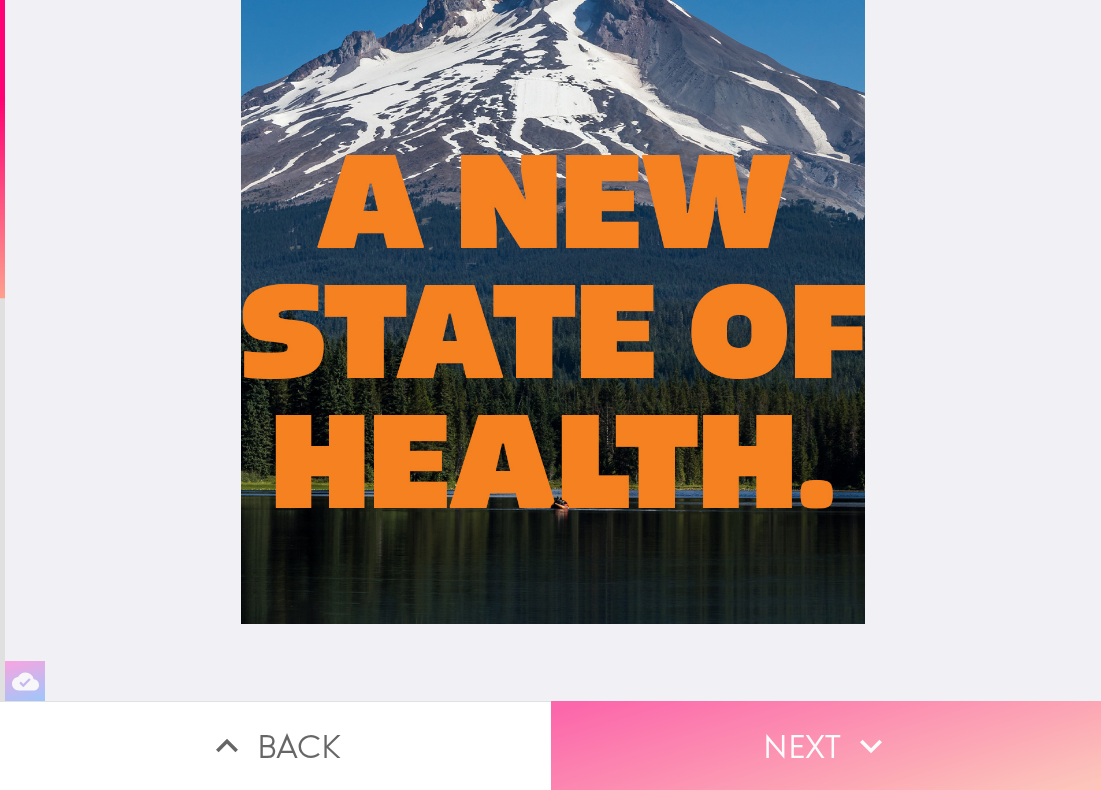 click on "Next" at bounding box center (826, 745) 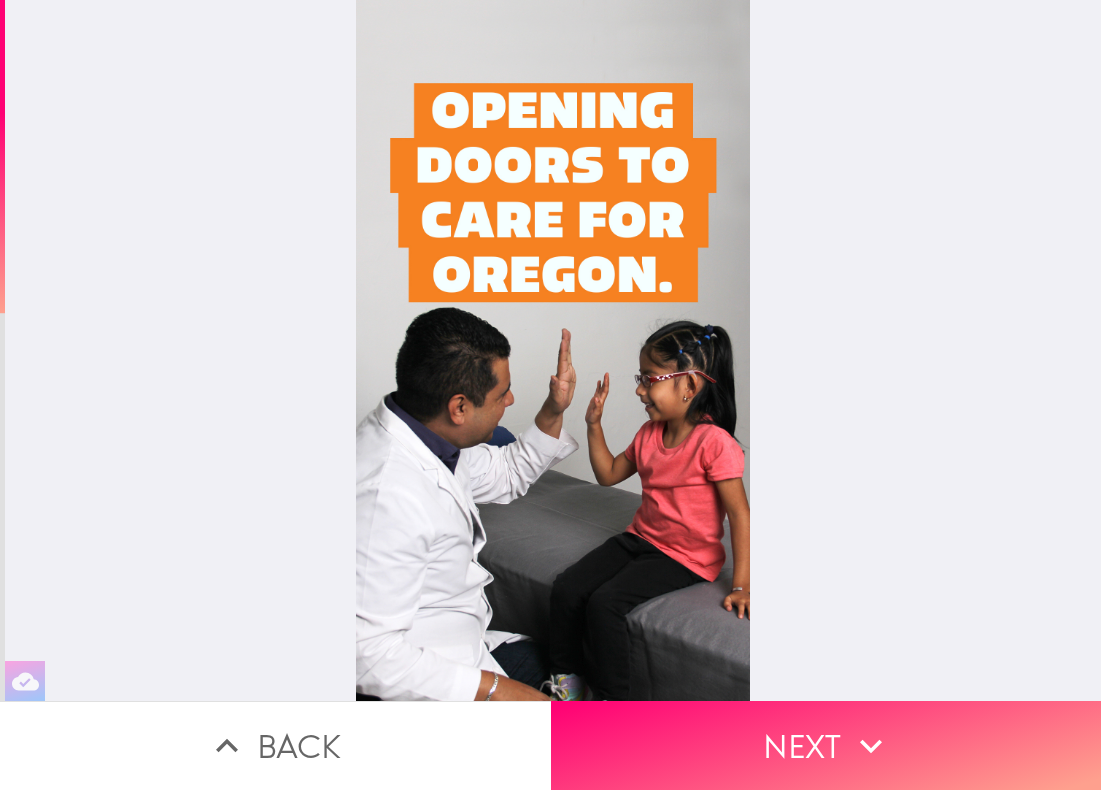 click at bounding box center [553, 350] 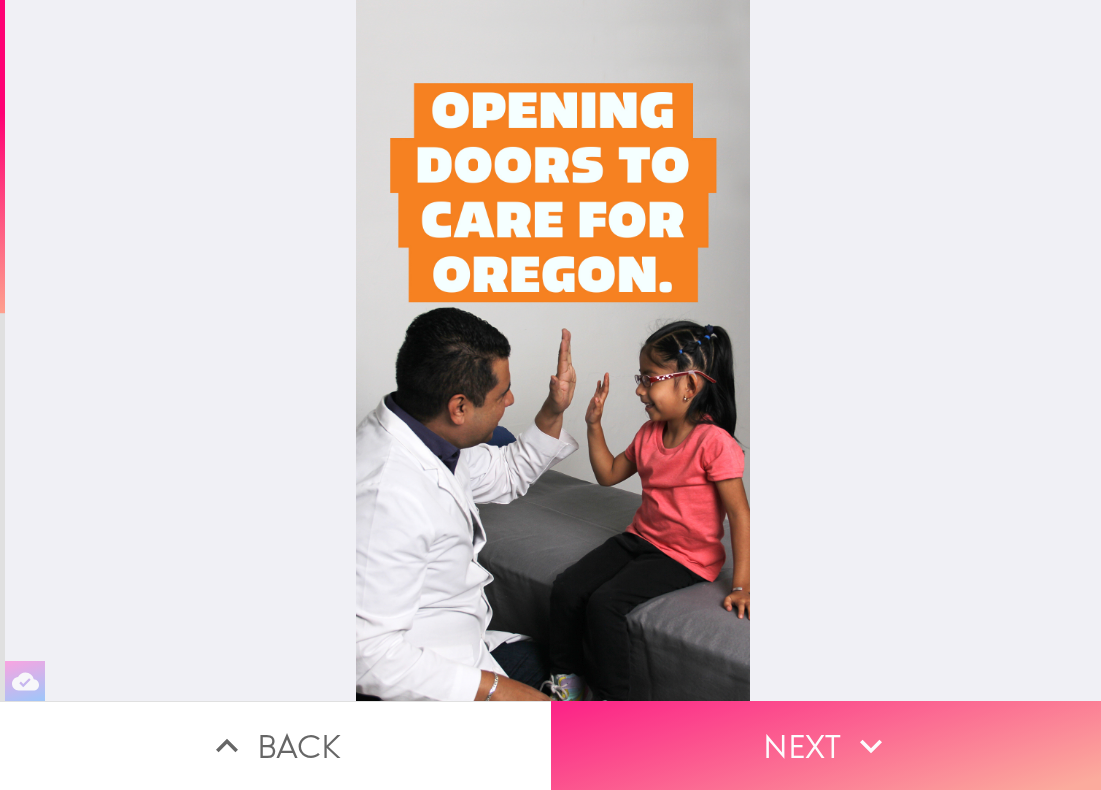 click on "Next" at bounding box center [826, 745] 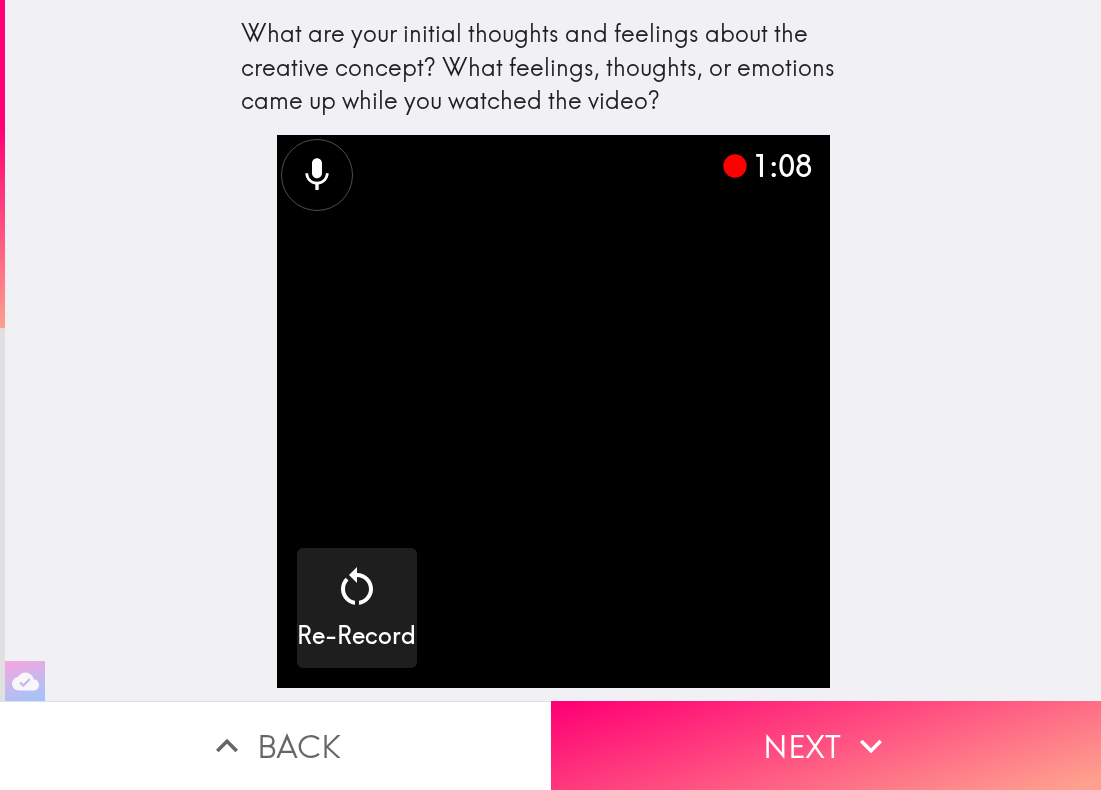 click at bounding box center (553, 411) 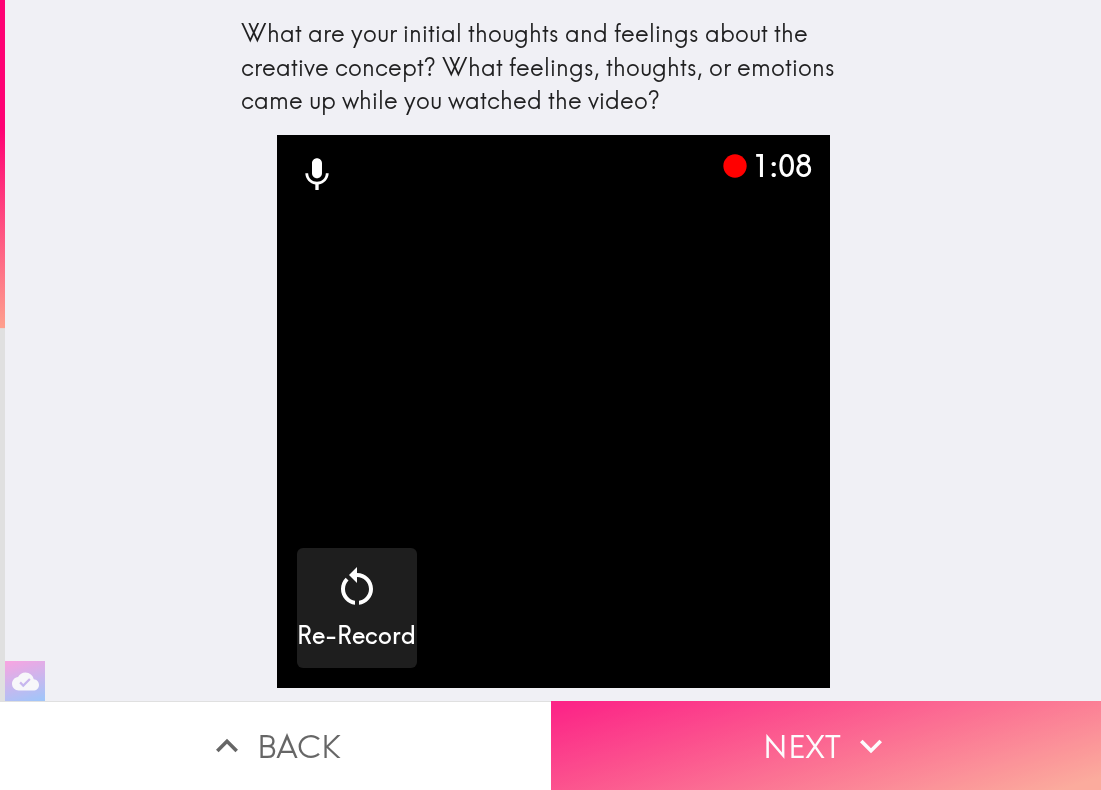 click on "Next" at bounding box center [826, 745] 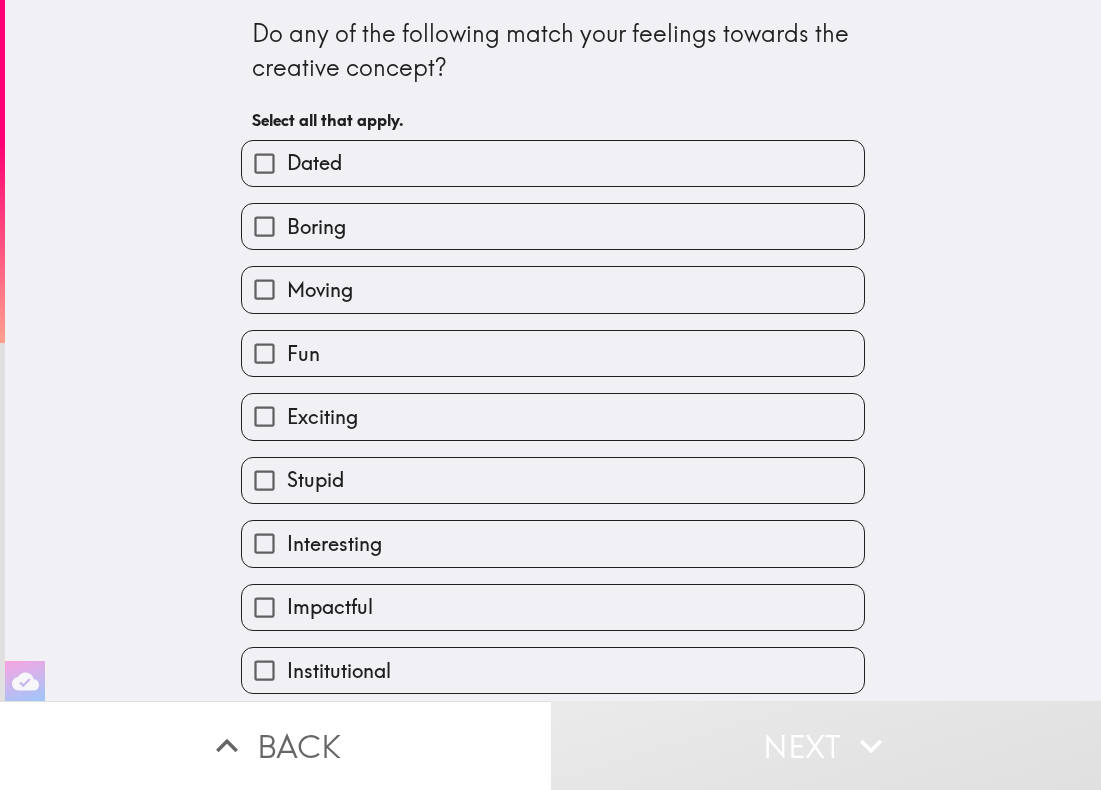scroll, scrollTop: 134, scrollLeft: 0, axis: vertical 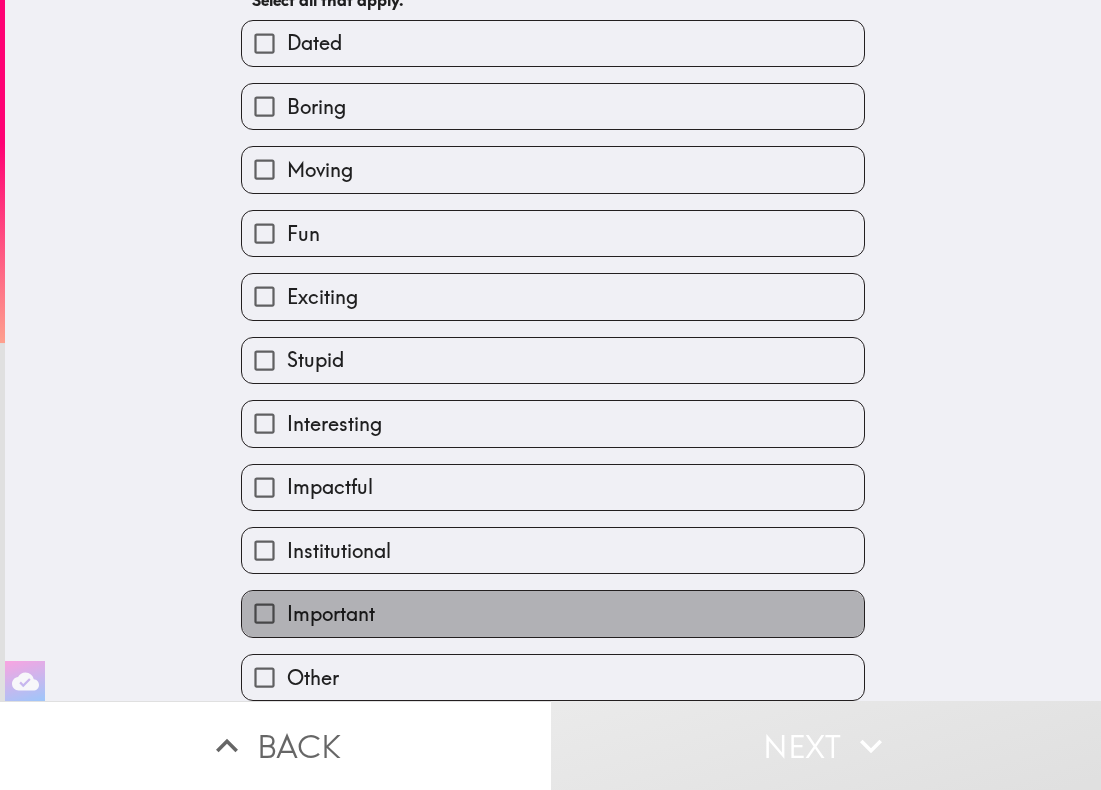 click on "Important" at bounding box center [553, 613] 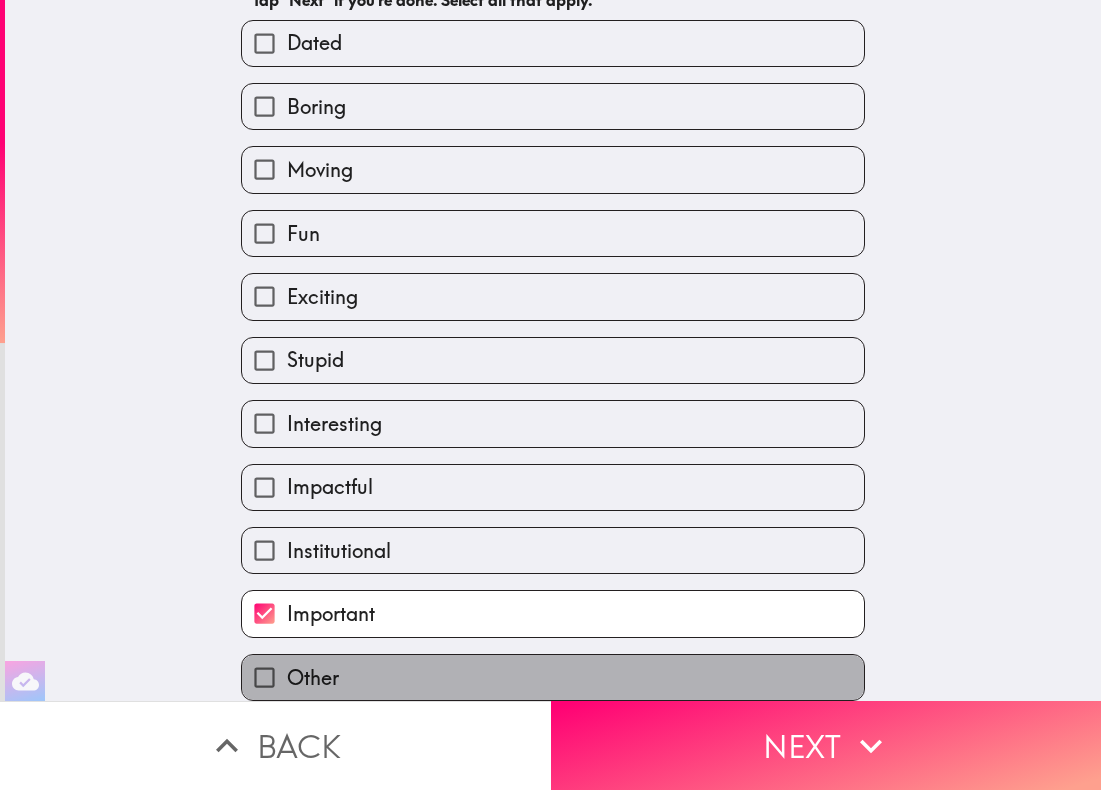 click on "Other" at bounding box center [553, 677] 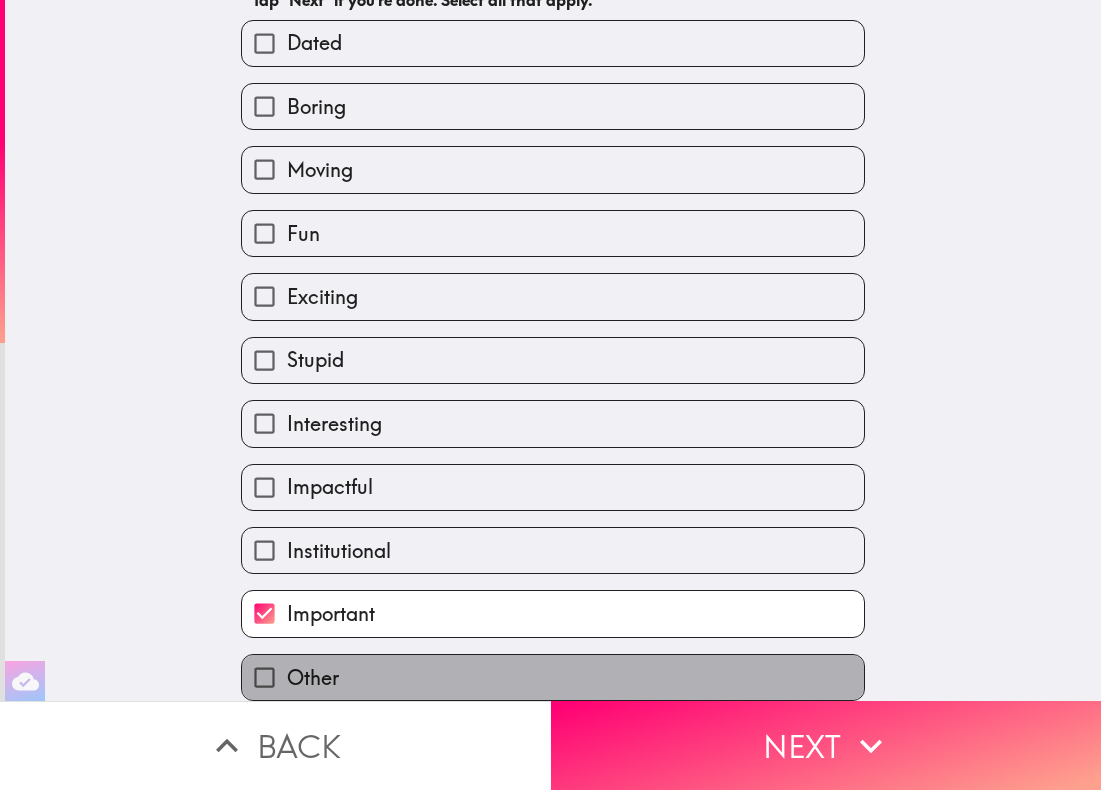 checkbox on "true" 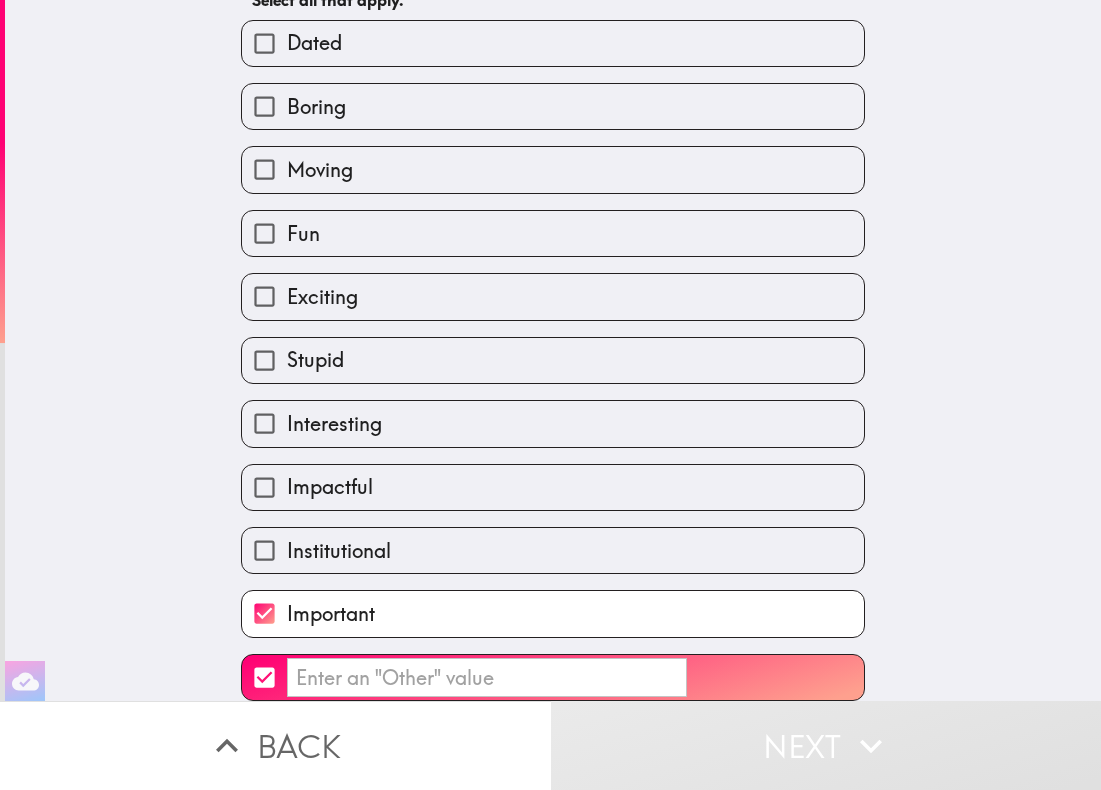 click on "​" at bounding box center (487, 677) 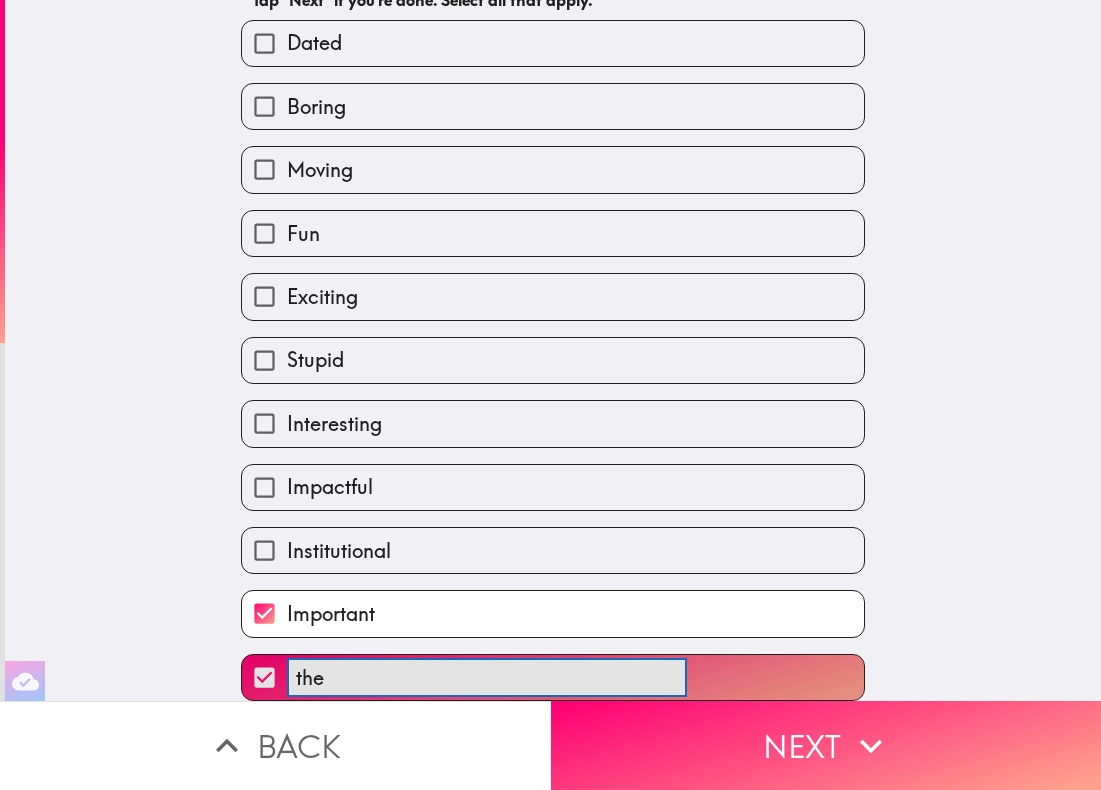 click on "the ​" at bounding box center [553, 677] 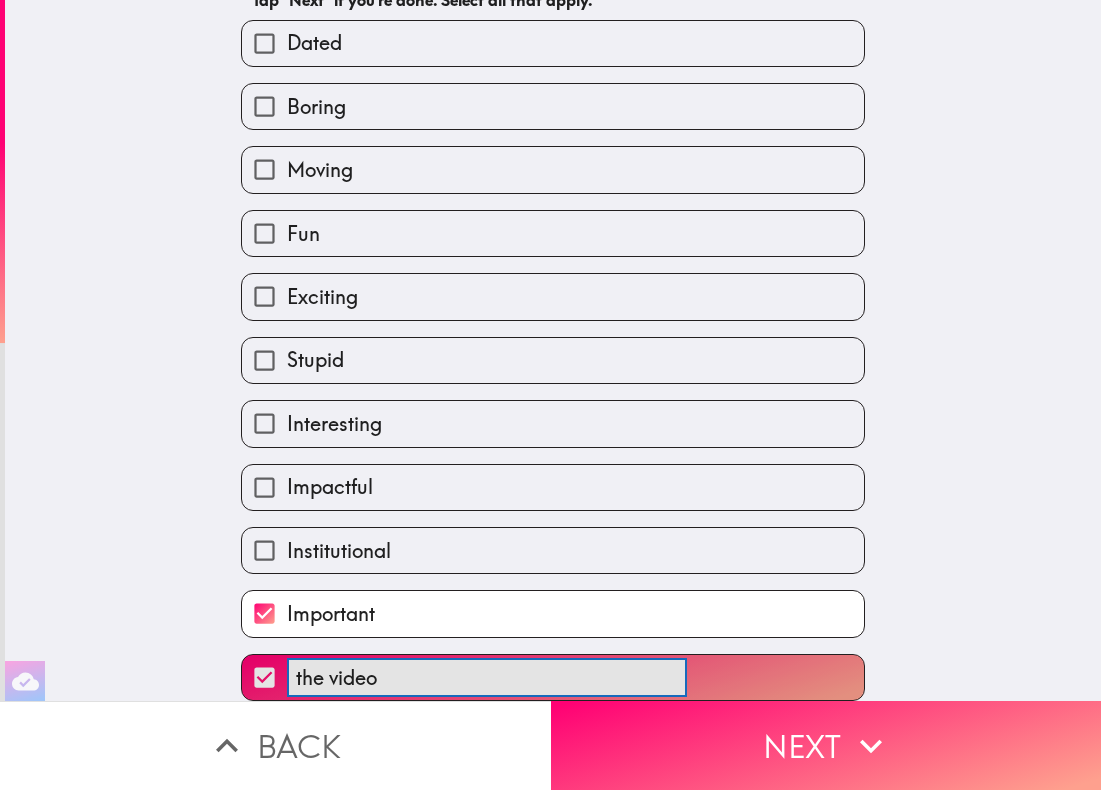 click on "the video ​" at bounding box center [553, 677] 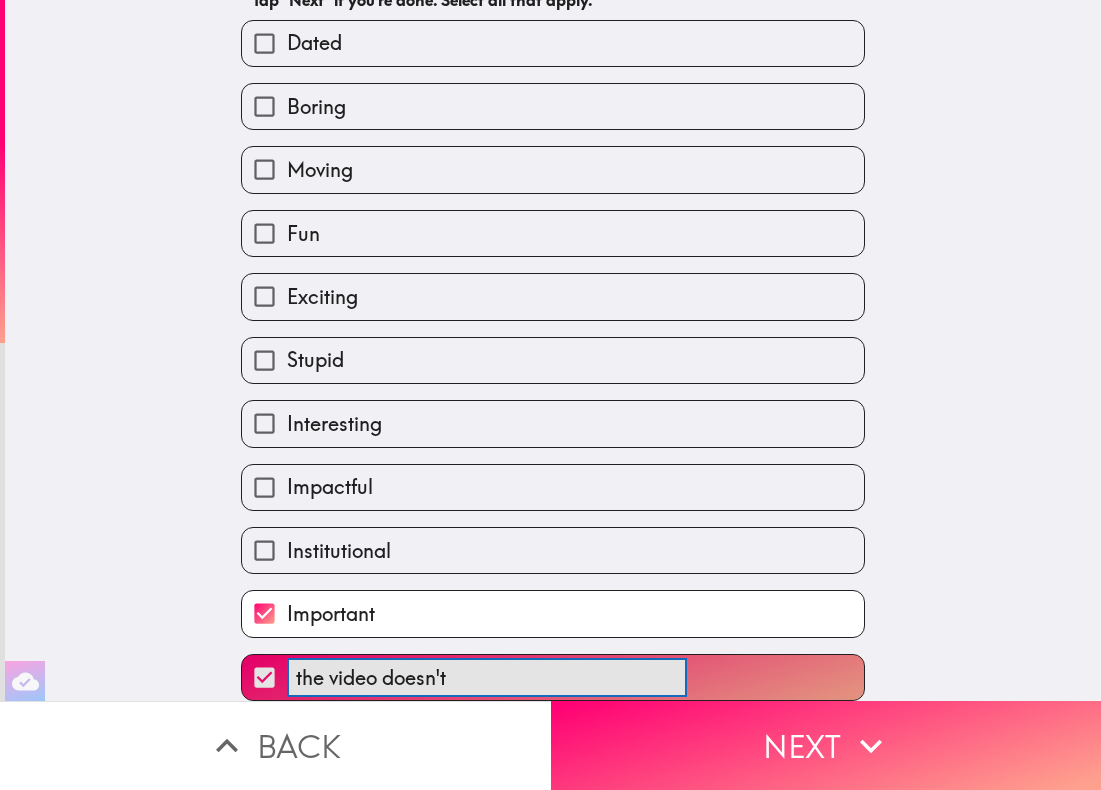 click on "the video doesn't ​" at bounding box center (553, 677) 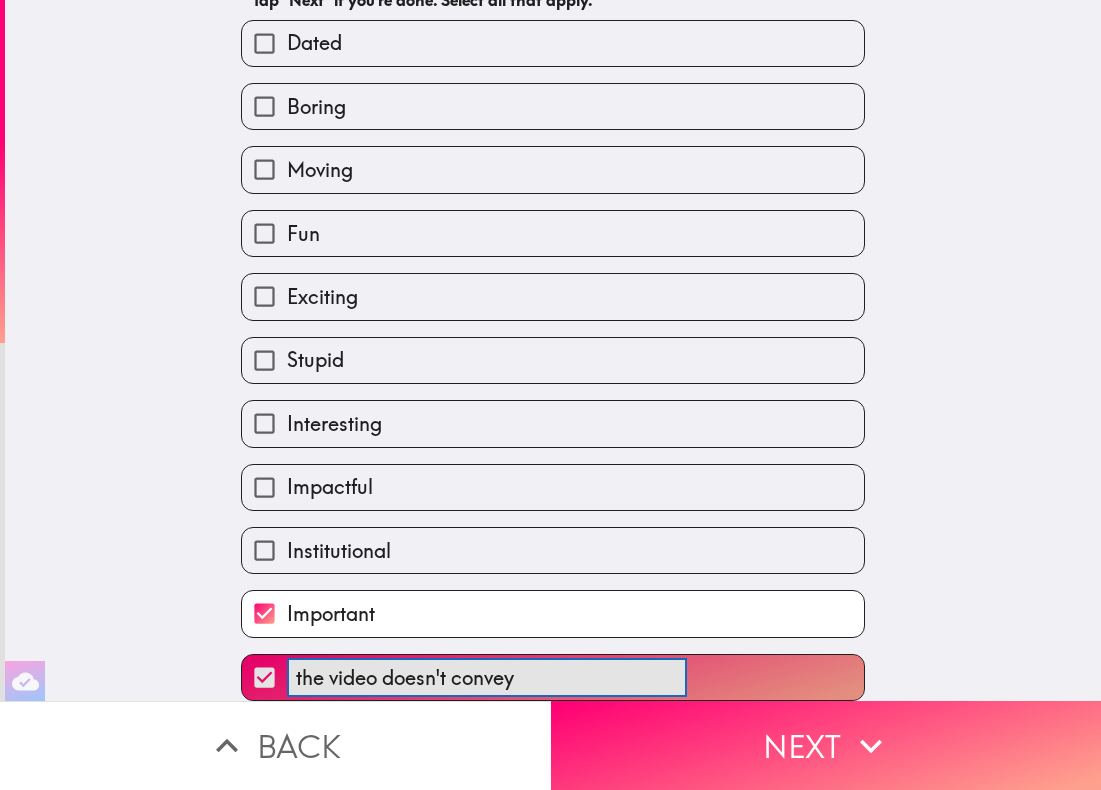 click on "the video doesn't convey ​" at bounding box center [553, 677] 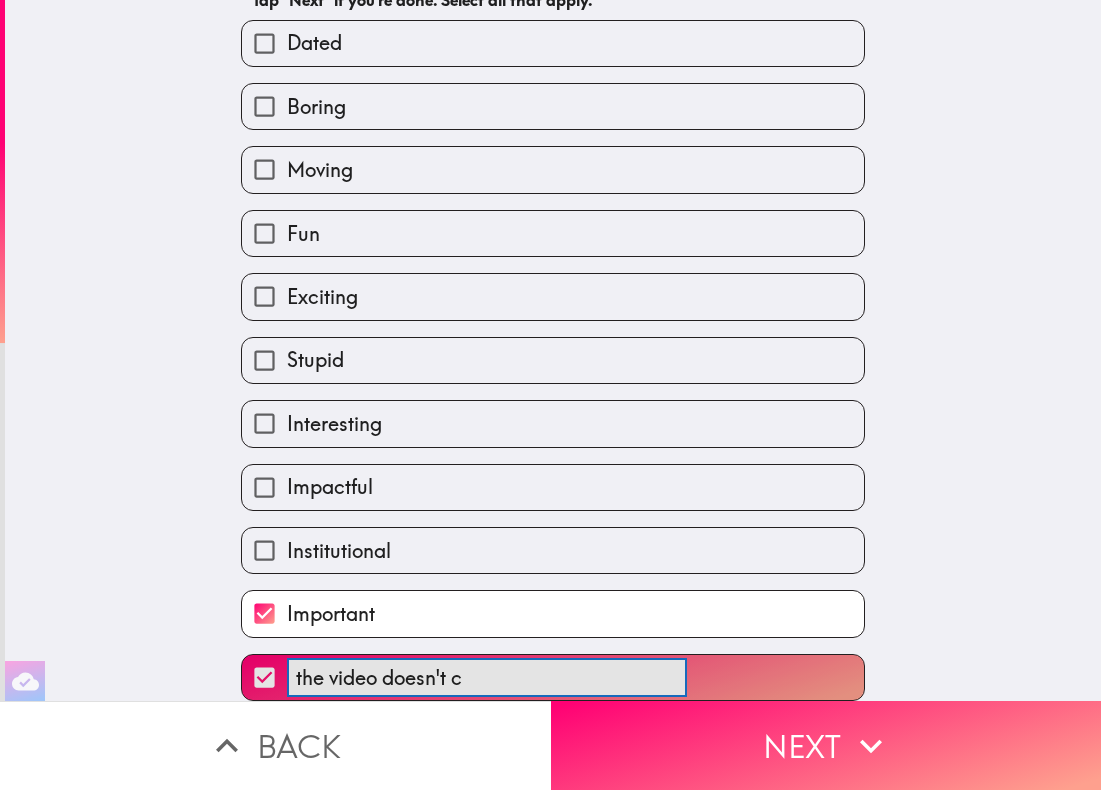 click on "the video doesn't c ​" at bounding box center (553, 677) 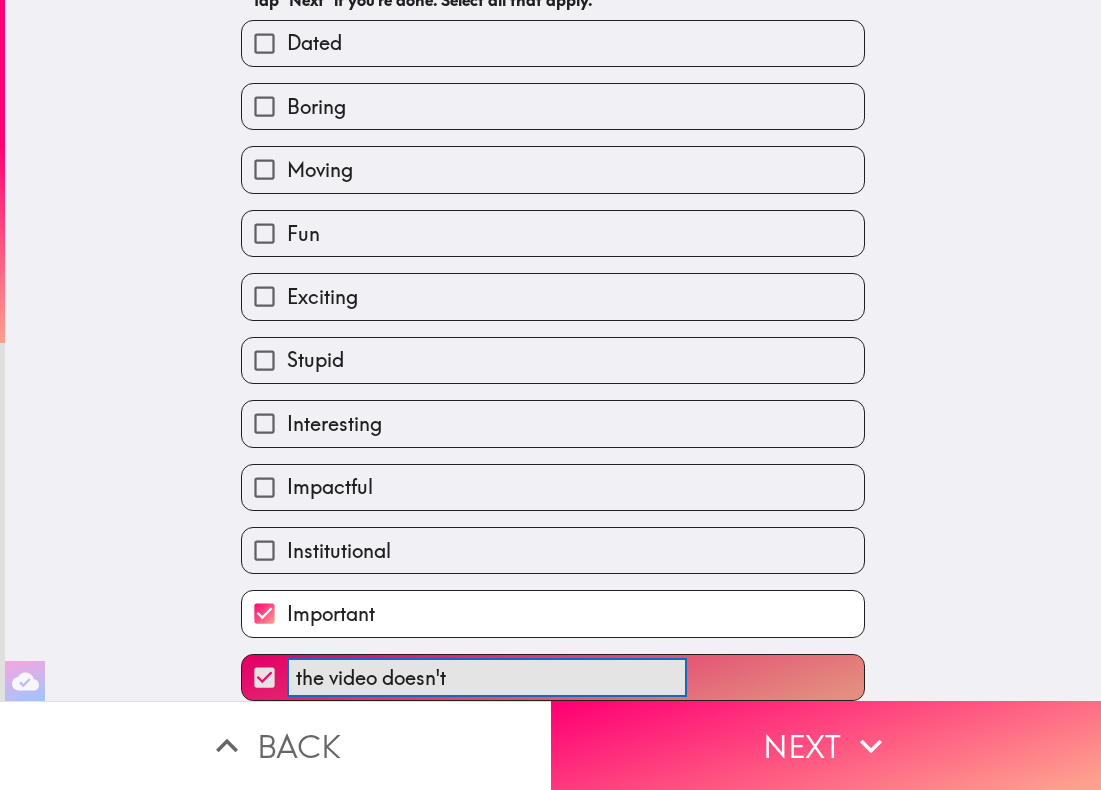 click on "the video doesn't ​" at bounding box center [553, 677] 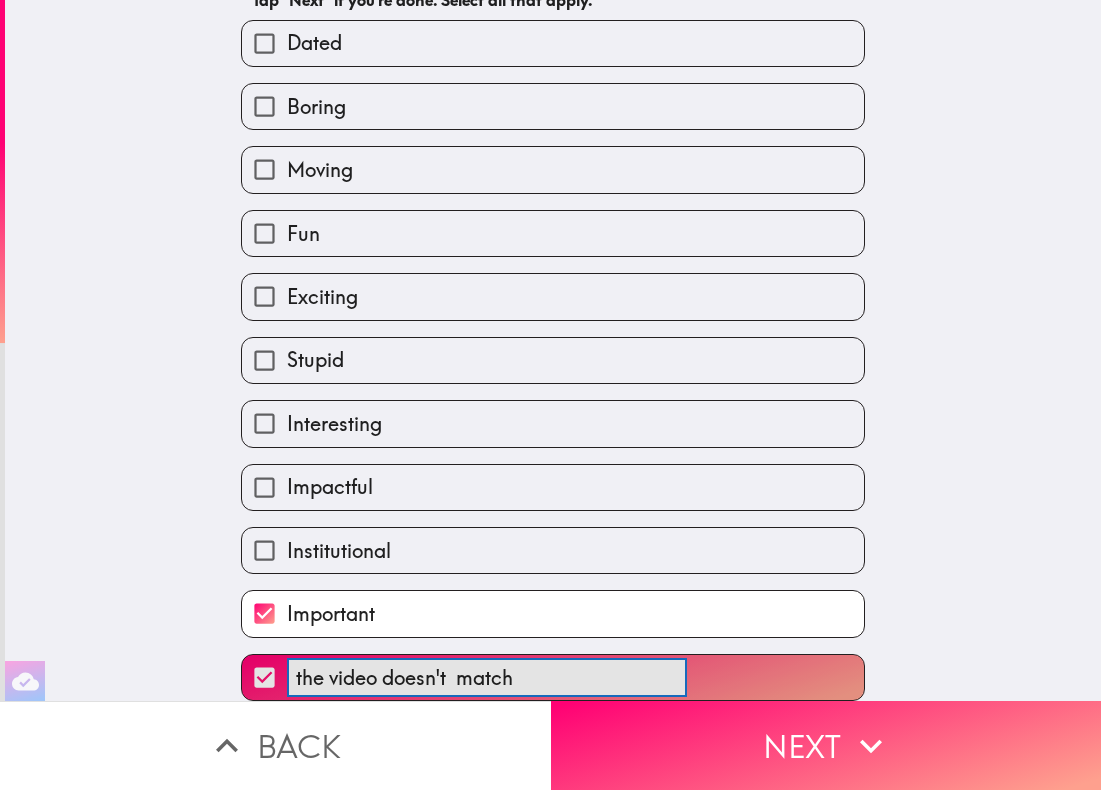 click on "the video doesn't  match ​" at bounding box center (553, 677) 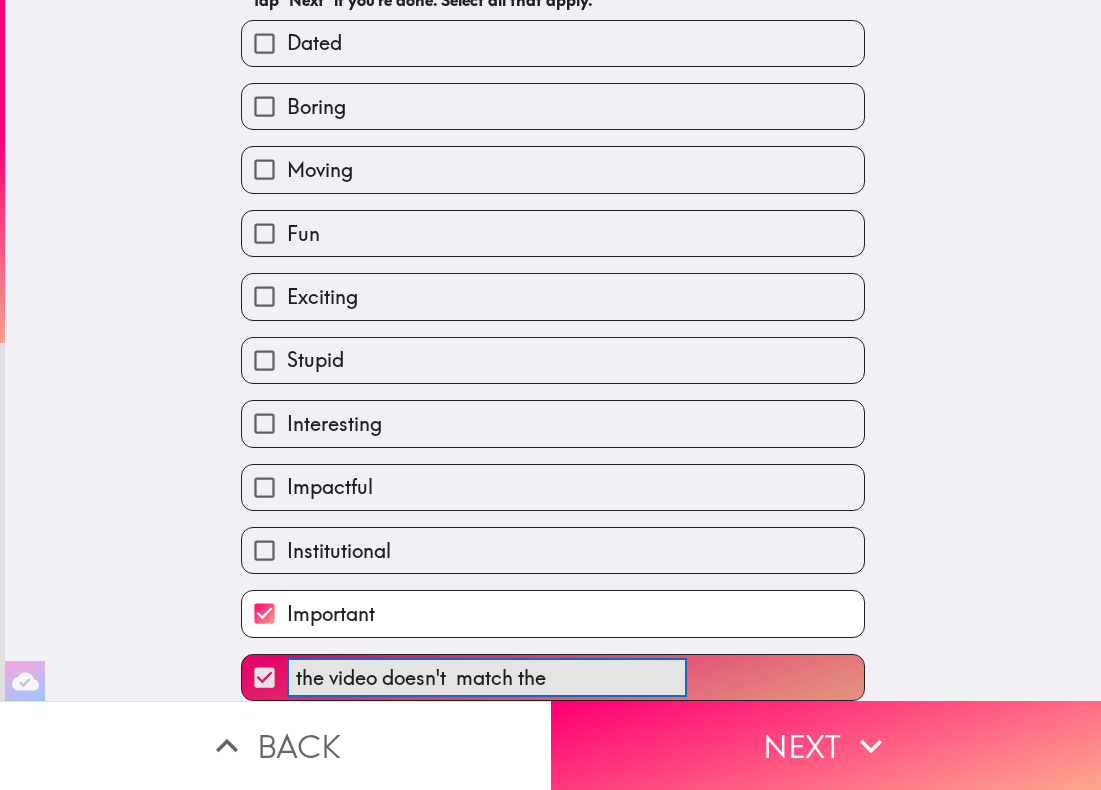 click on "the video doesn't  match the ​" at bounding box center (553, 677) 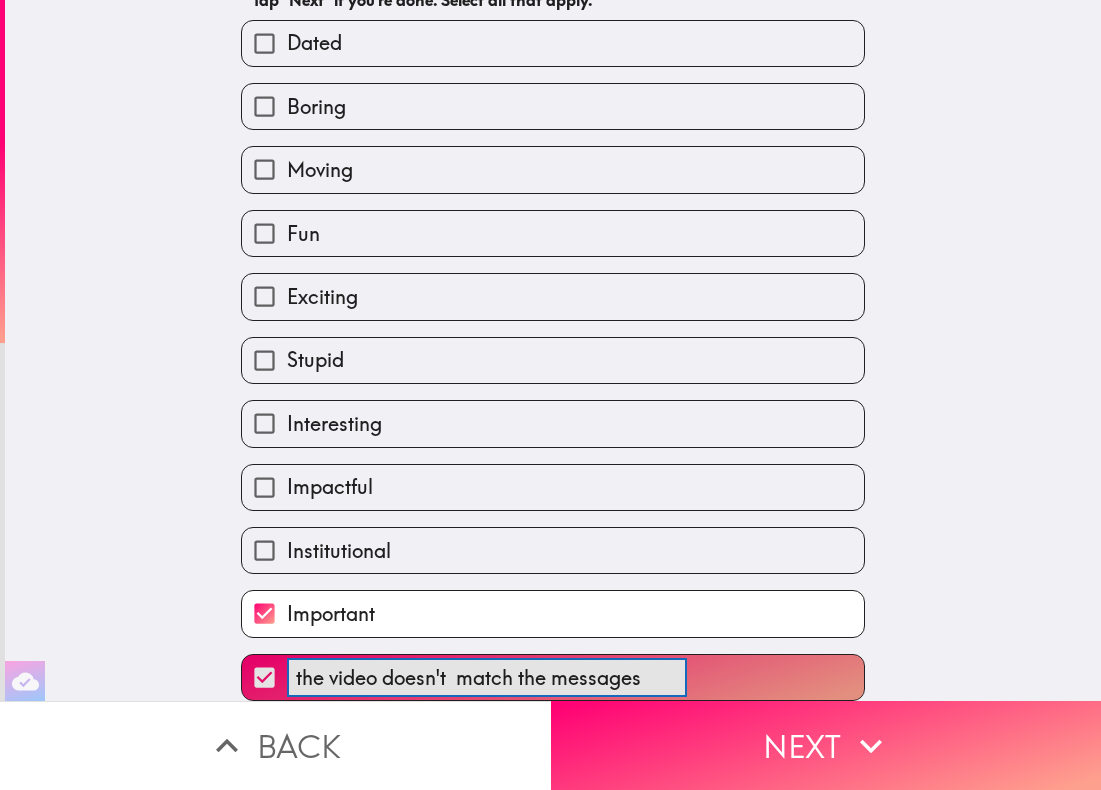 click on "the video doesn't  match the messages ​" at bounding box center [553, 677] 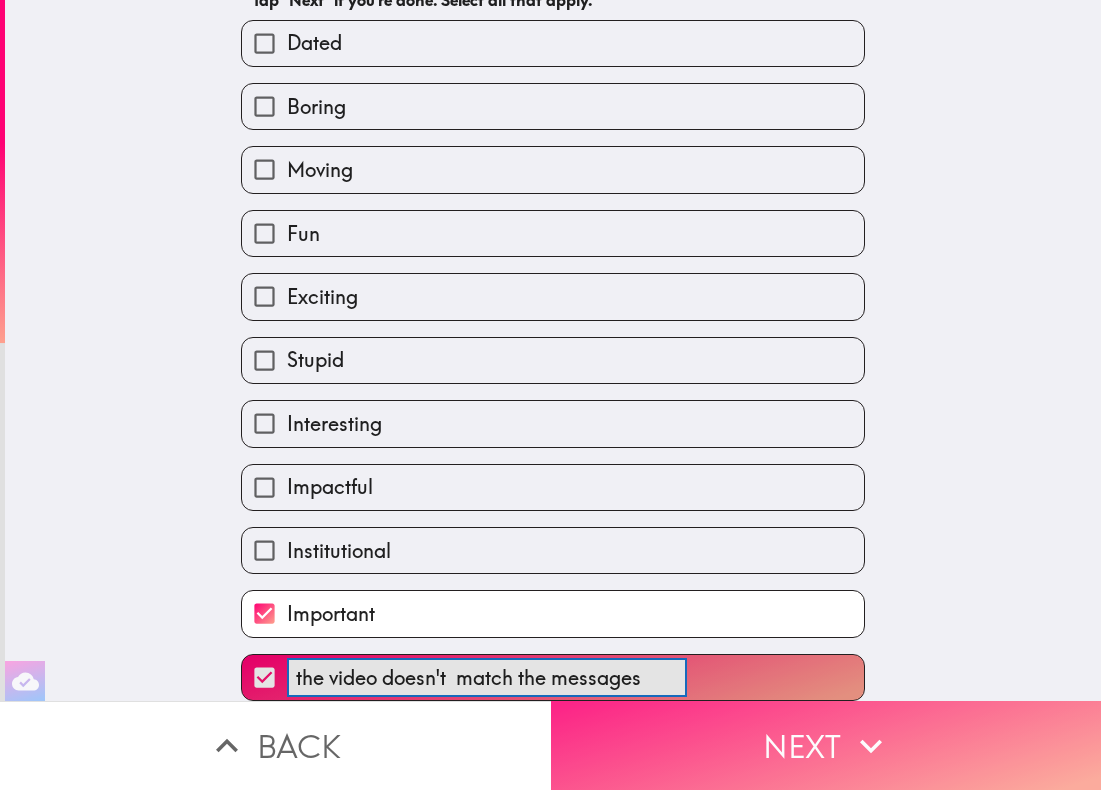 type on "the video doesn't  match the messages" 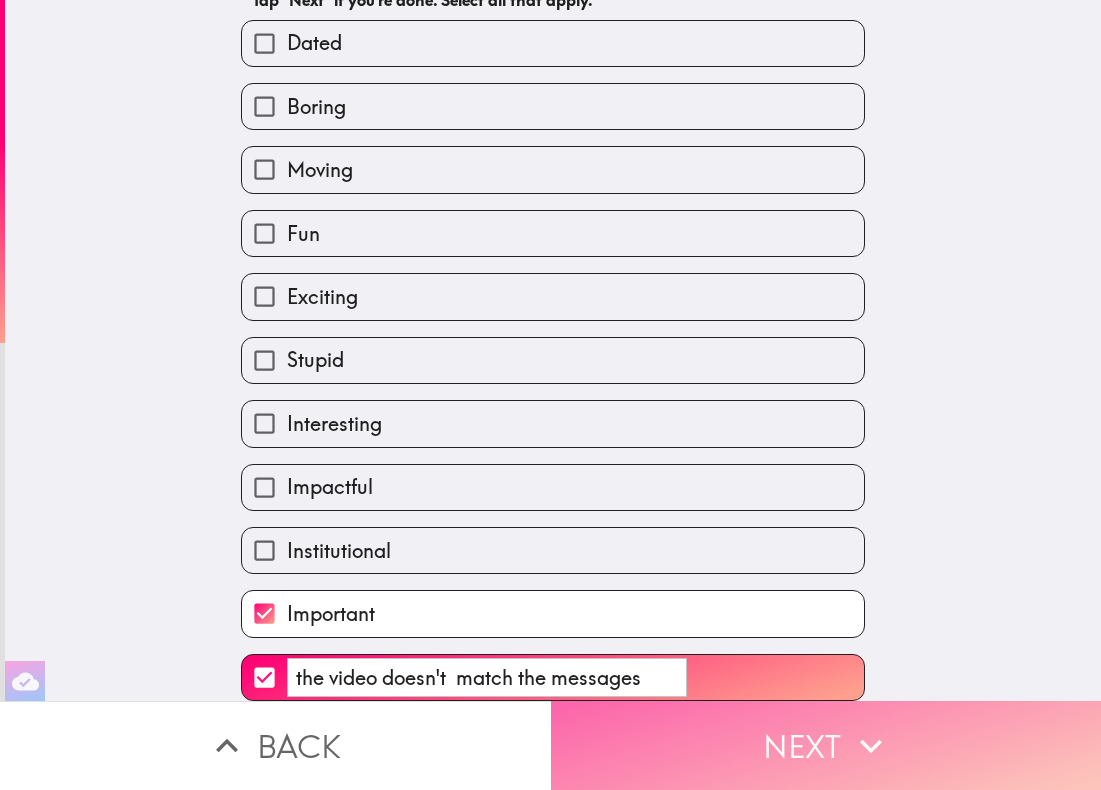 click on "Next" at bounding box center (826, 745) 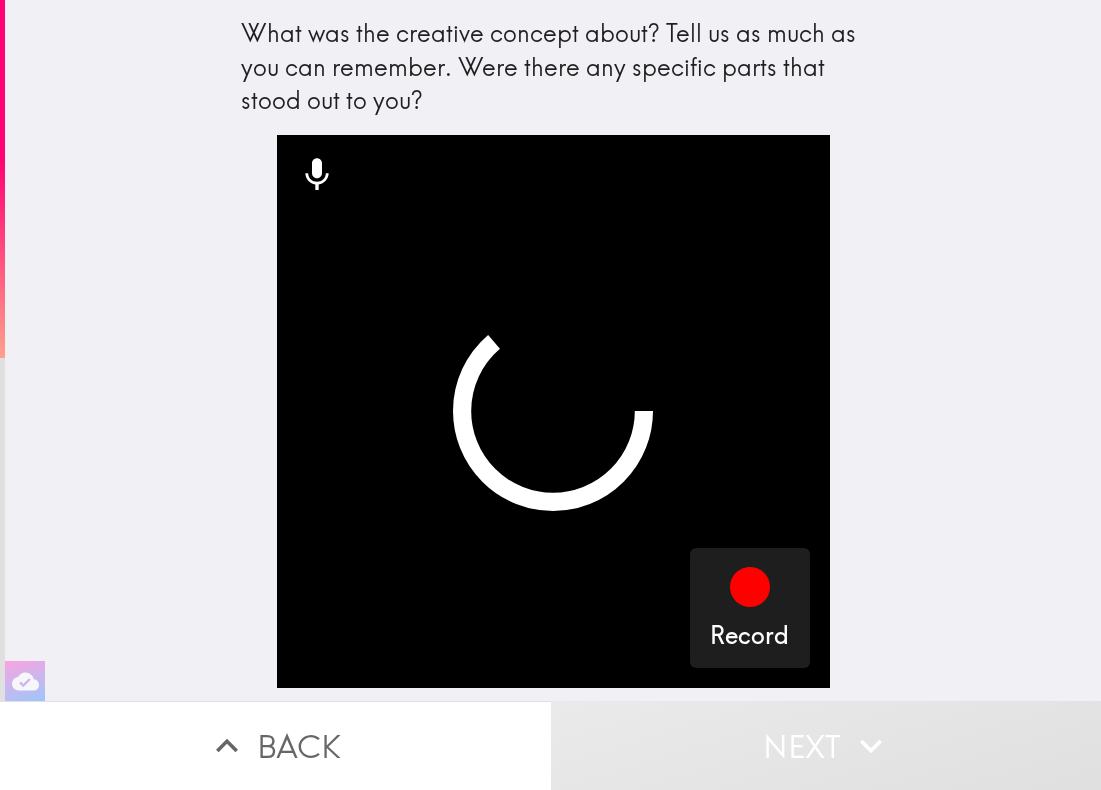 scroll, scrollTop: 0, scrollLeft: 0, axis: both 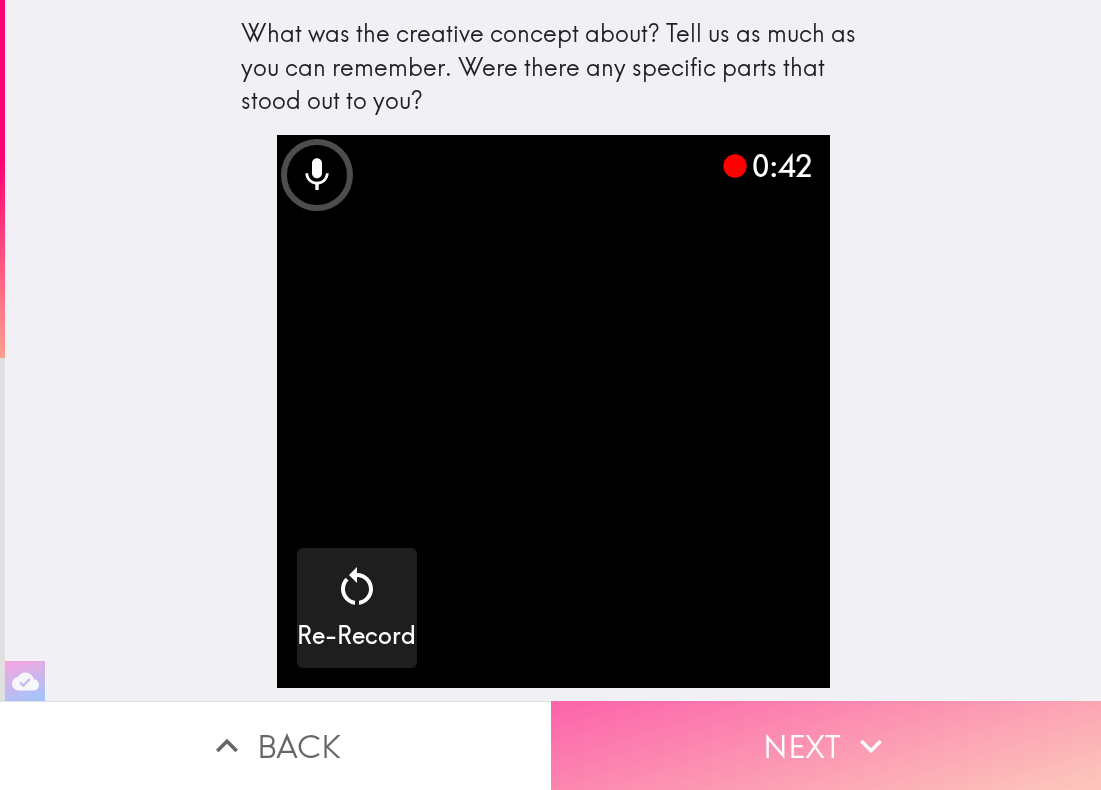 click on "Next" at bounding box center (826, 745) 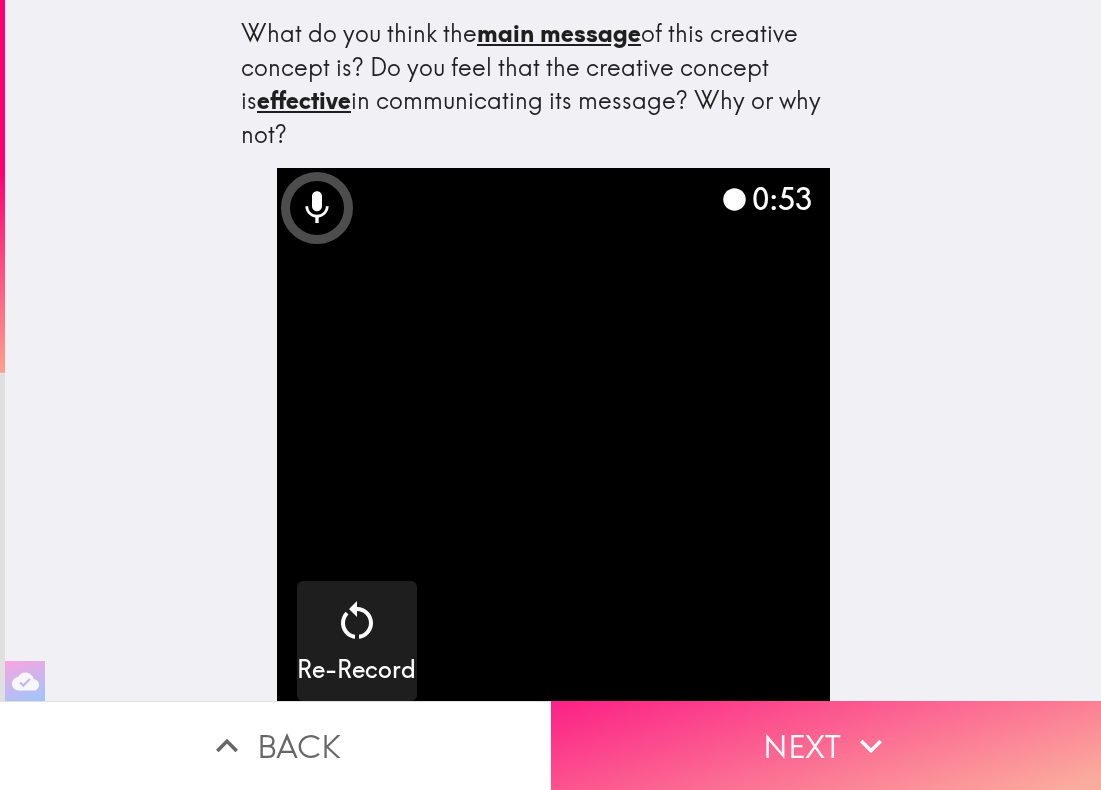 click on "Next" at bounding box center (826, 745) 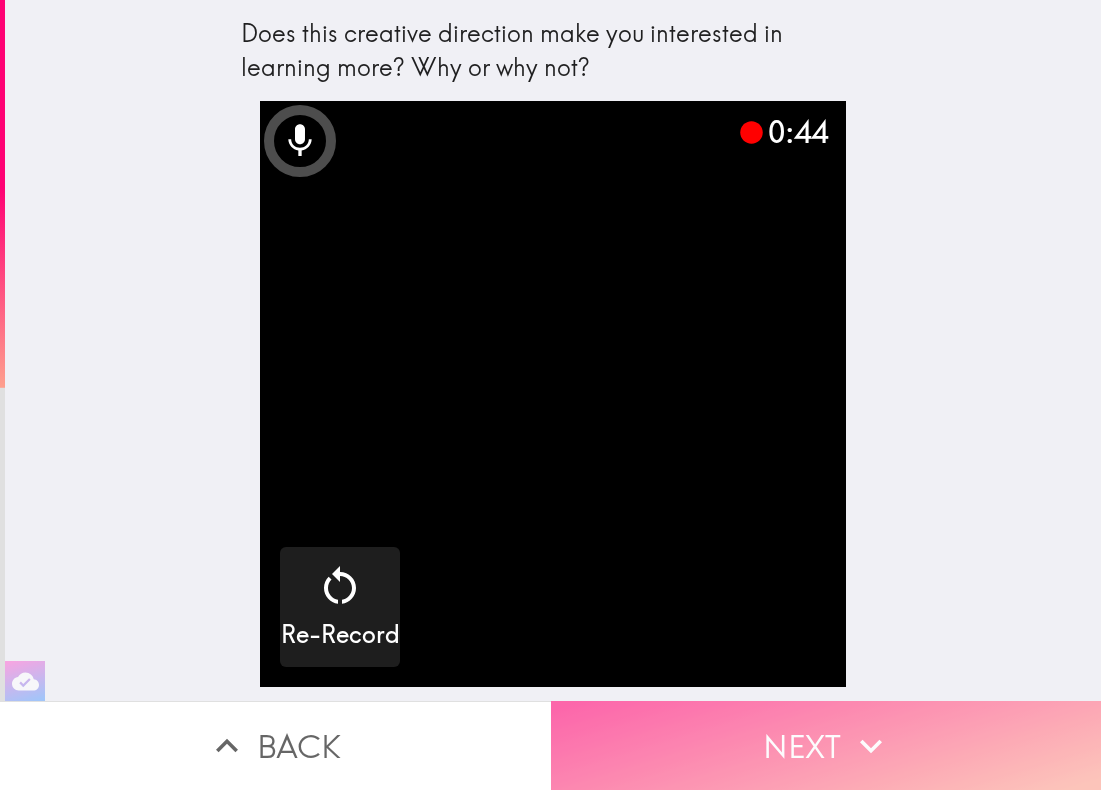 click on "Next" at bounding box center [826, 745] 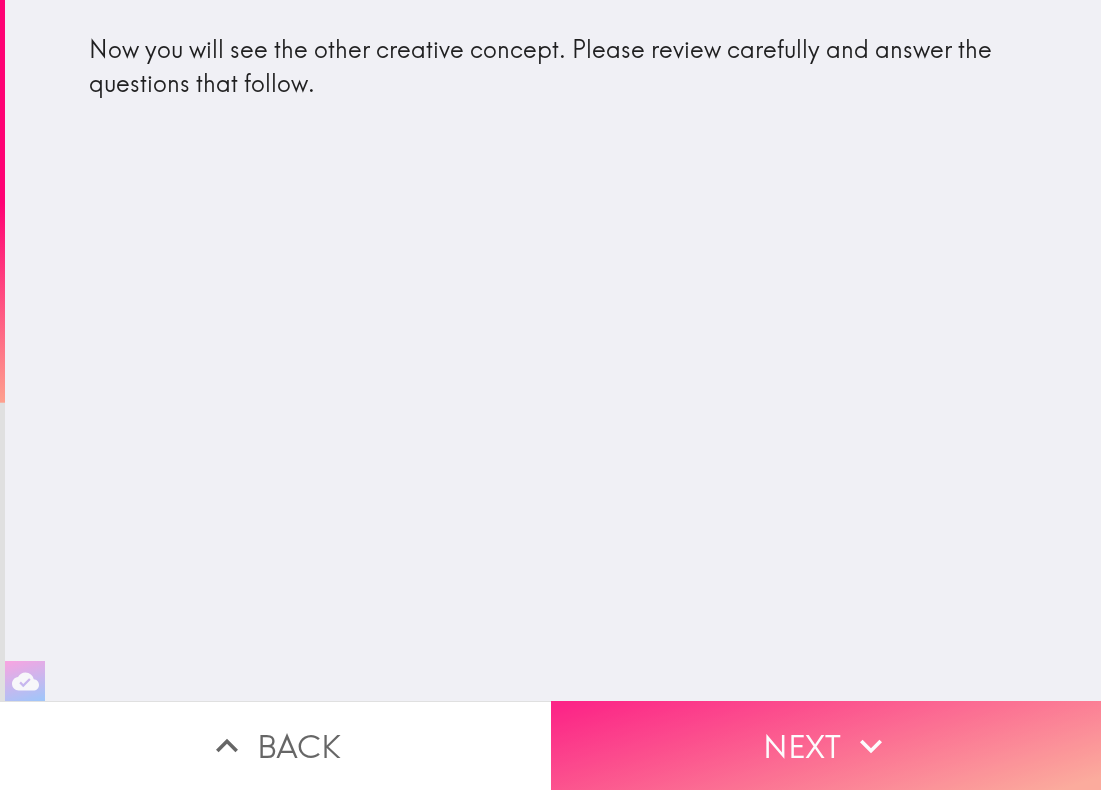 click on "Next" at bounding box center (826, 745) 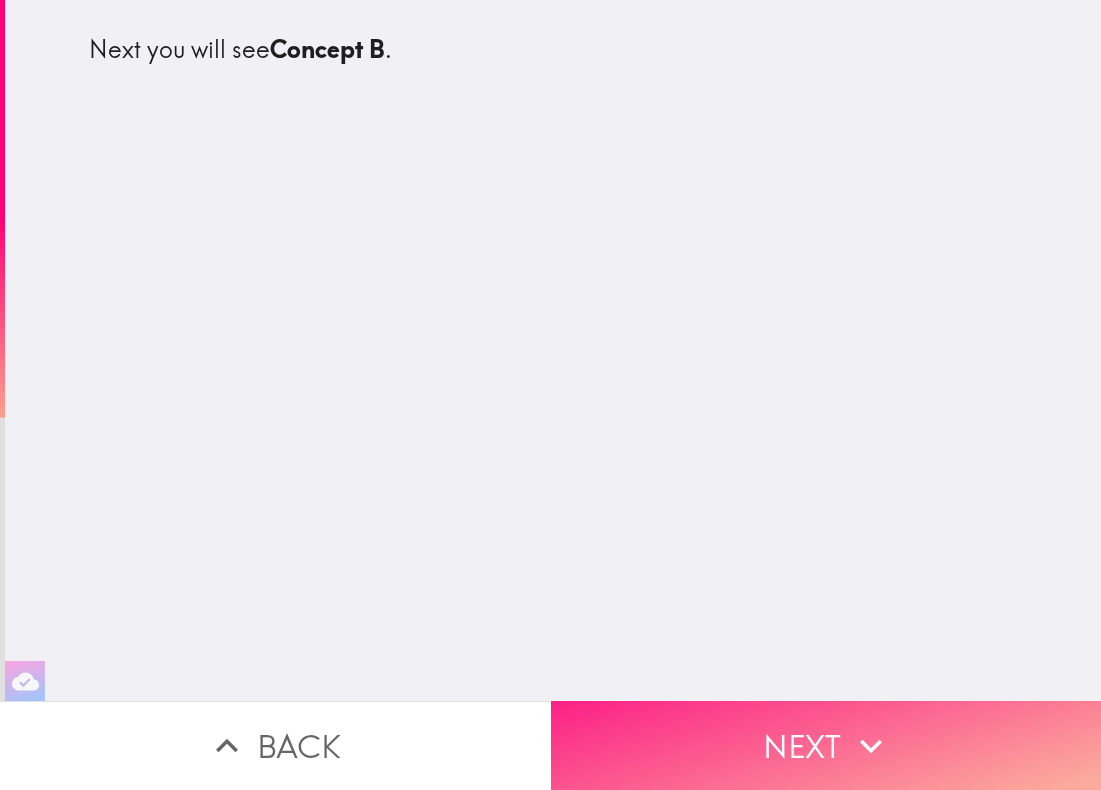 click on "Next" at bounding box center [826, 745] 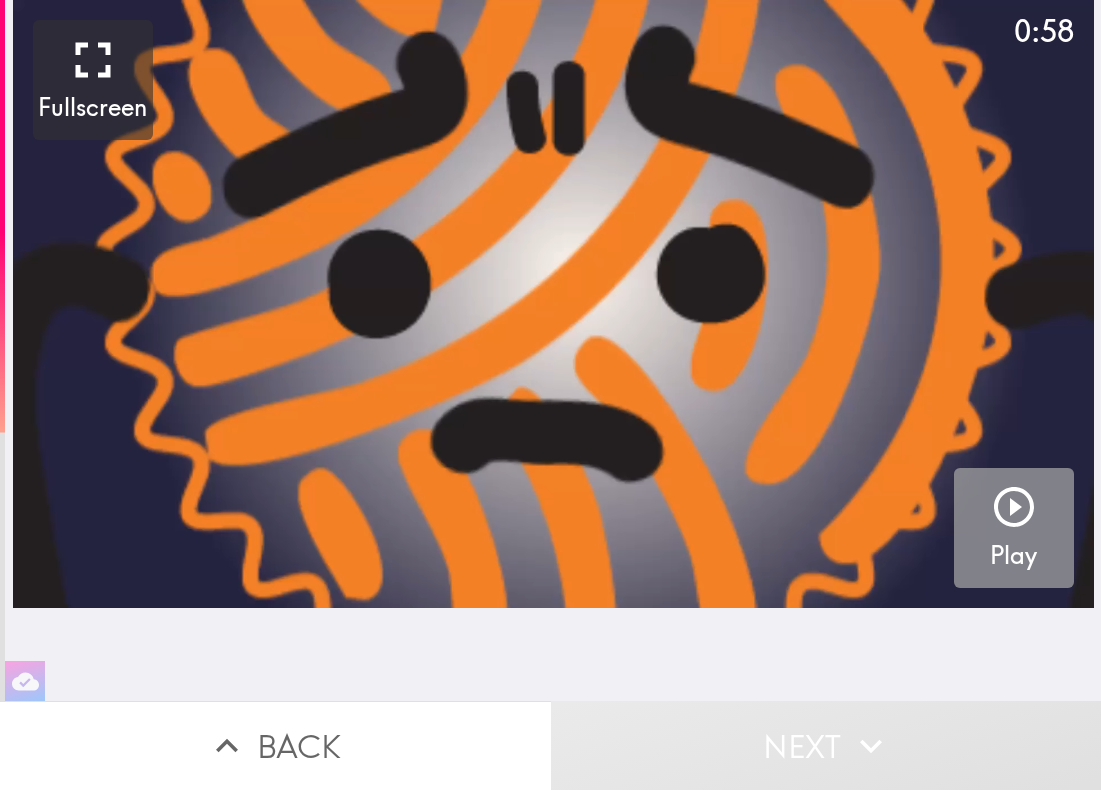click 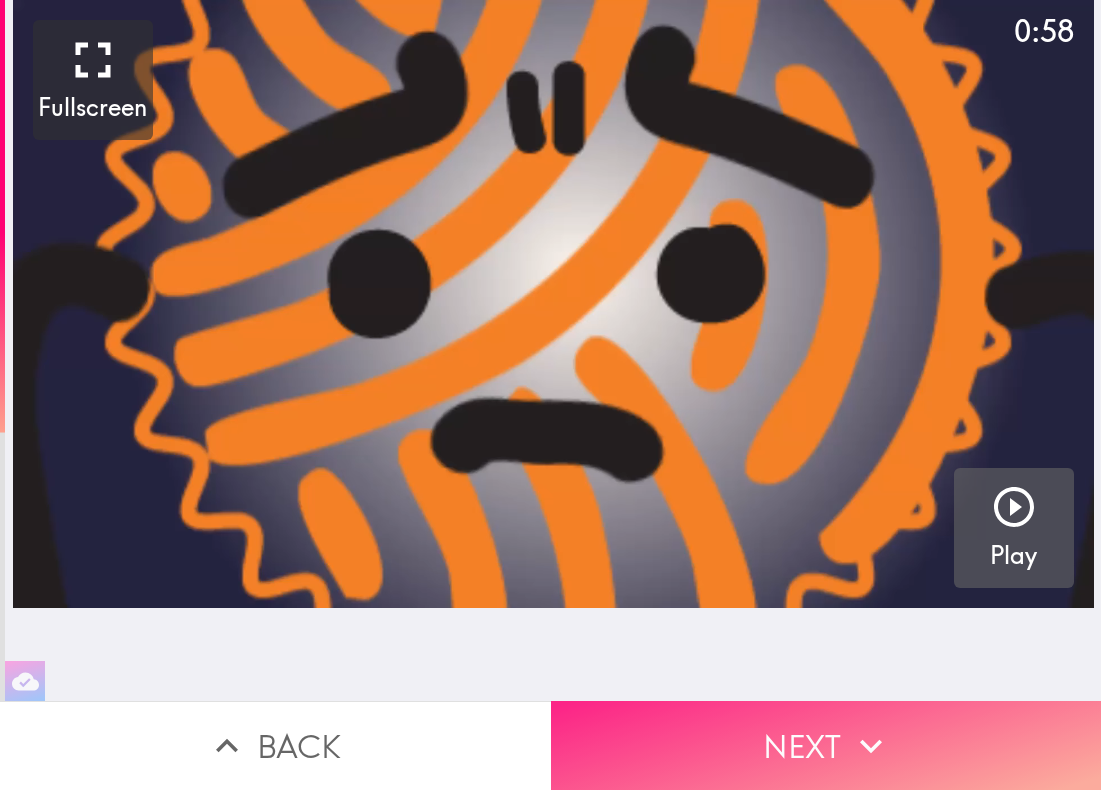 click on "Next" at bounding box center (826, 745) 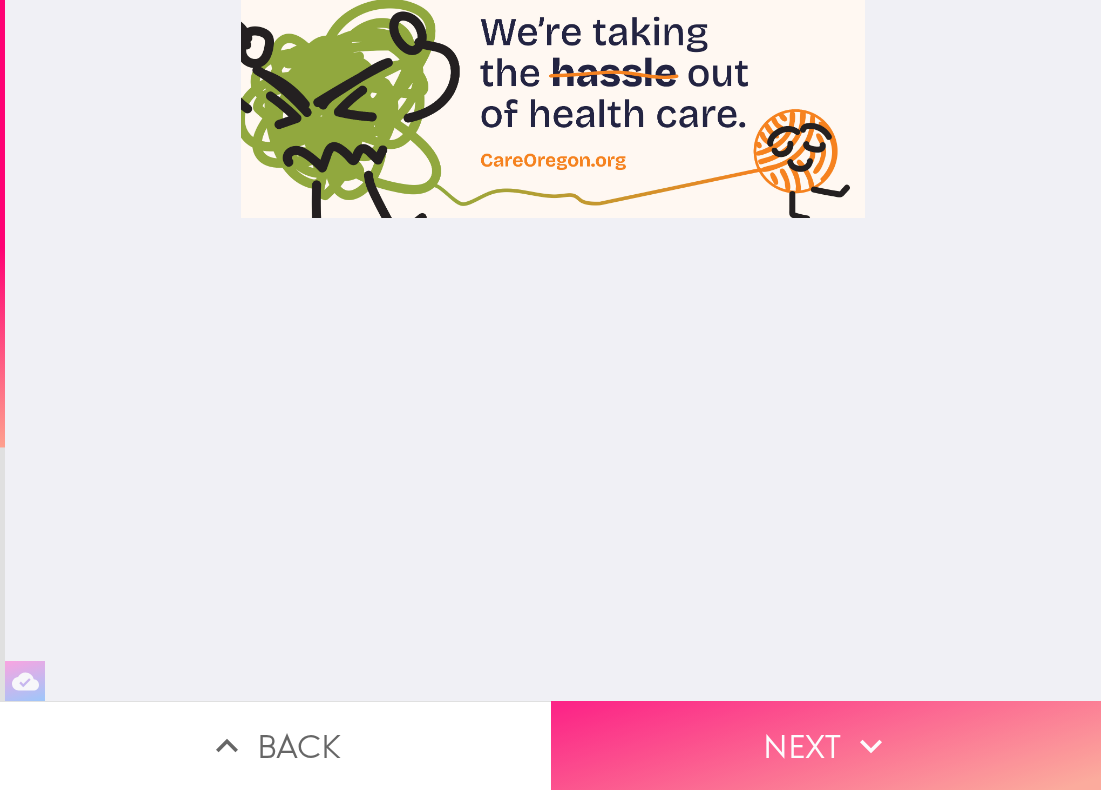click on "Next" at bounding box center [826, 745] 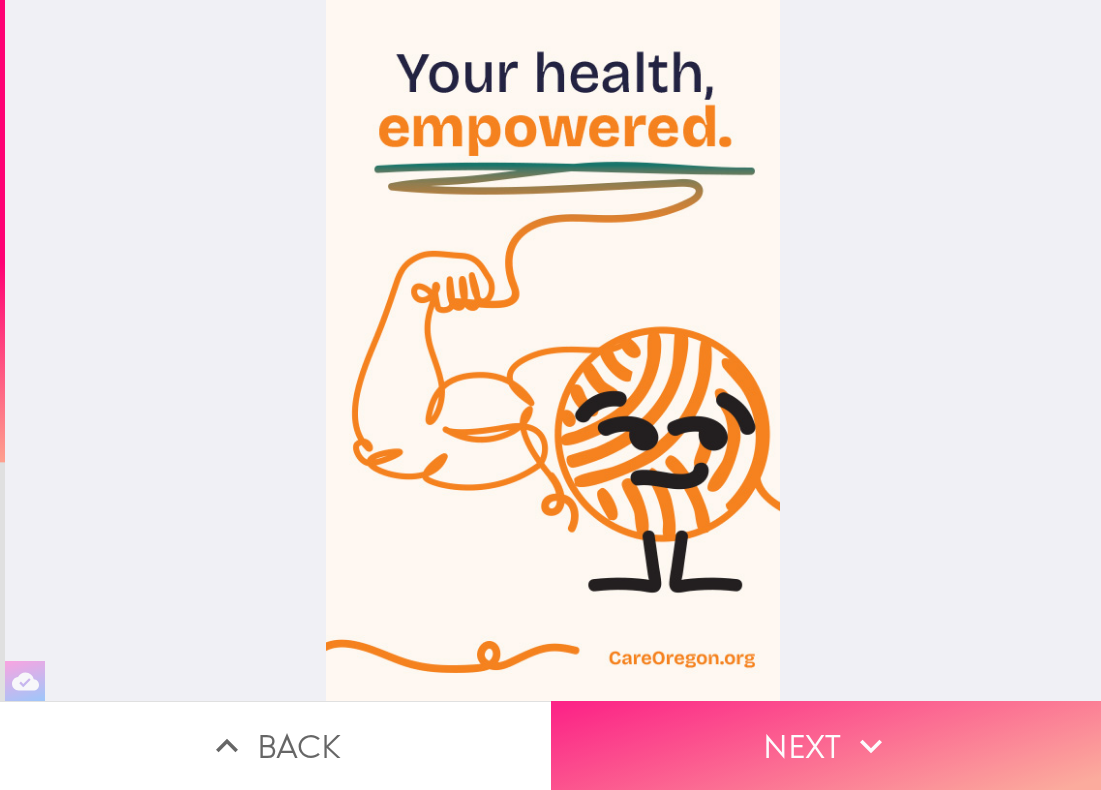 click on "Next" at bounding box center [826, 745] 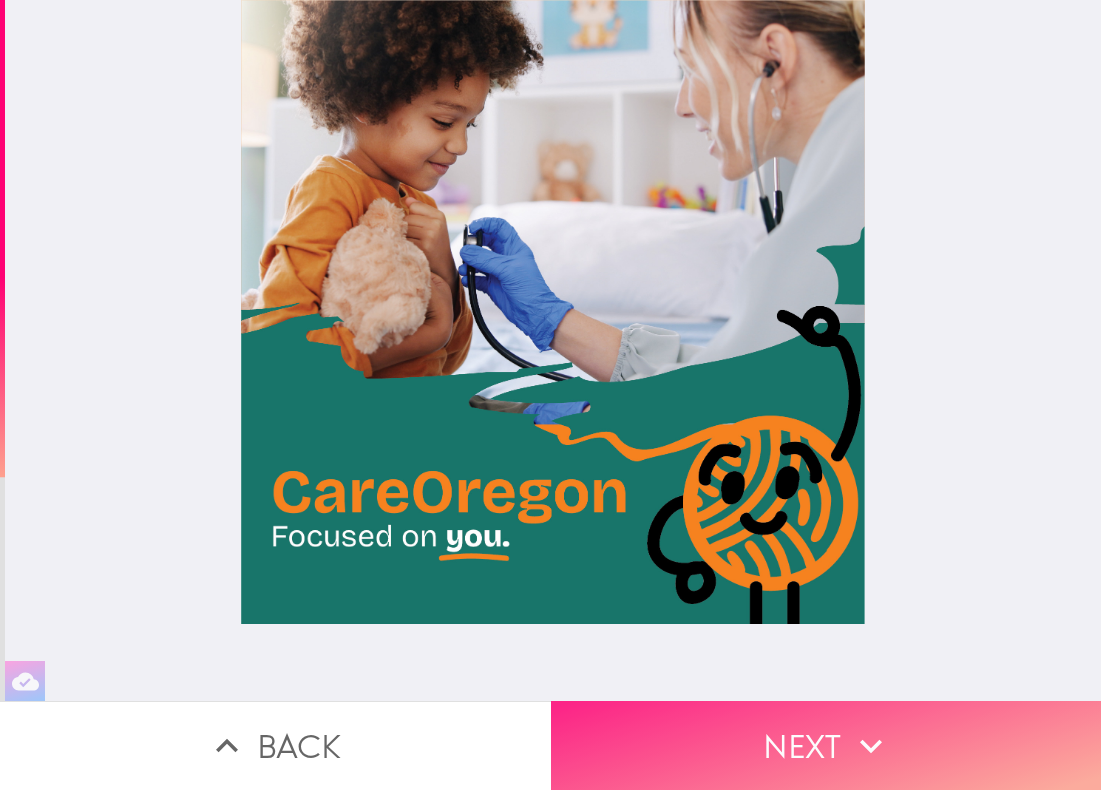 click on "Next" at bounding box center [826, 745] 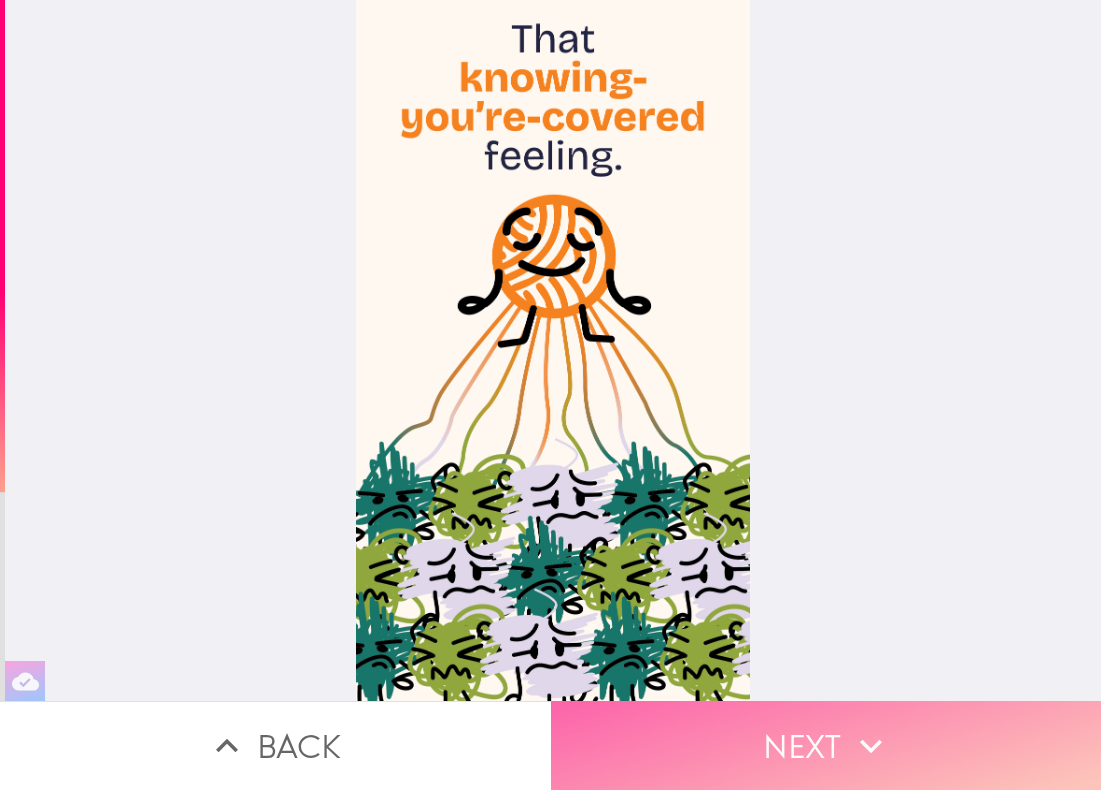 click on "Next" at bounding box center [826, 745] 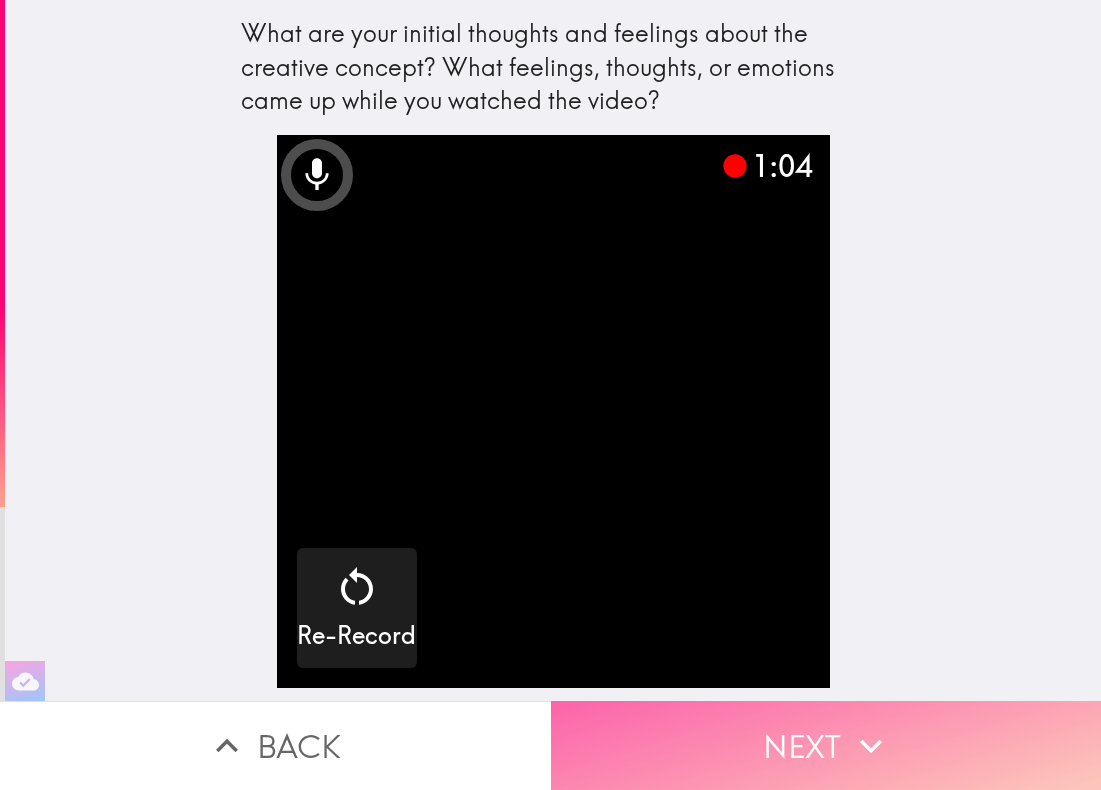 click on "Next" at bounding box center [826, 745] 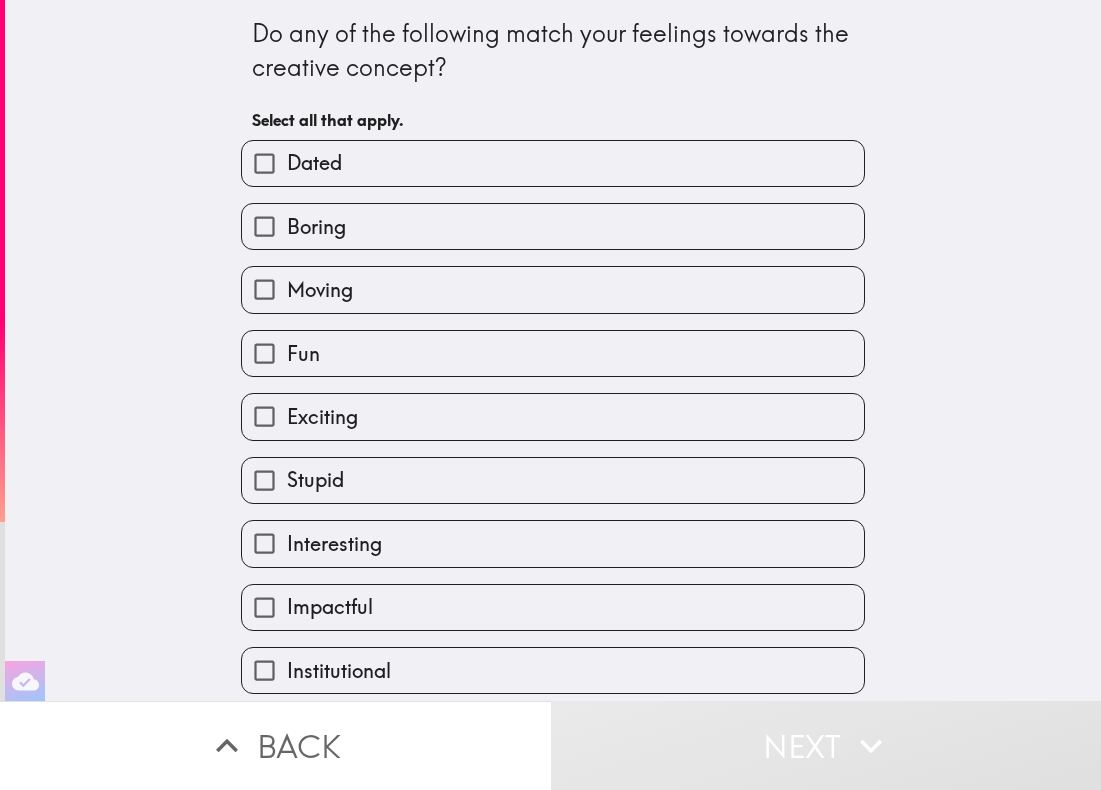 click on "Fun" at bounding box center [553, 353] 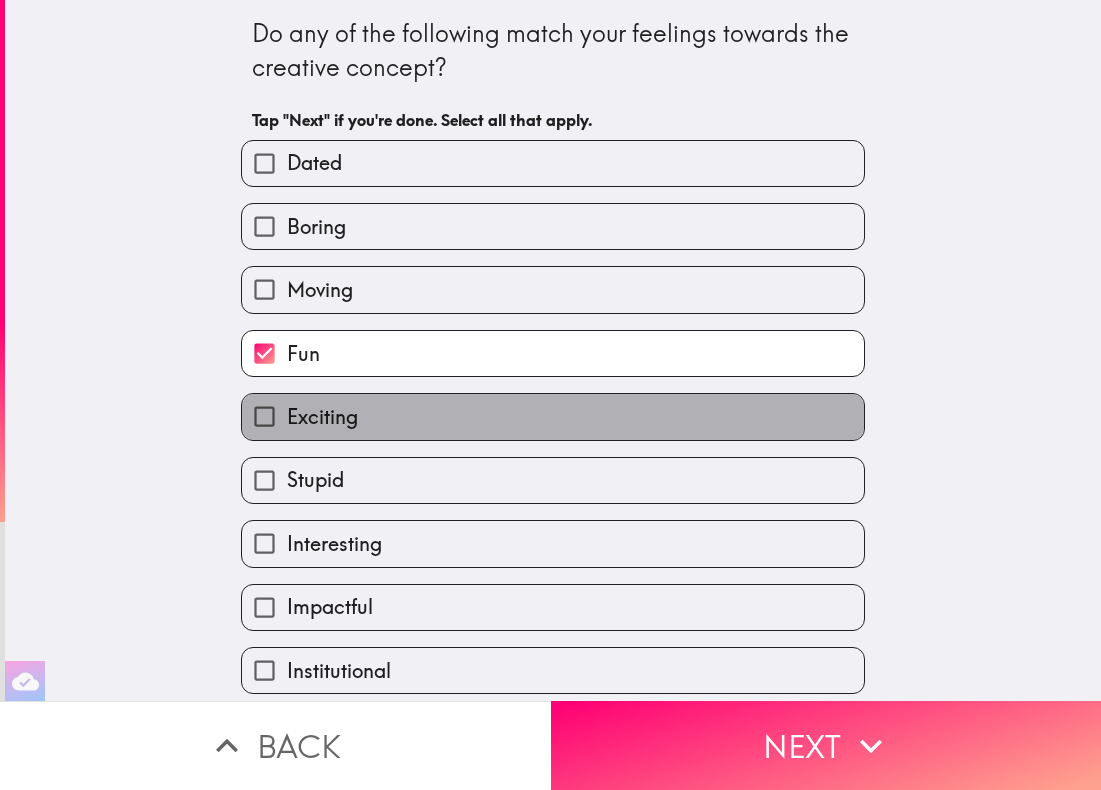 click on "Exciting" at bounding box center [553, 416] 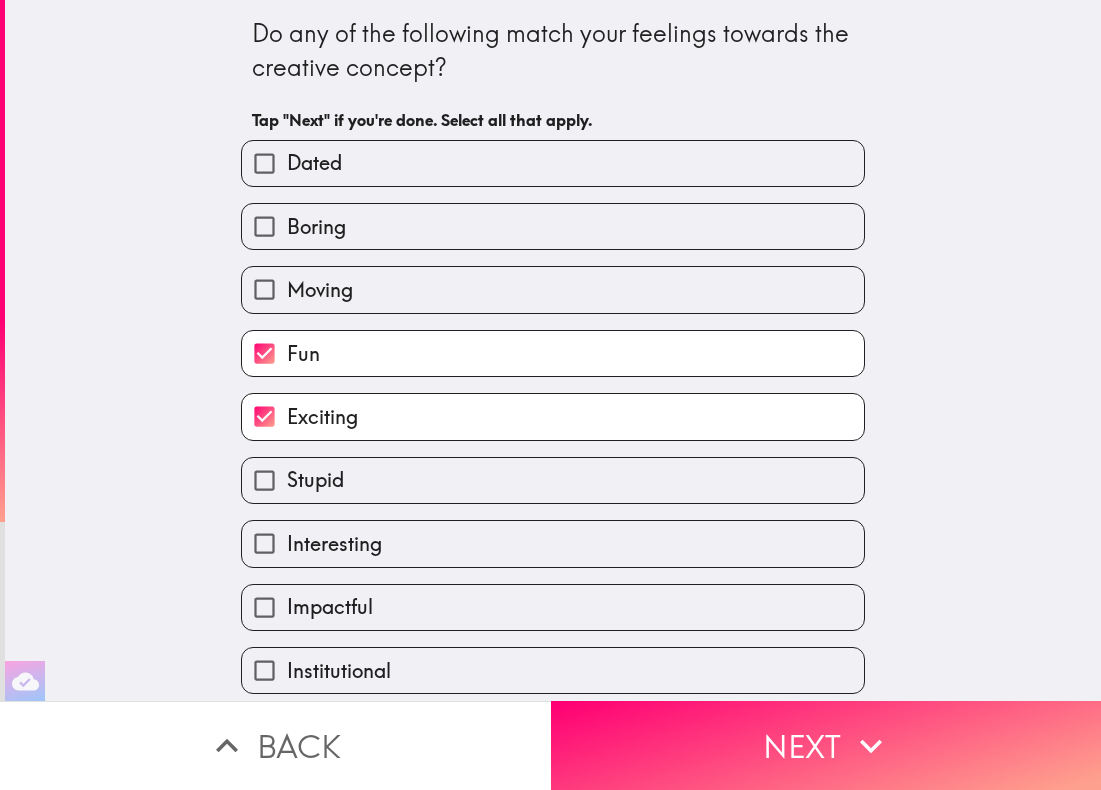 click on "Interesting" at bounding box center (553, 543) 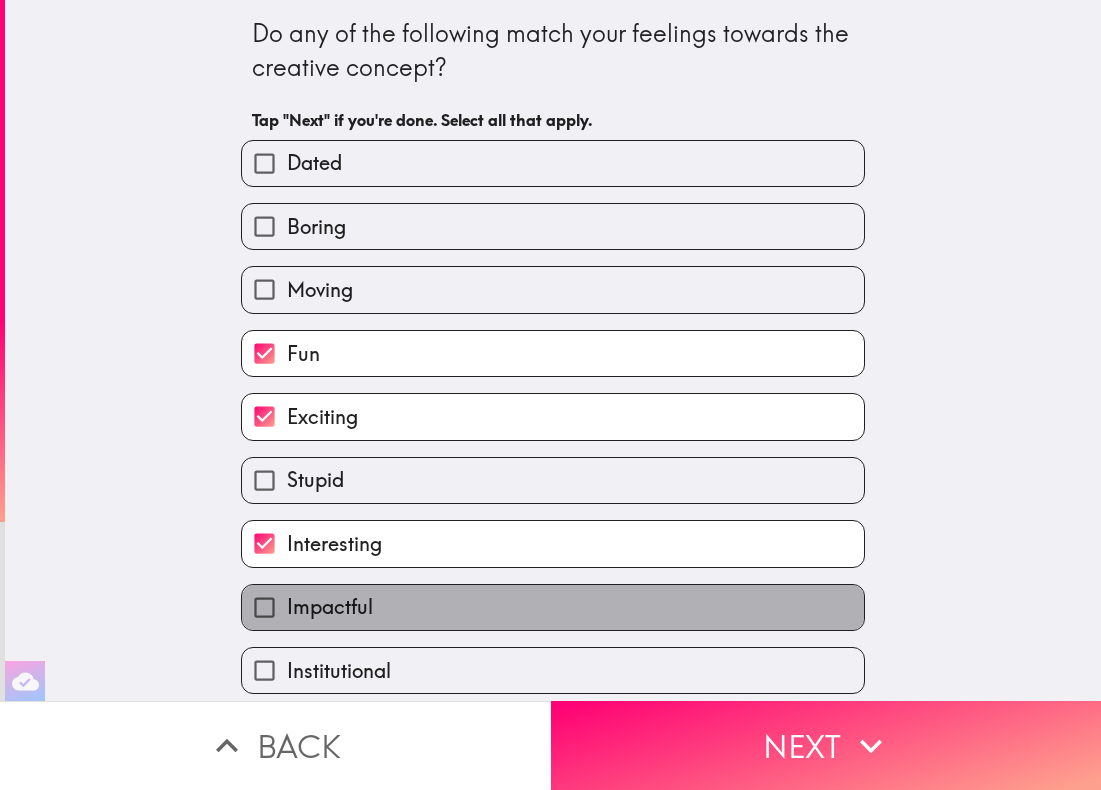 click on "Impactful" at bounding box center [553, 607] 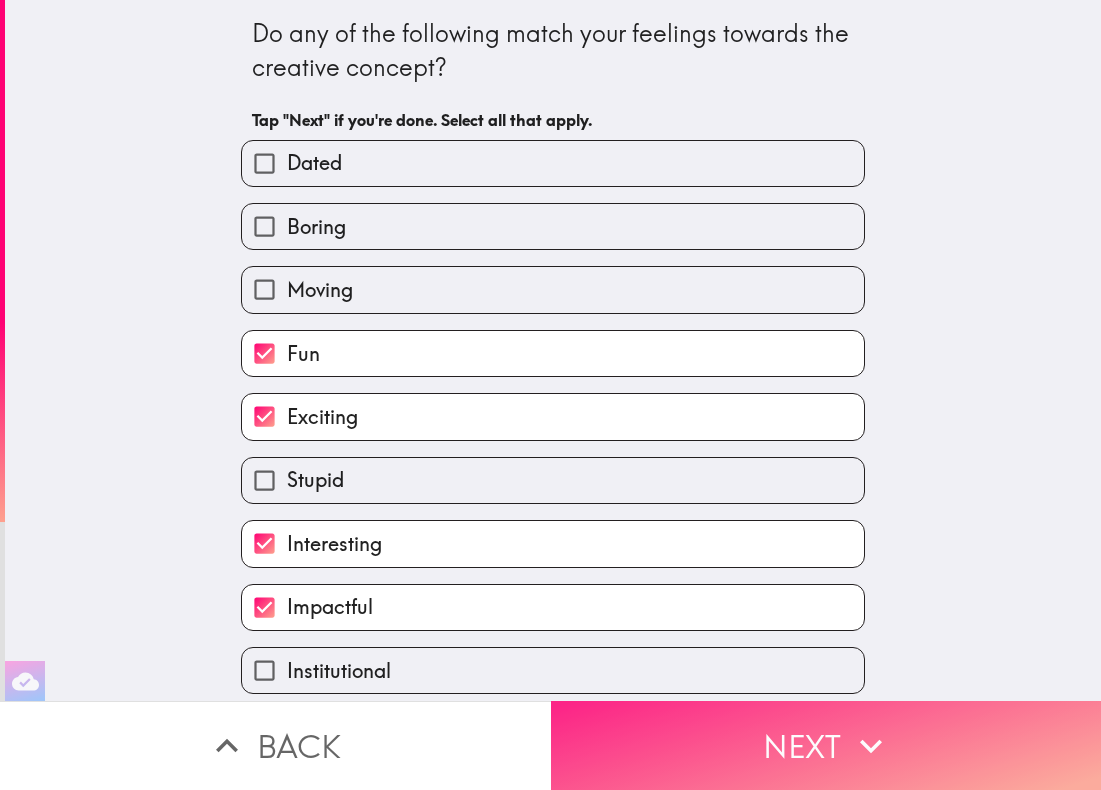 click on "Next" at bounding box center (826, 745) 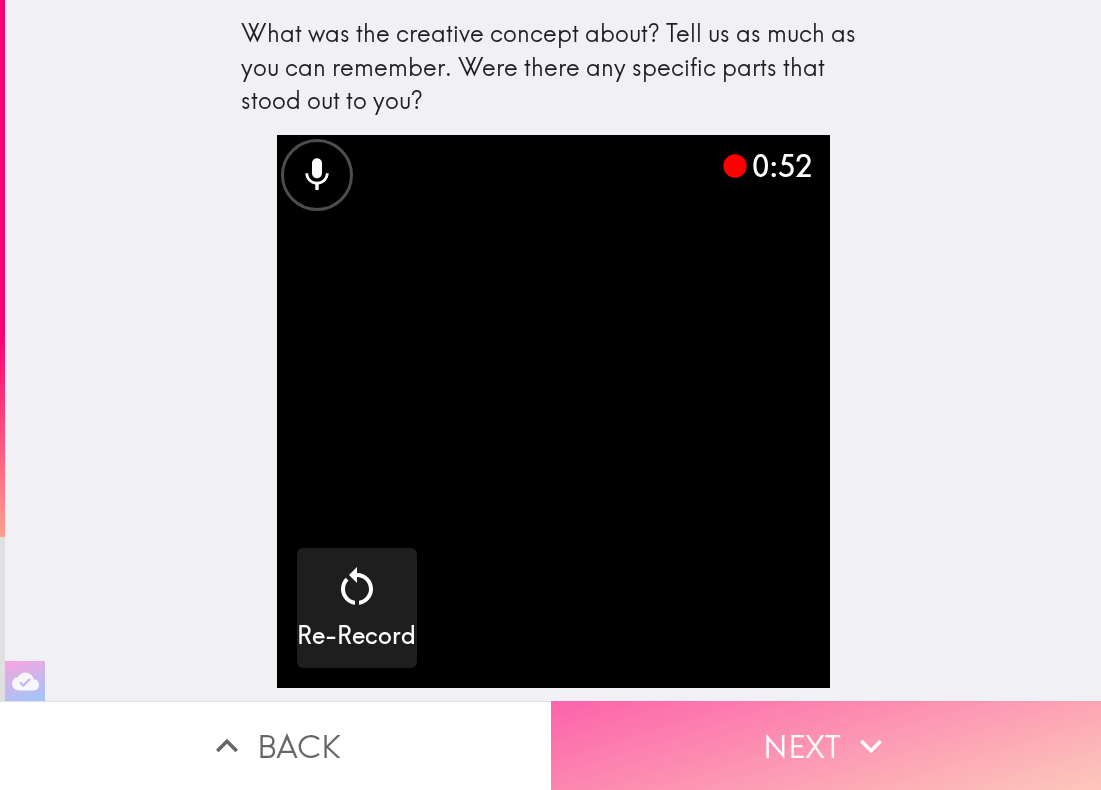 click on "Next" at bounding box center (826, 745) 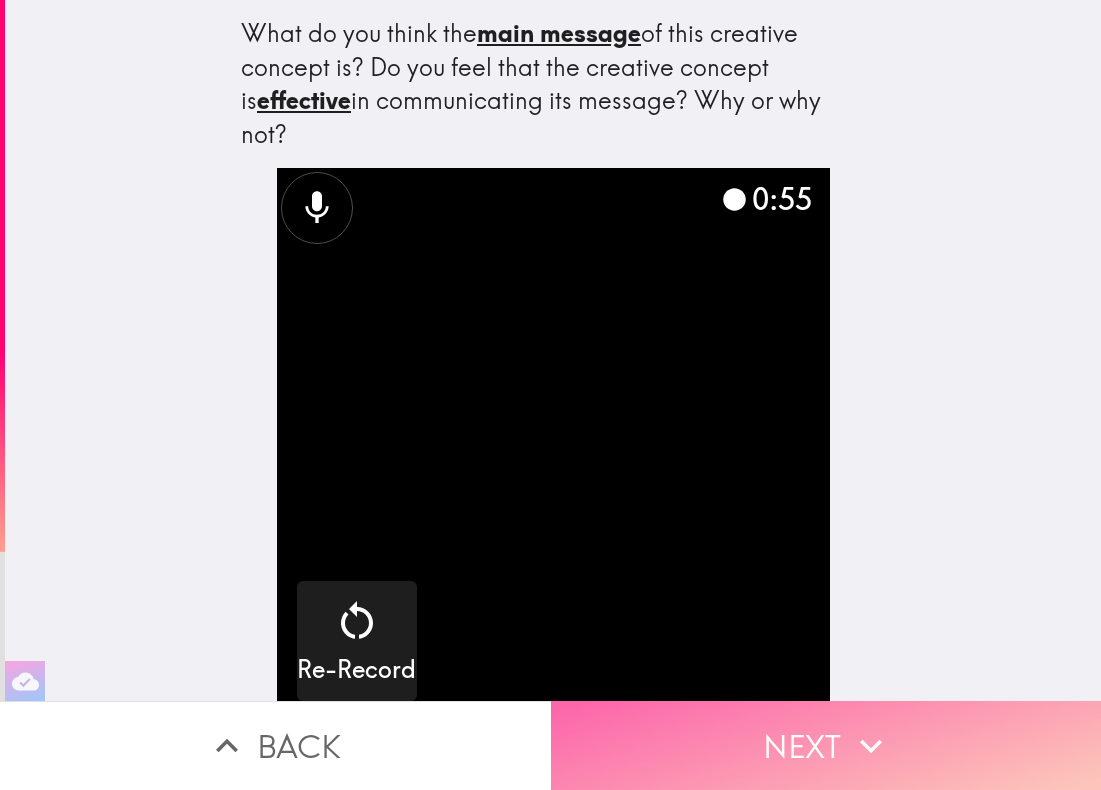 click on "Next" at bounding box center [826, 745] 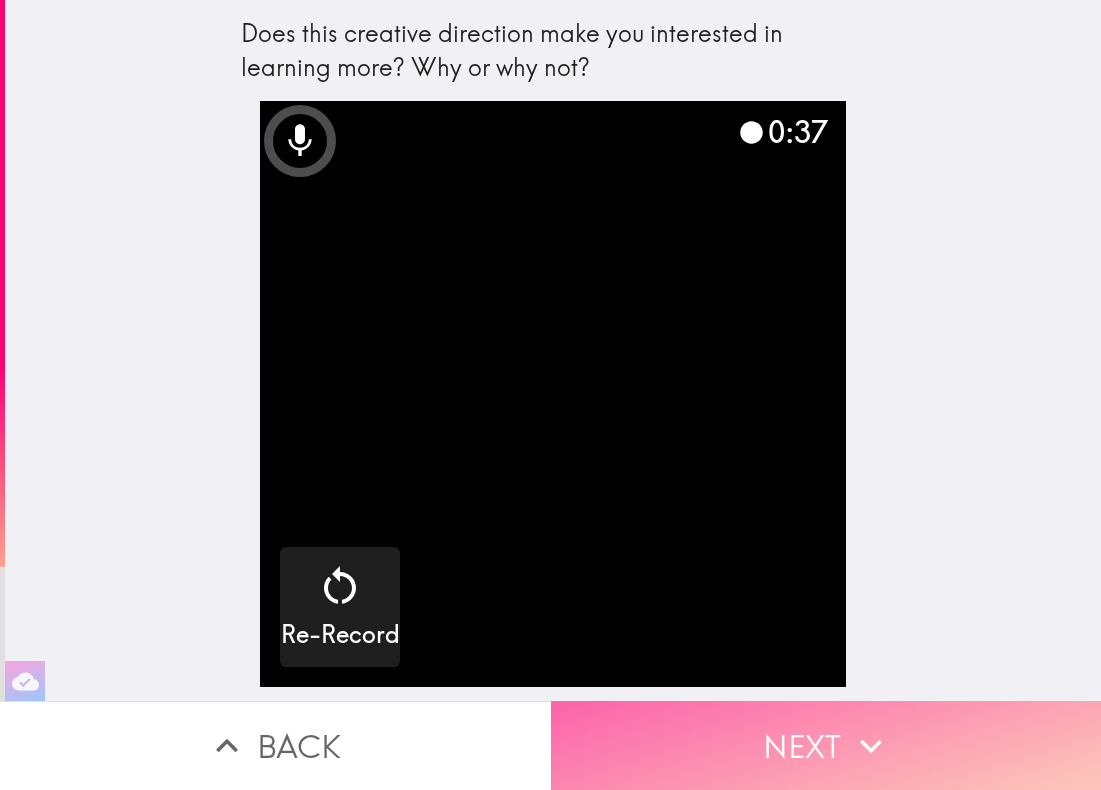 click on "Next" at bounding box center [826, 745] 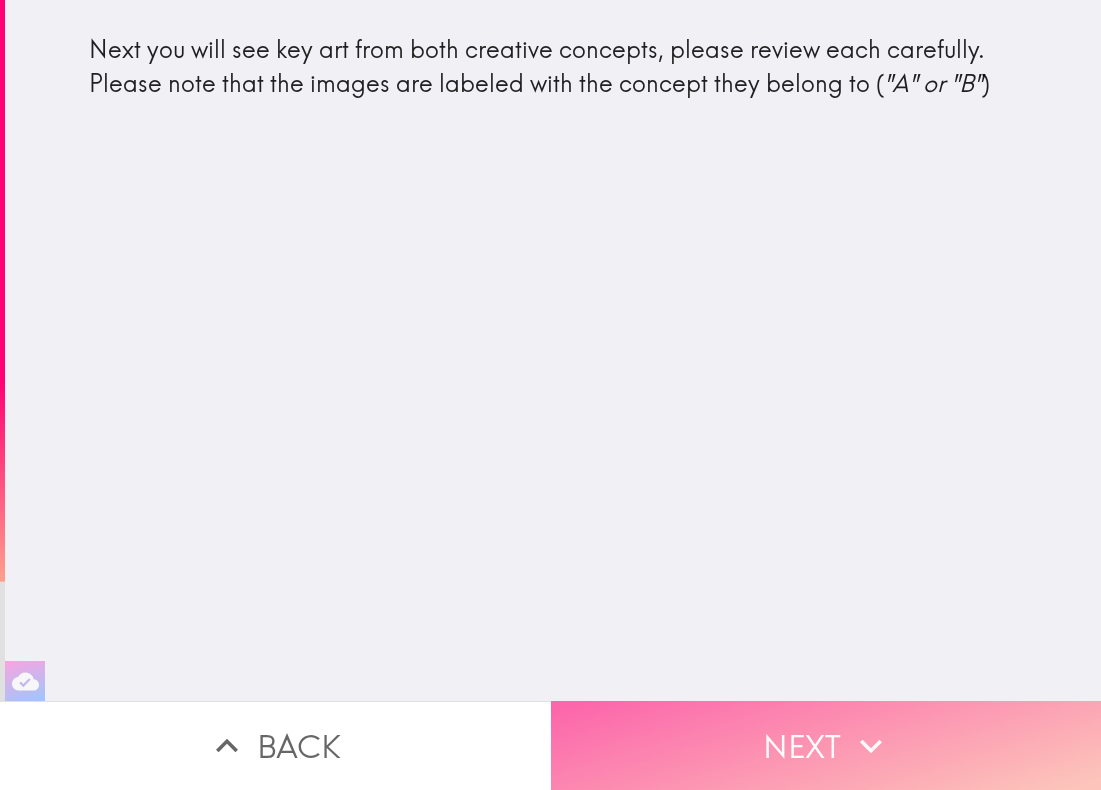 click on "Next" at bounding box center [826, 745] 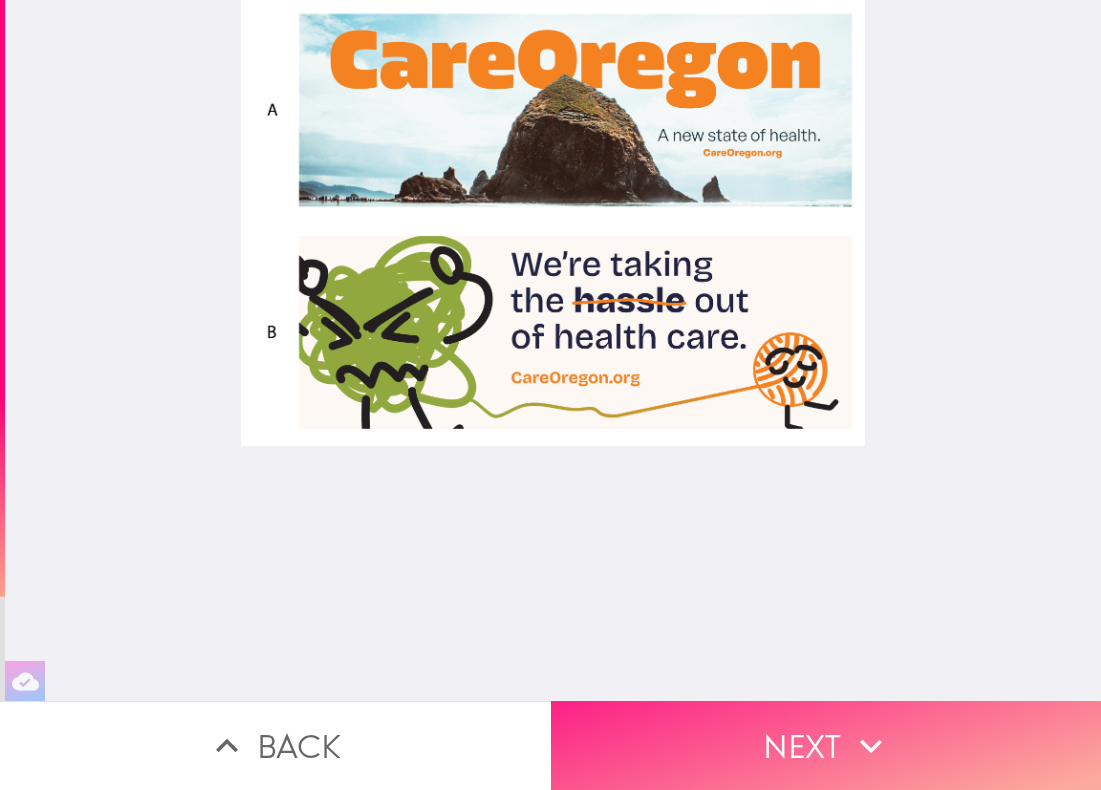 click on "Next" at bounding box center (826, 745) 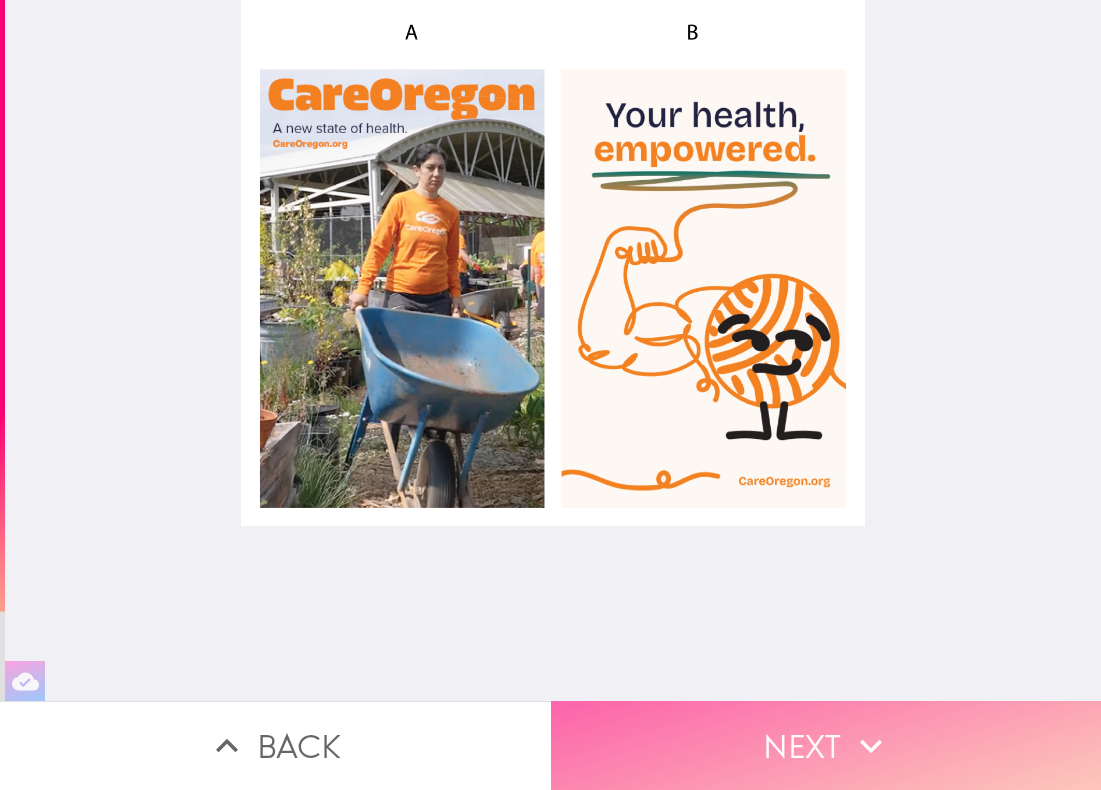 click 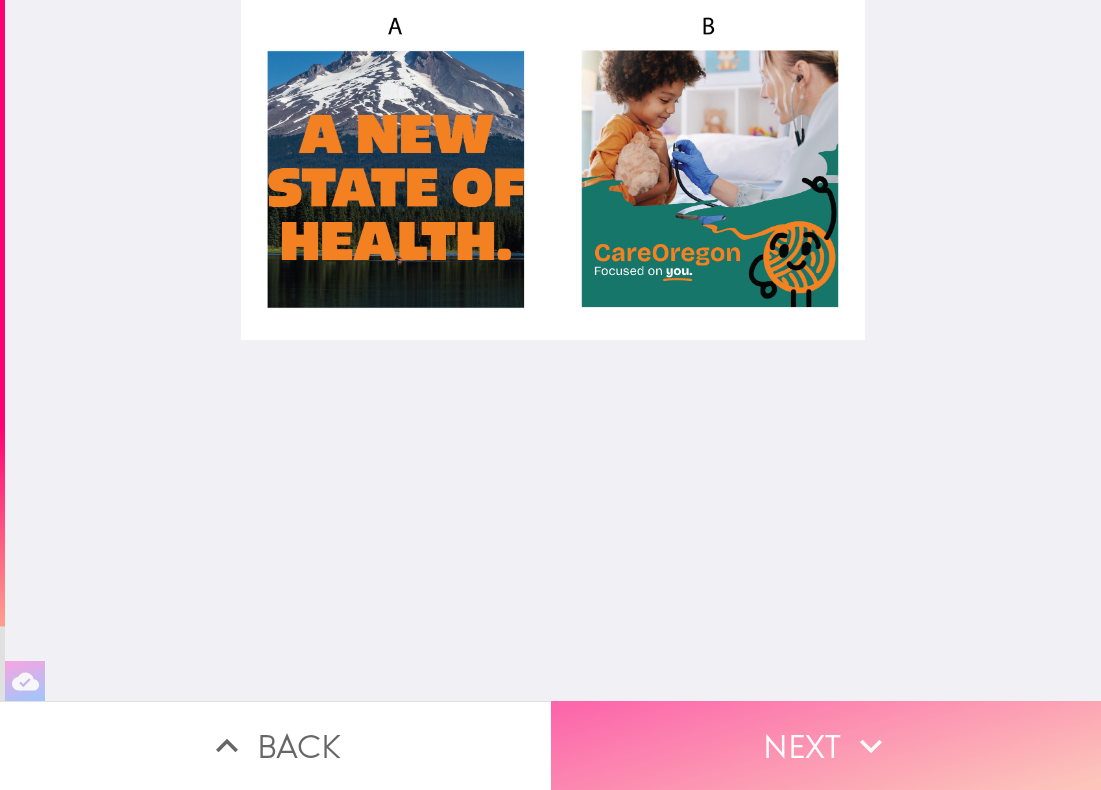click 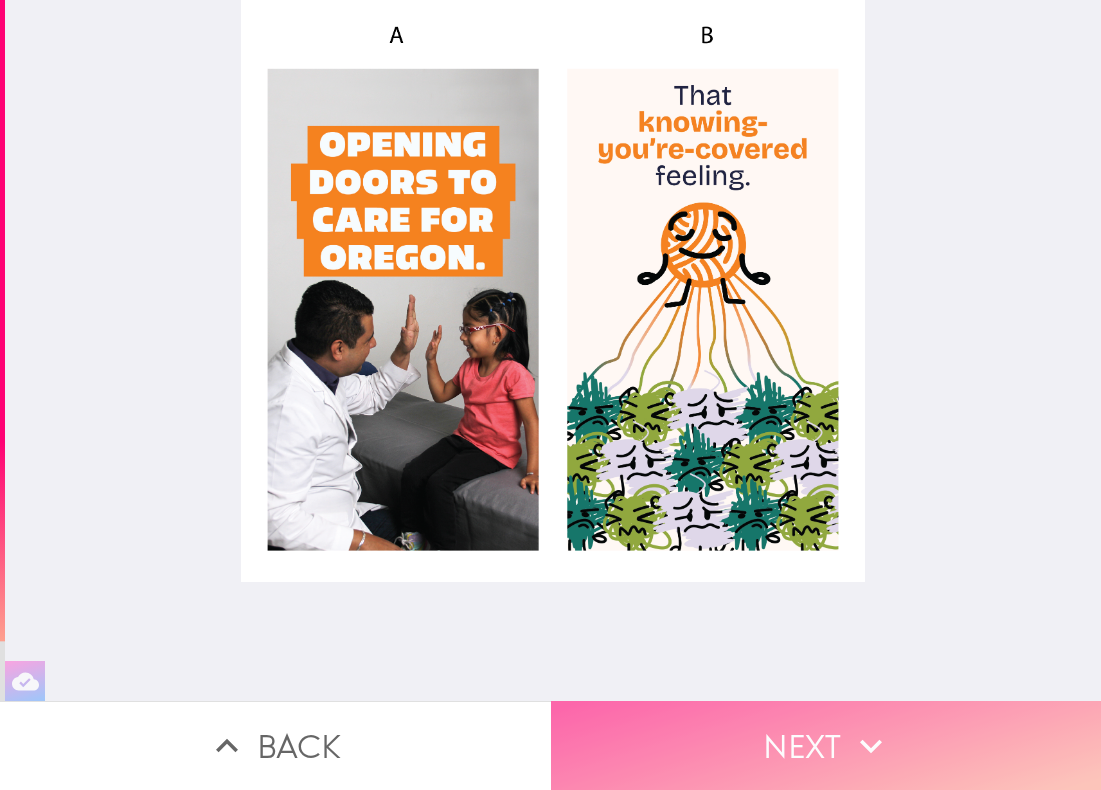 click 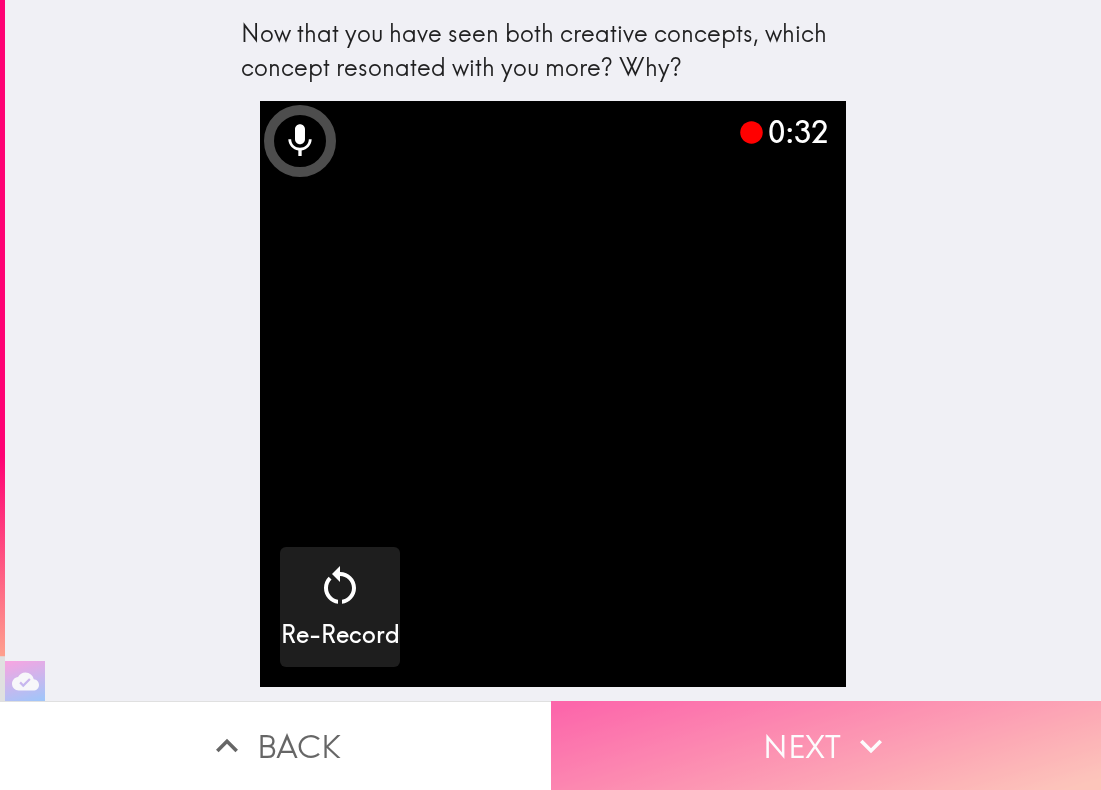 click 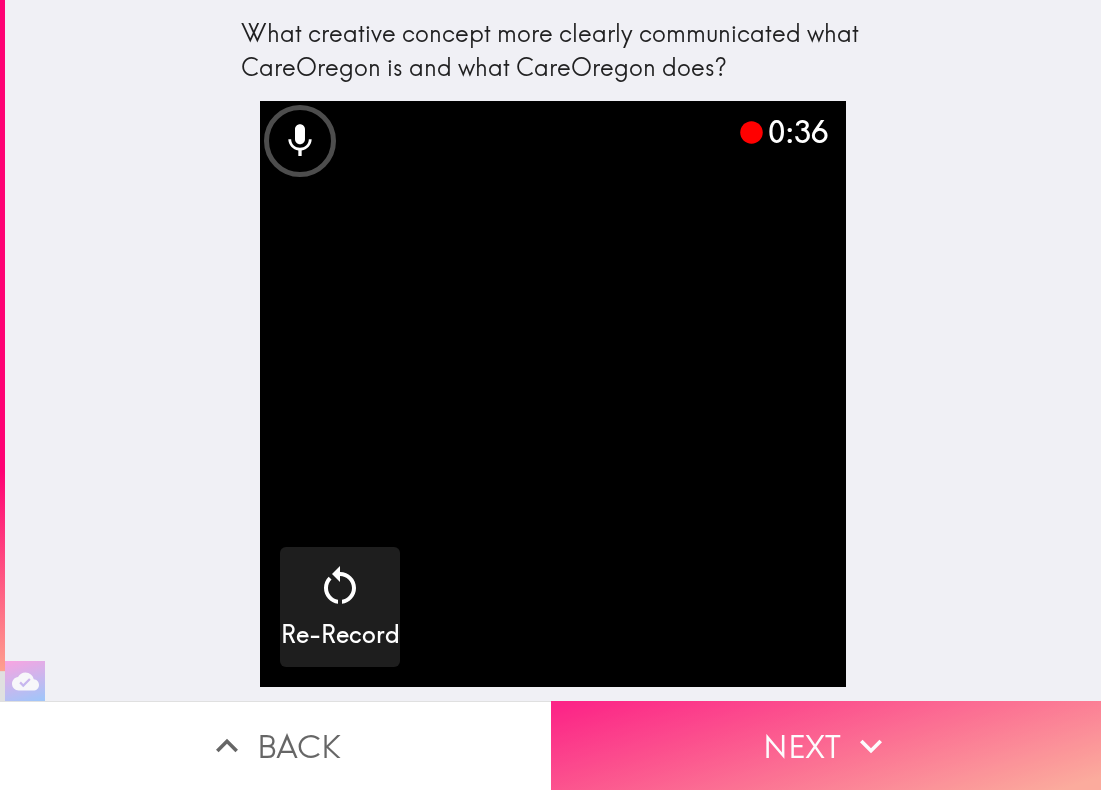 click 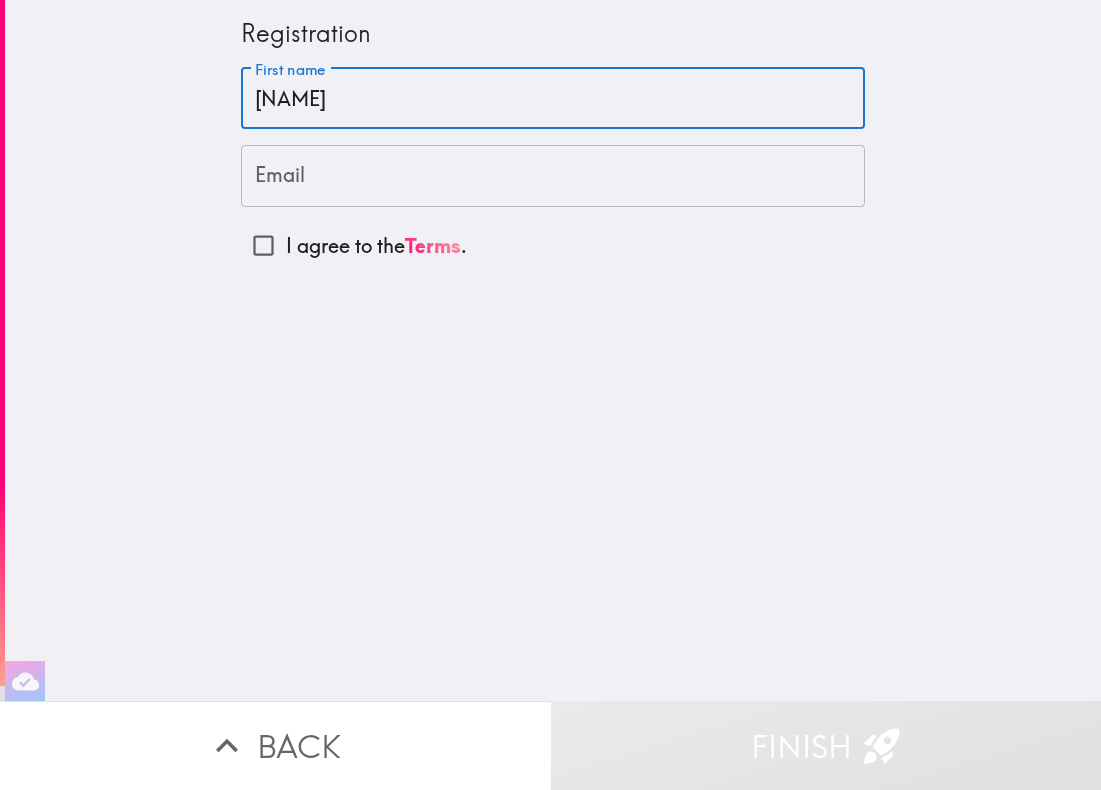 type on "[NAME]" 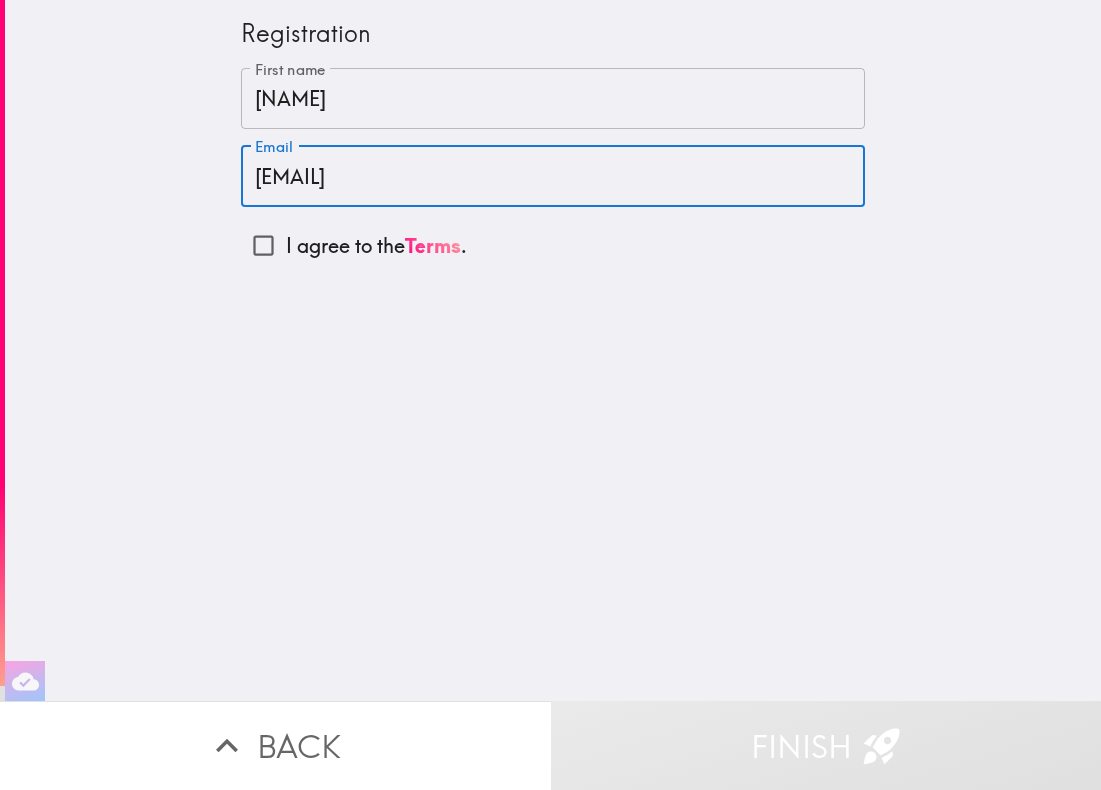 type on "[EMAIL]" 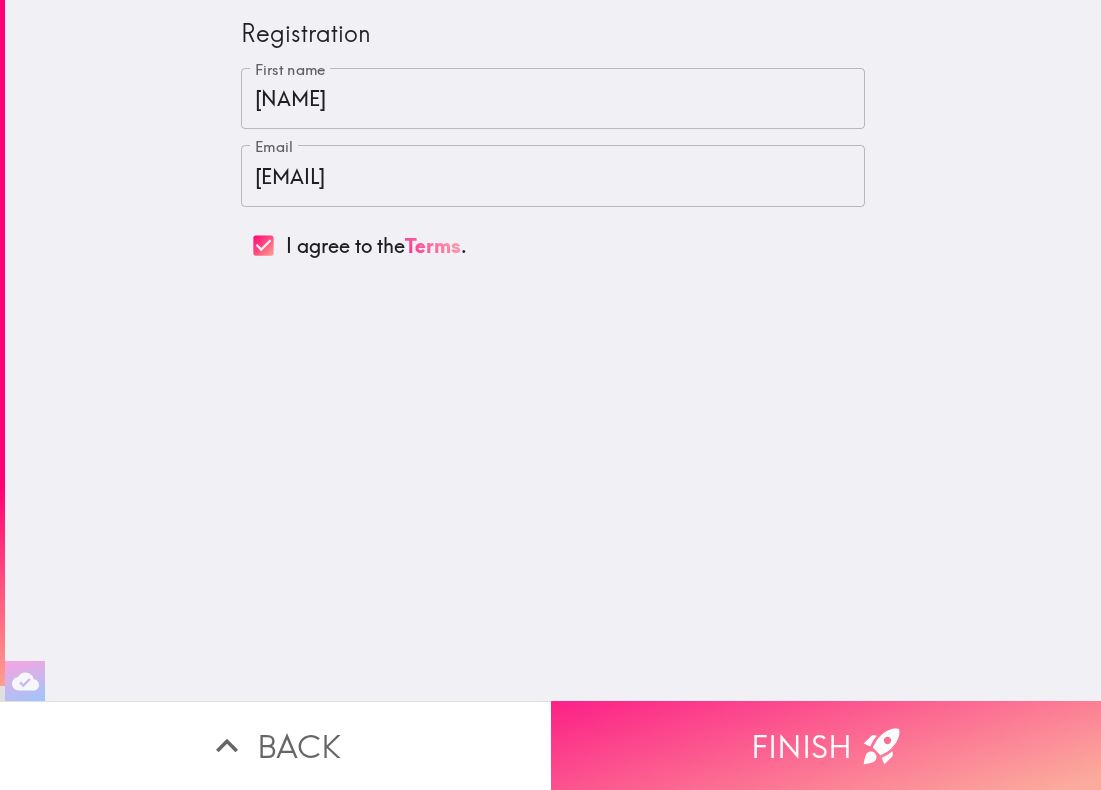click on "Terms" at bounding box center (433, 245) 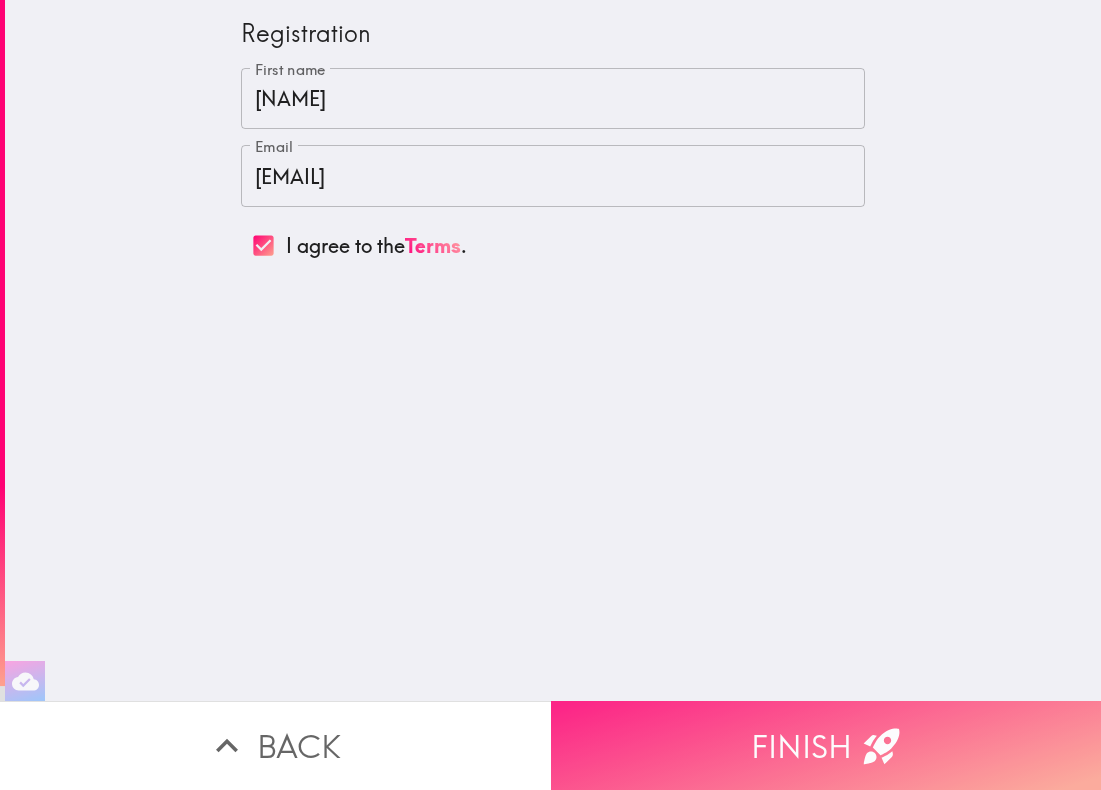 click on "Finish" at bounding box center (826, 745) 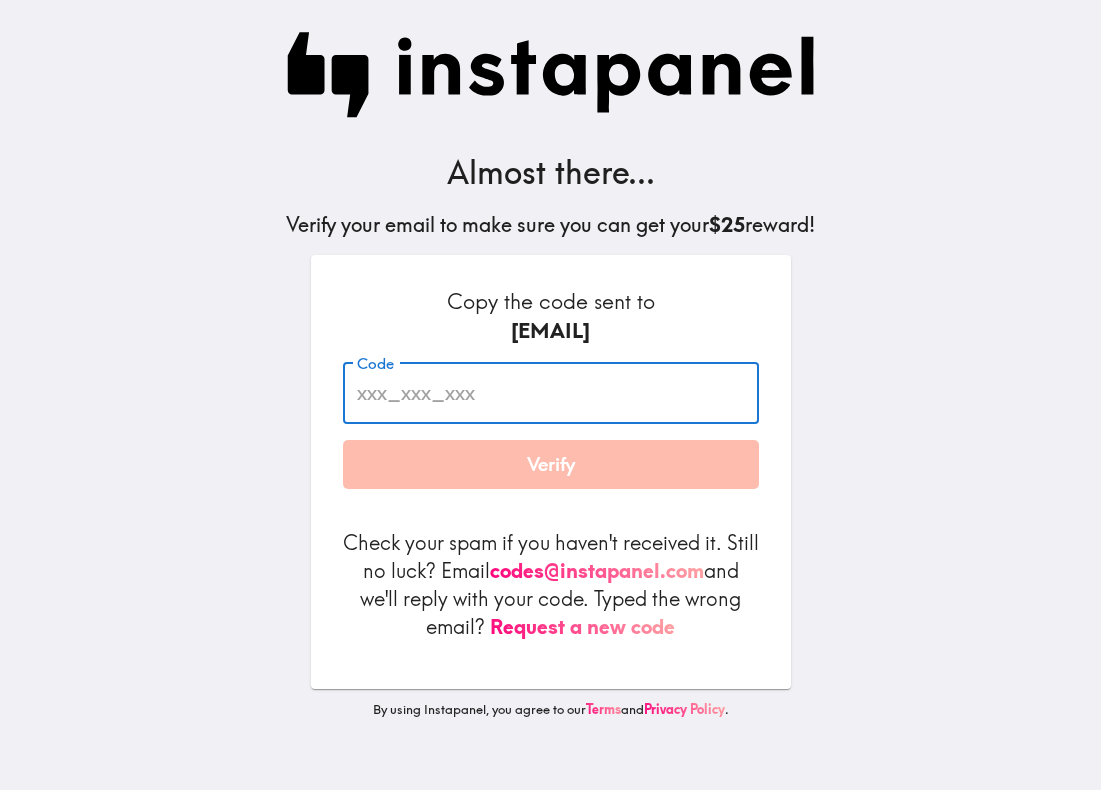 click on "Code" at bounding box center (551, 393) 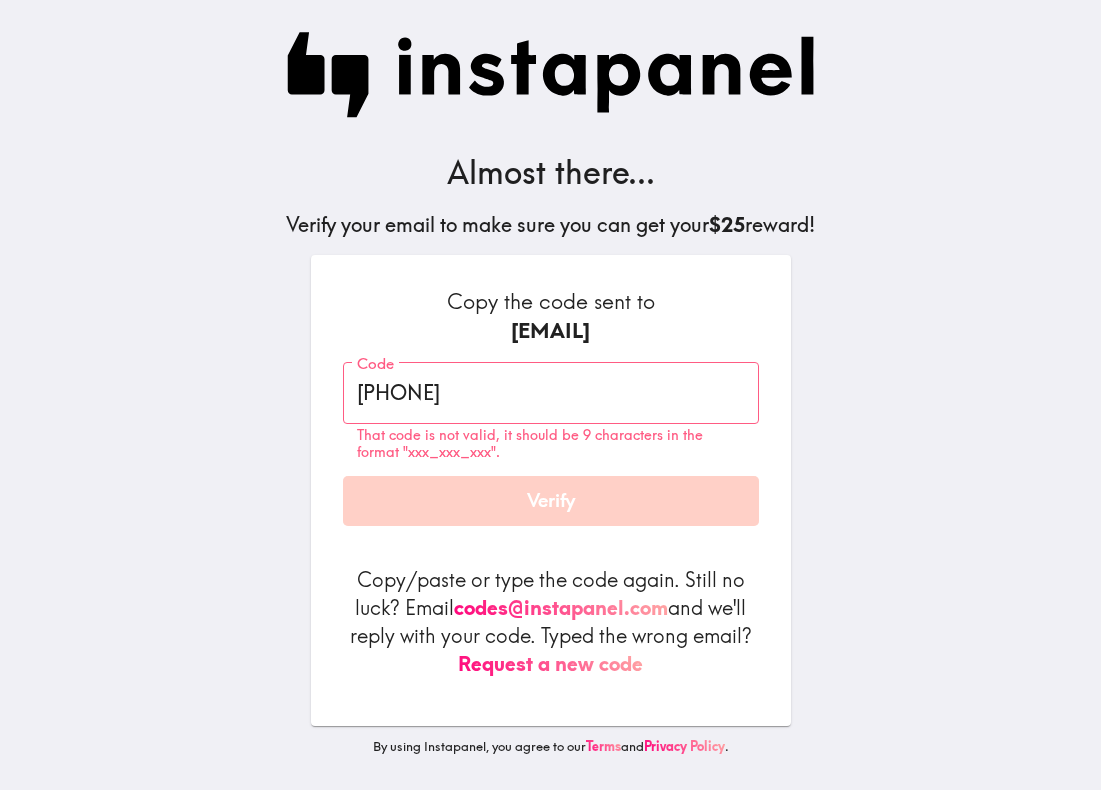 click on "Code [PHONE] Code That code is not valid, it should be 9 characters in the format "xxx_xxx_xxx". Verify" at bounding box center (551, 444) 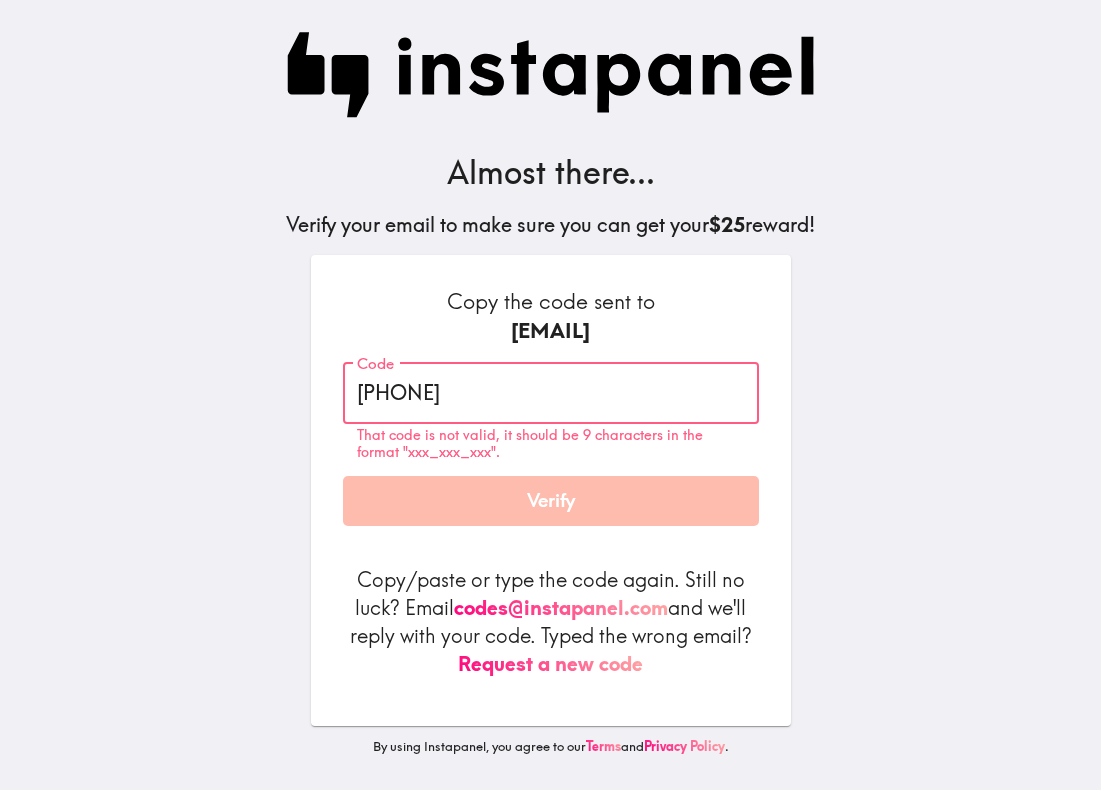 click on "[PHONE]" at bounding box center (551, 393) 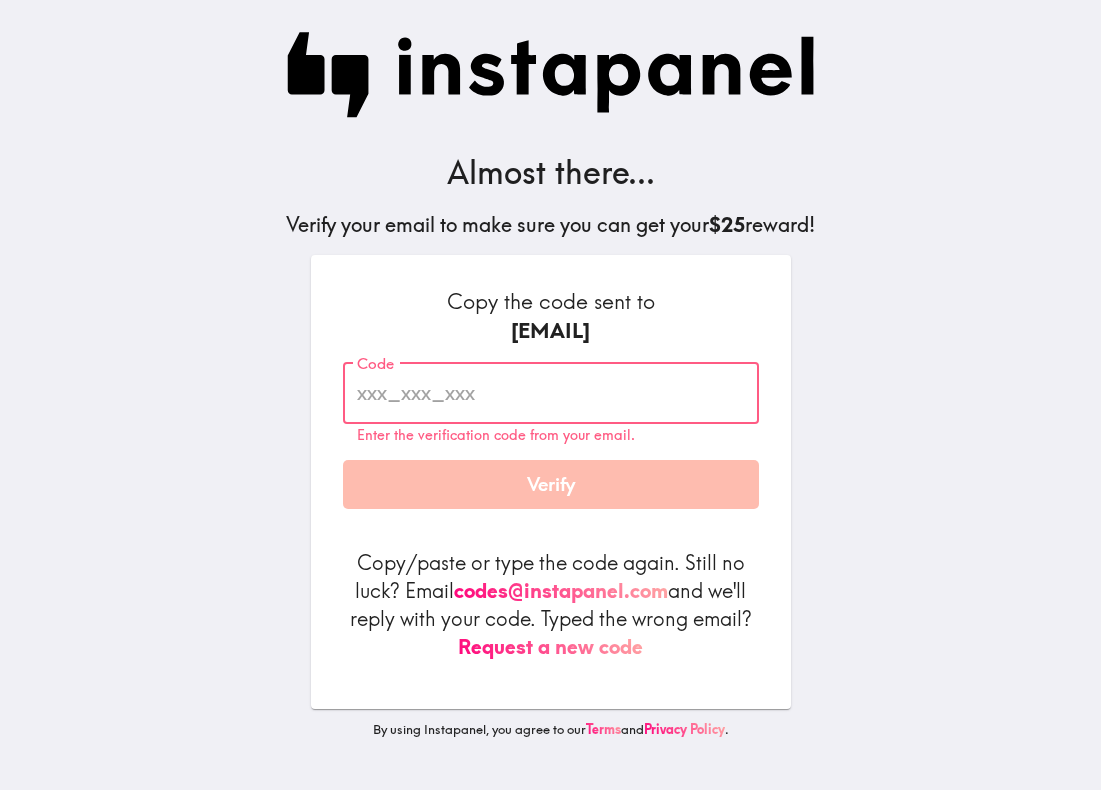 type 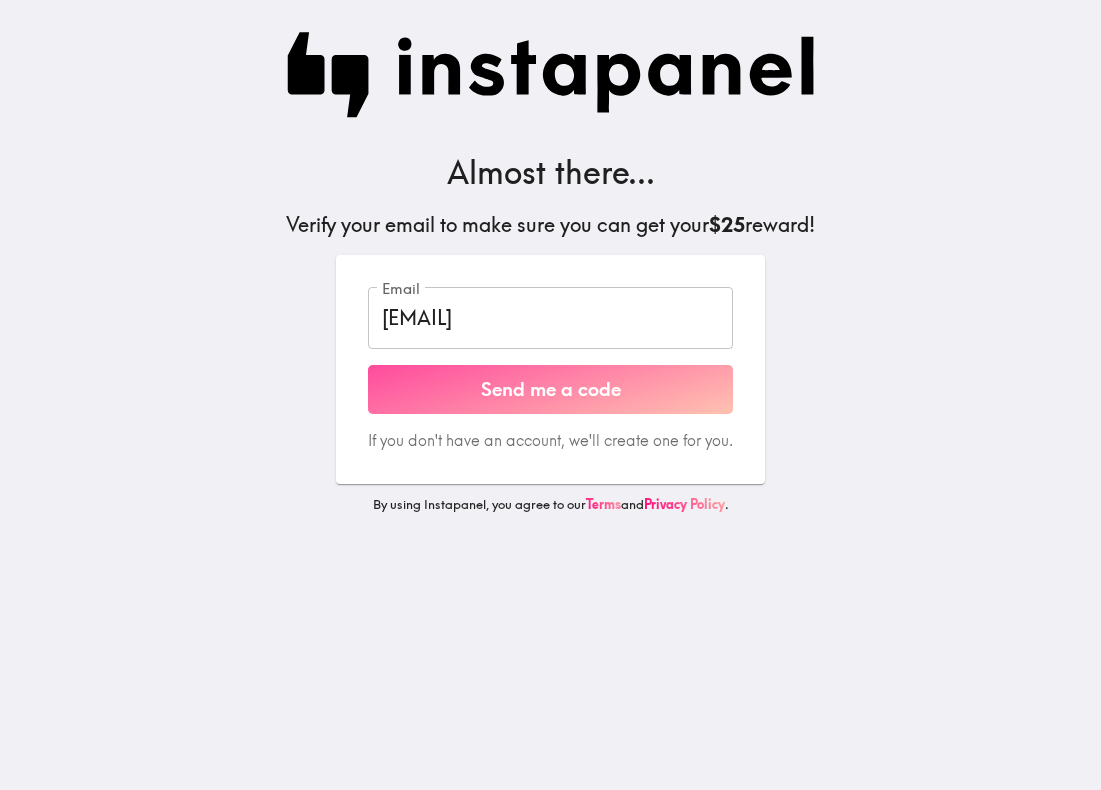 click on "Send me a code" at bounding box center [550, 390] 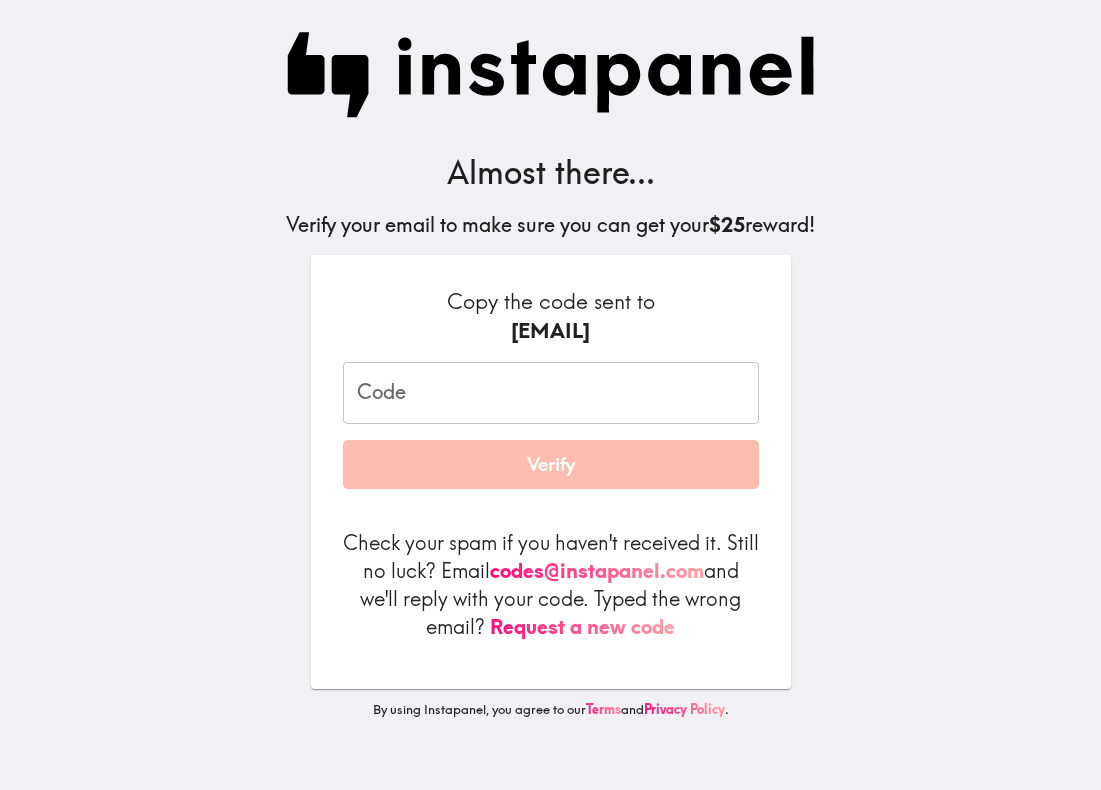 click on "Request a new code" at bounding box center (582, 627) 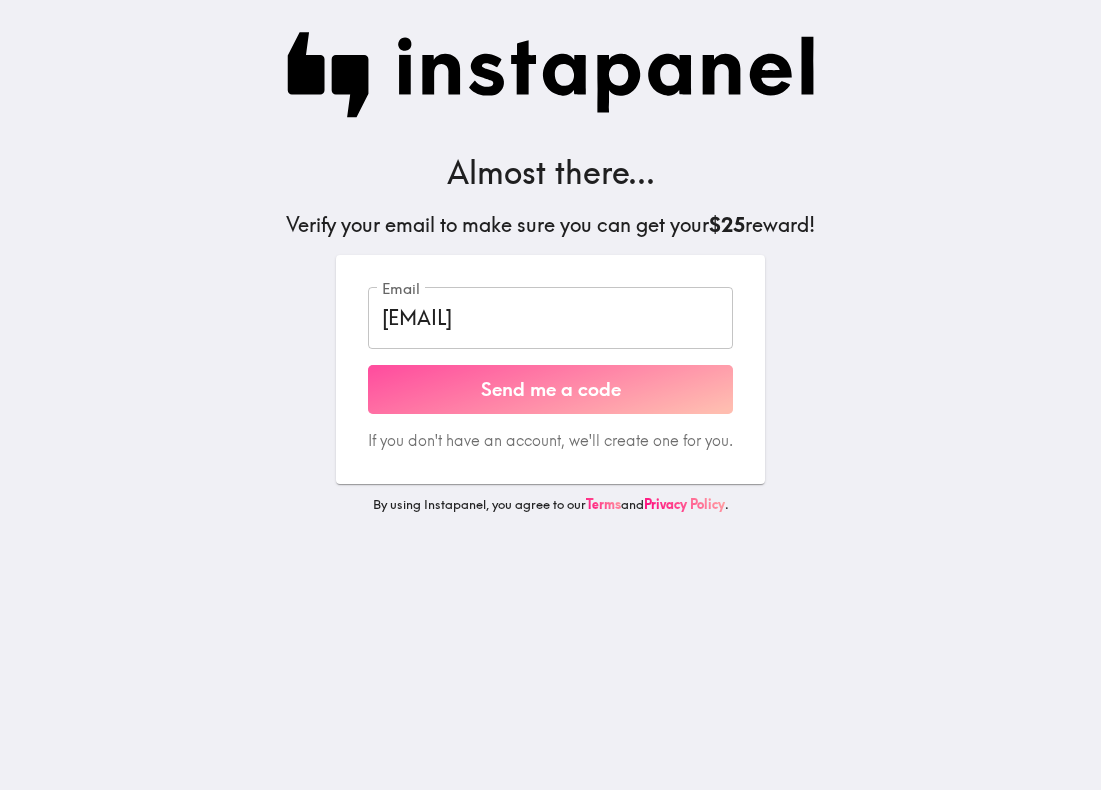 click on "Send me a code" at bounding box center [550, 390] 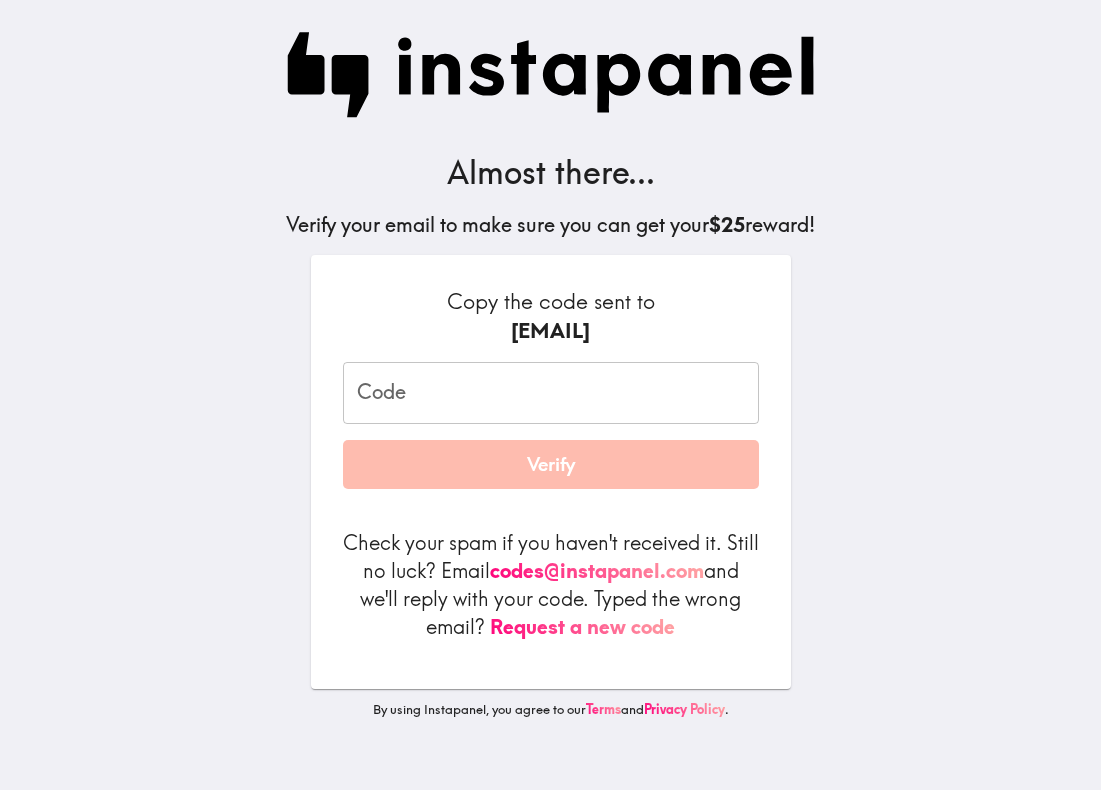 click on "Code" at bounding box center [551, 393] 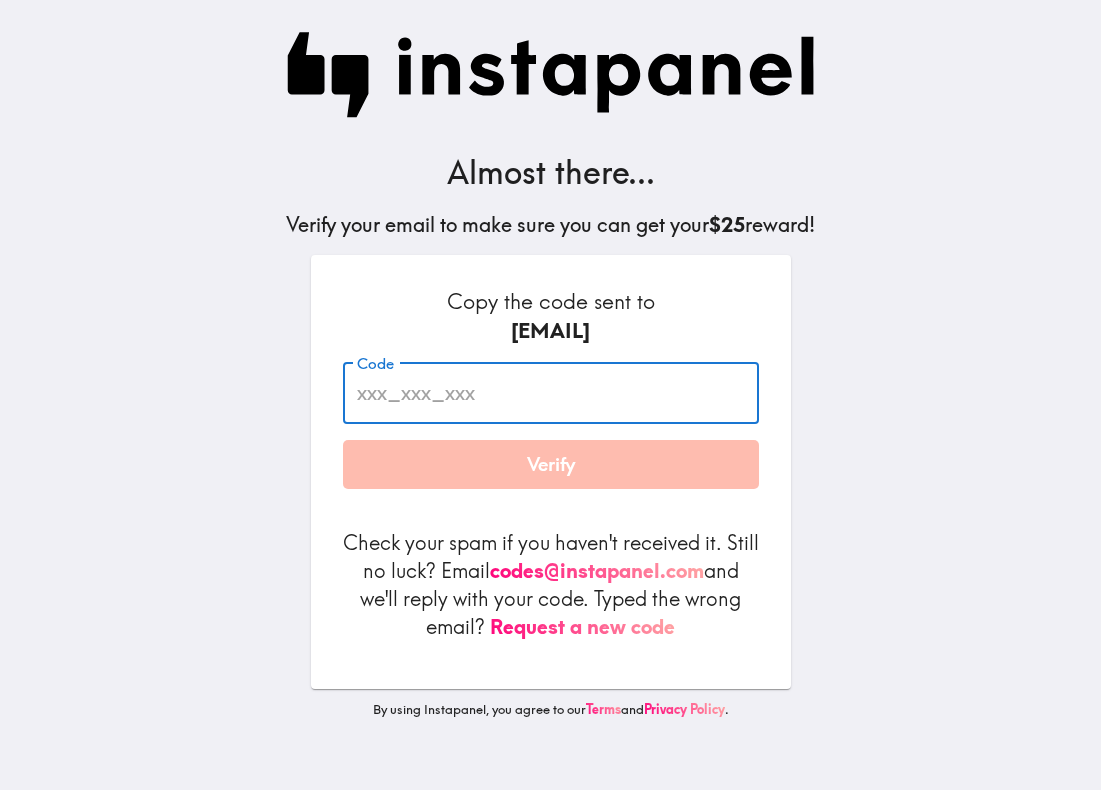 paste on "8Qu_bGr_EtU" 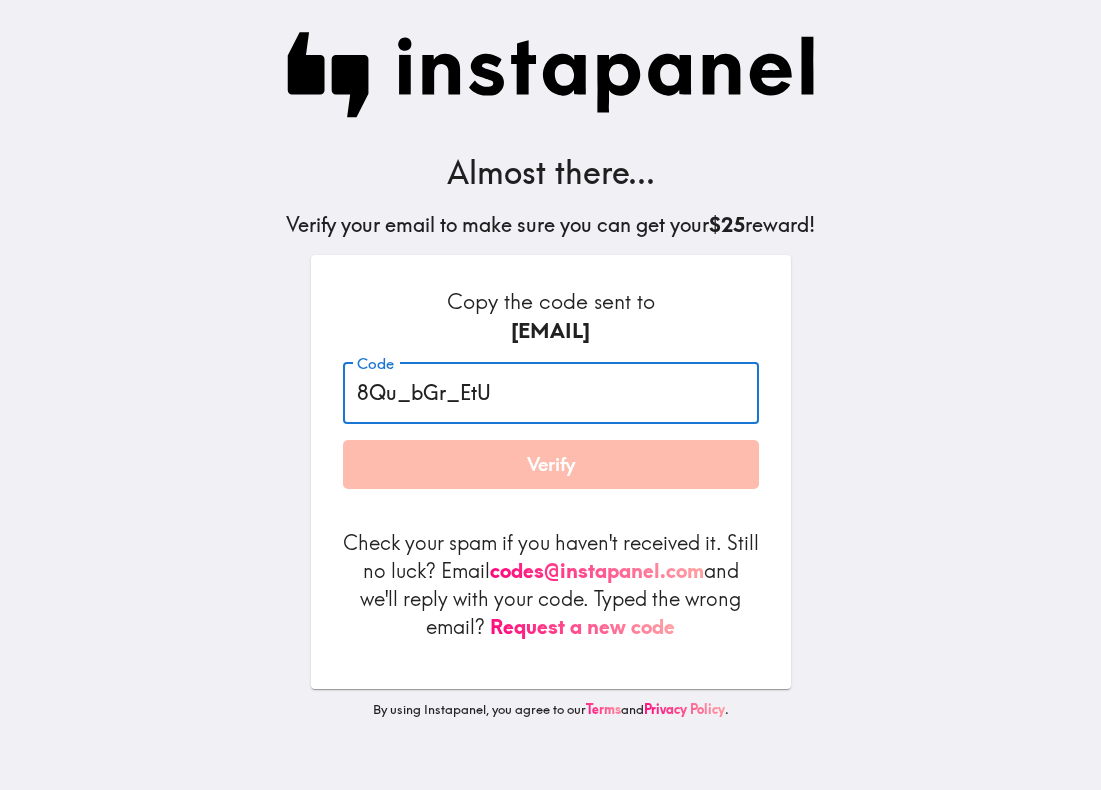 type on "8Qu_bGr_EtU" 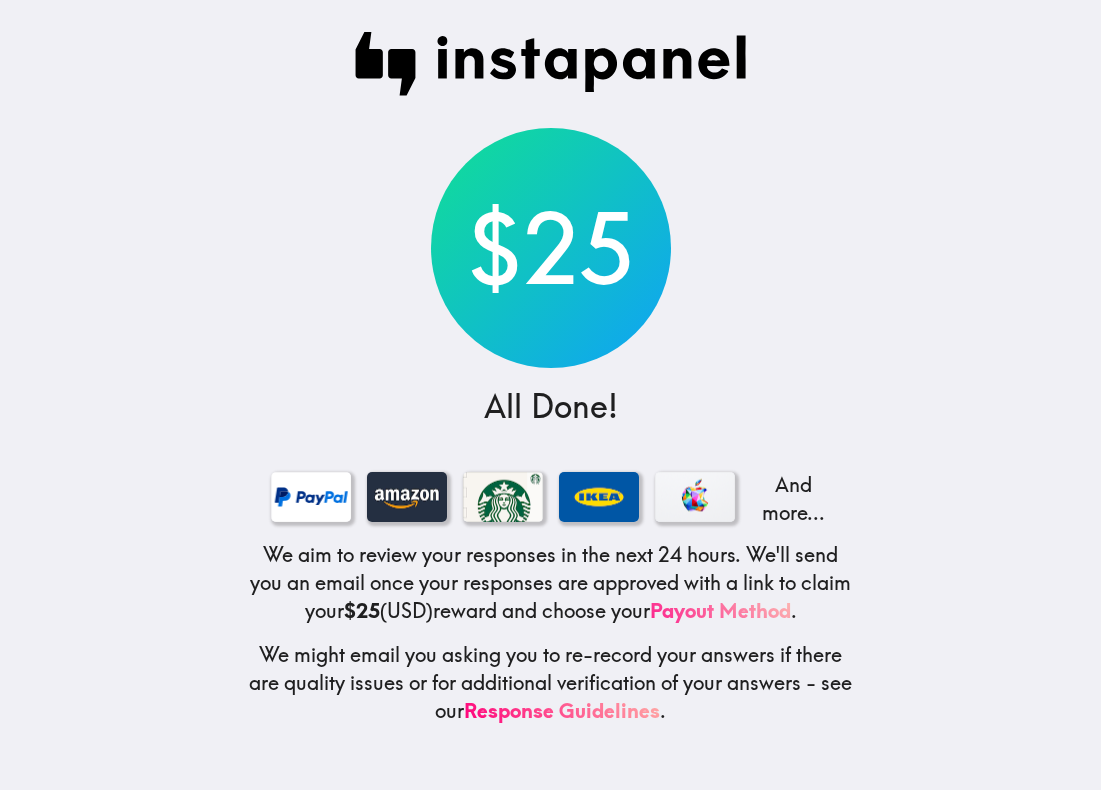 click on "Payout Method" at bounding box center (720, 610) 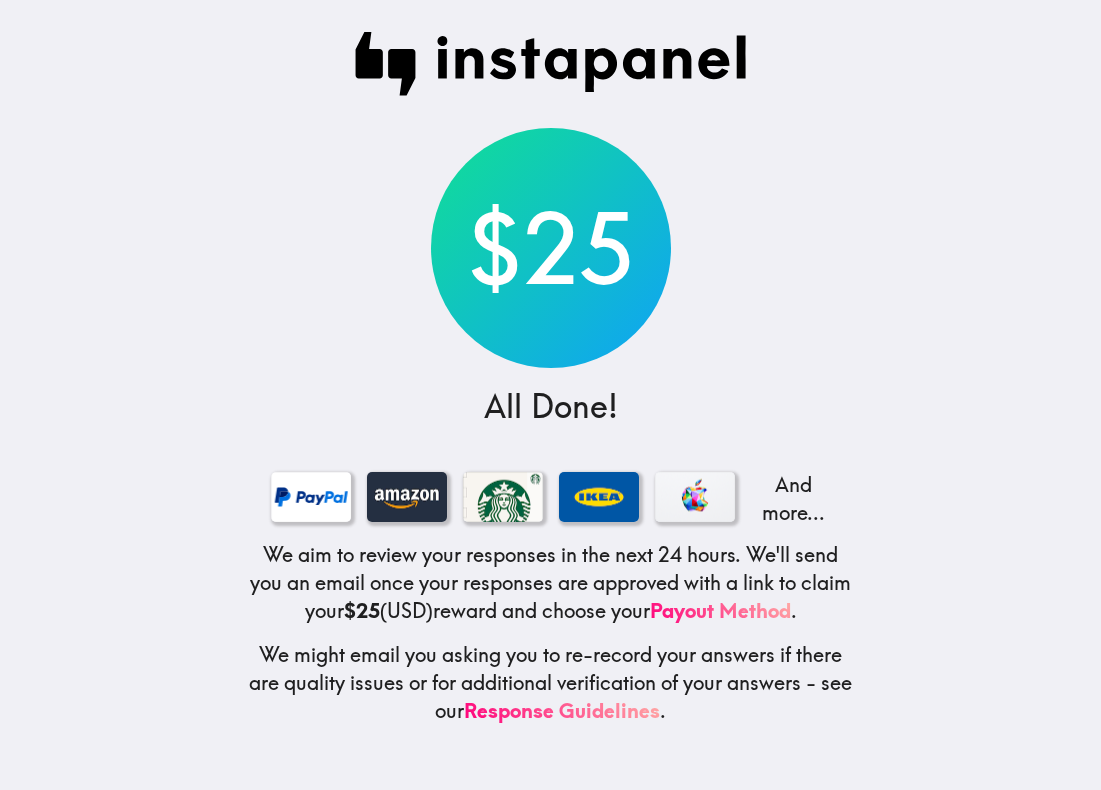 click on "$25 All Done! And more... We aim to review your responses in the next 24 hours.   We'll send you an email once your responses are approved with a link to claim your  $25  (USD)  reward and choose your  Payout Method . We might email you asking you to re-record your answers if there are quality issues or for additional verification of your answers - see our  Response Guidelines ." at bounding box center [550, 395] 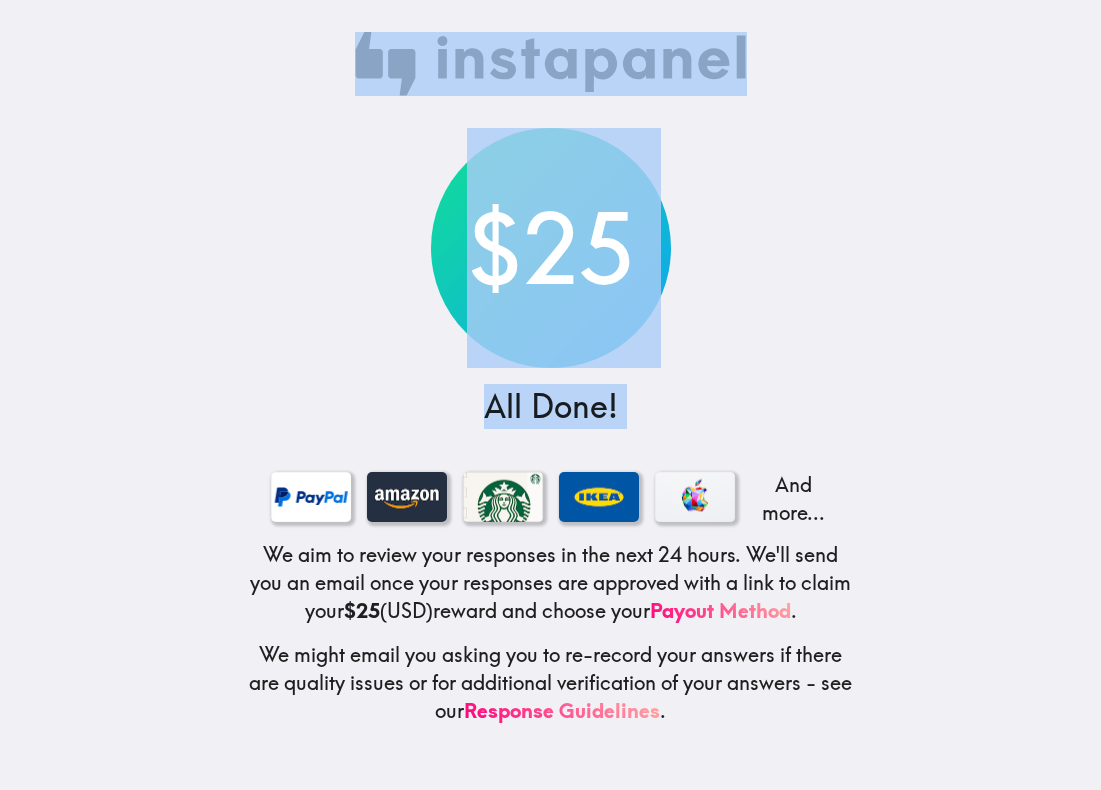 drag, startPoint x: 324, startPoint y: 44, endPoint x: 772, endPoint y: 392, distance: 567.28125 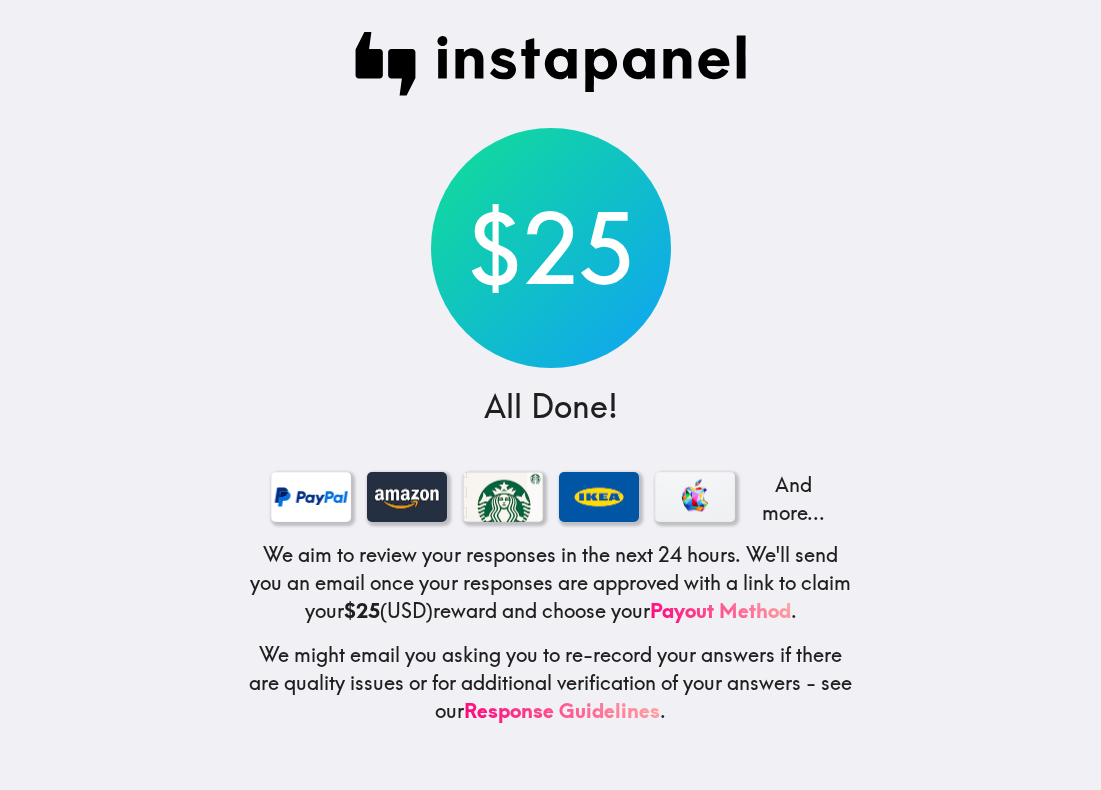 click on "$25 All Done! And more... We aim to review your responses in the next 24 hours.   We'll send you an email once your responses are approved with a link to claim your  $25  (USD)  reward and choose your  Payout Method . We might email you asking you to re-record your answers if there are quality issues or for additional verification of your answers - see our  Response Guidelines ." at bounding box center (550, 395) 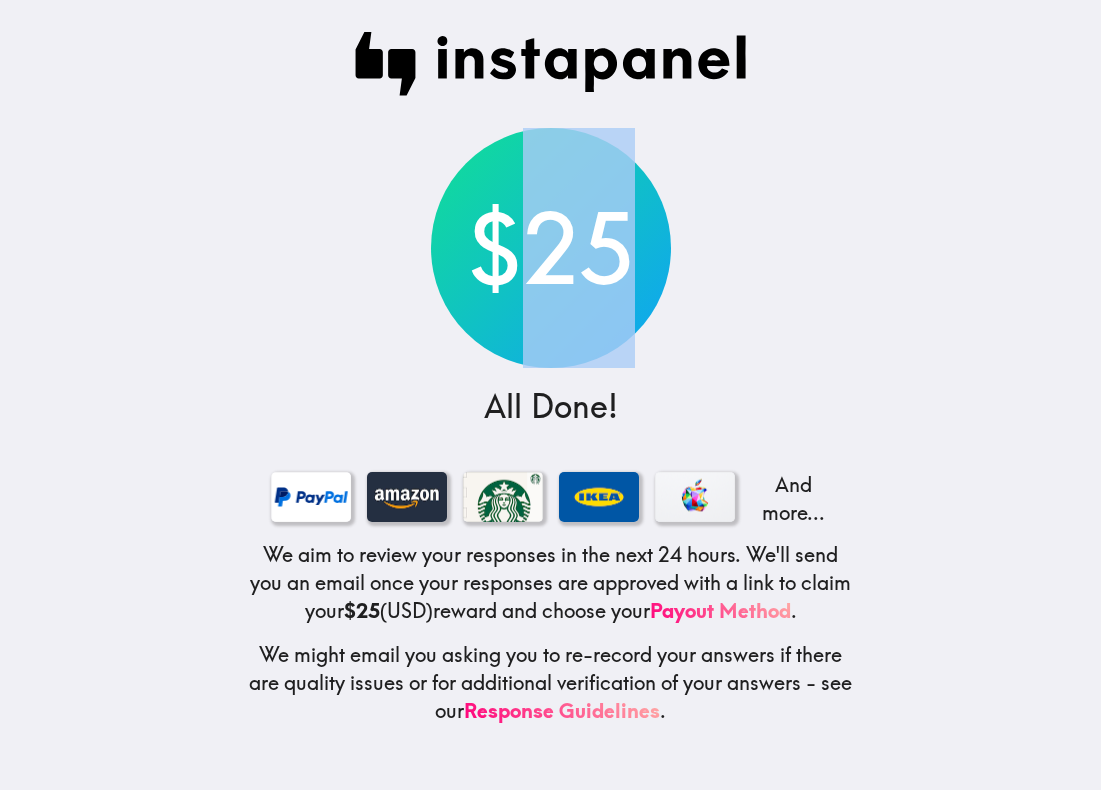 click on "$25" at bounding box center (551, 248) 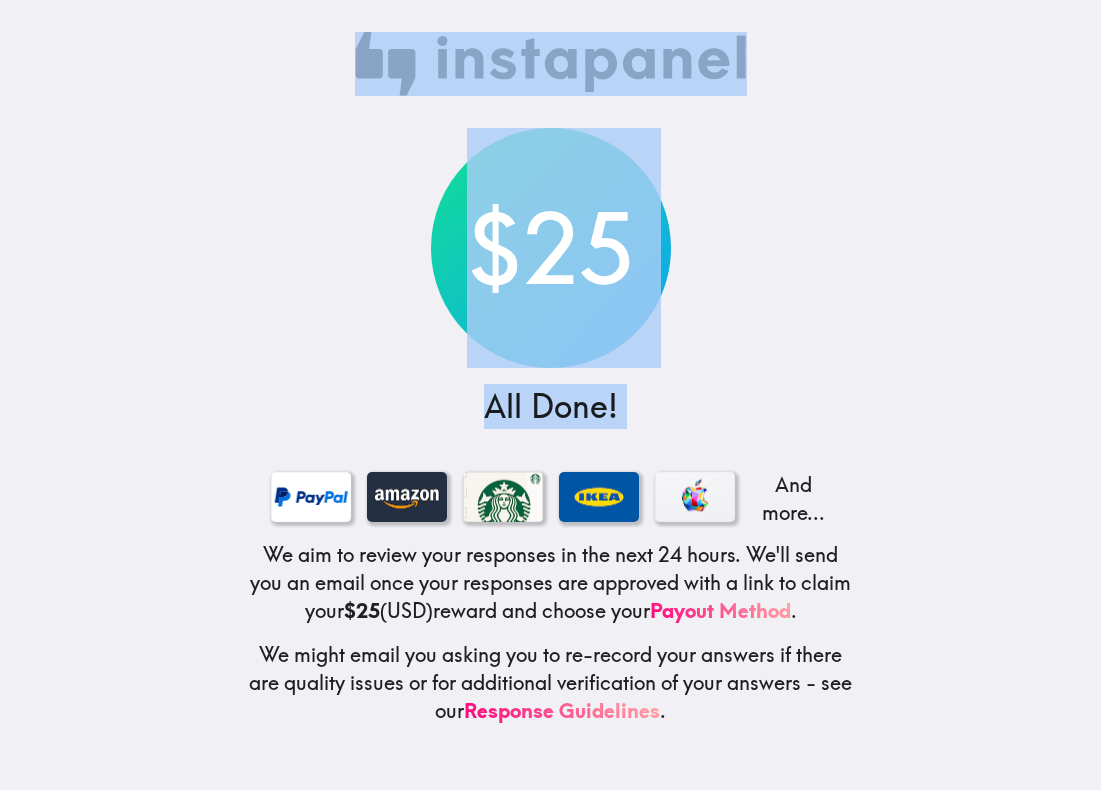drag, startPoint x: 451, startPoint y: 114, endPoint x: 761, endPoint y: 408, distance: 427.2423 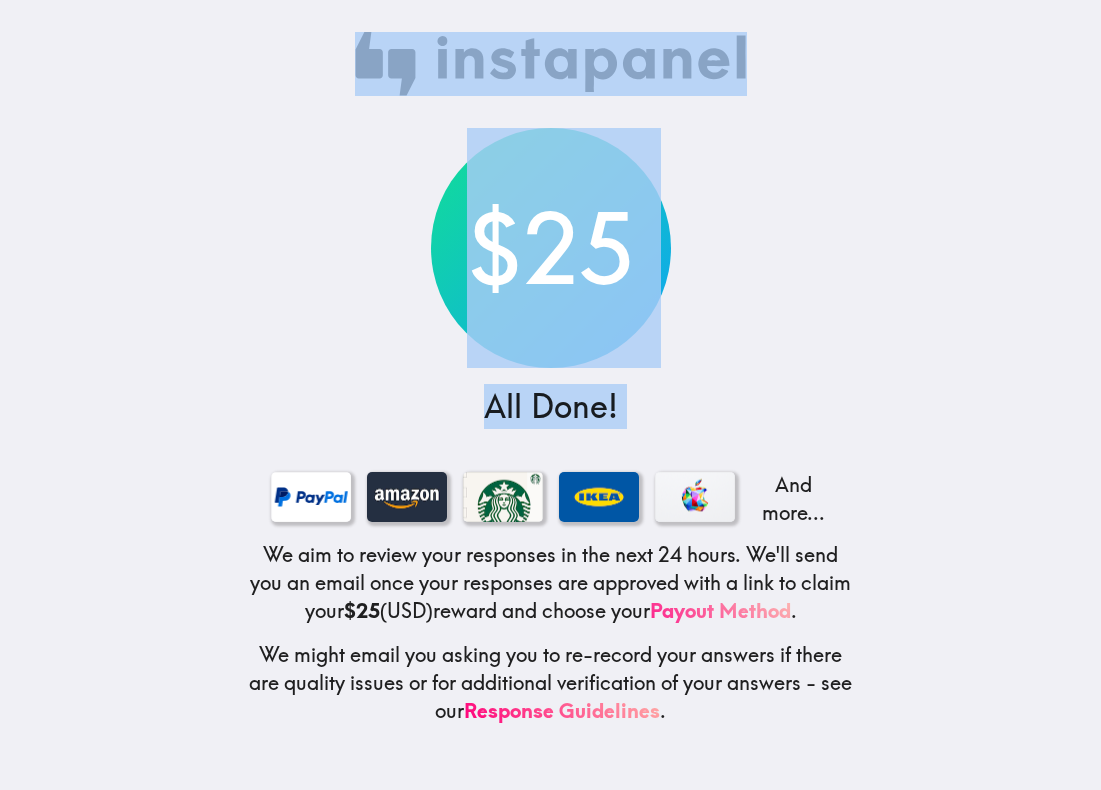 click on "Payout Method" at bounding box center [720, 610] 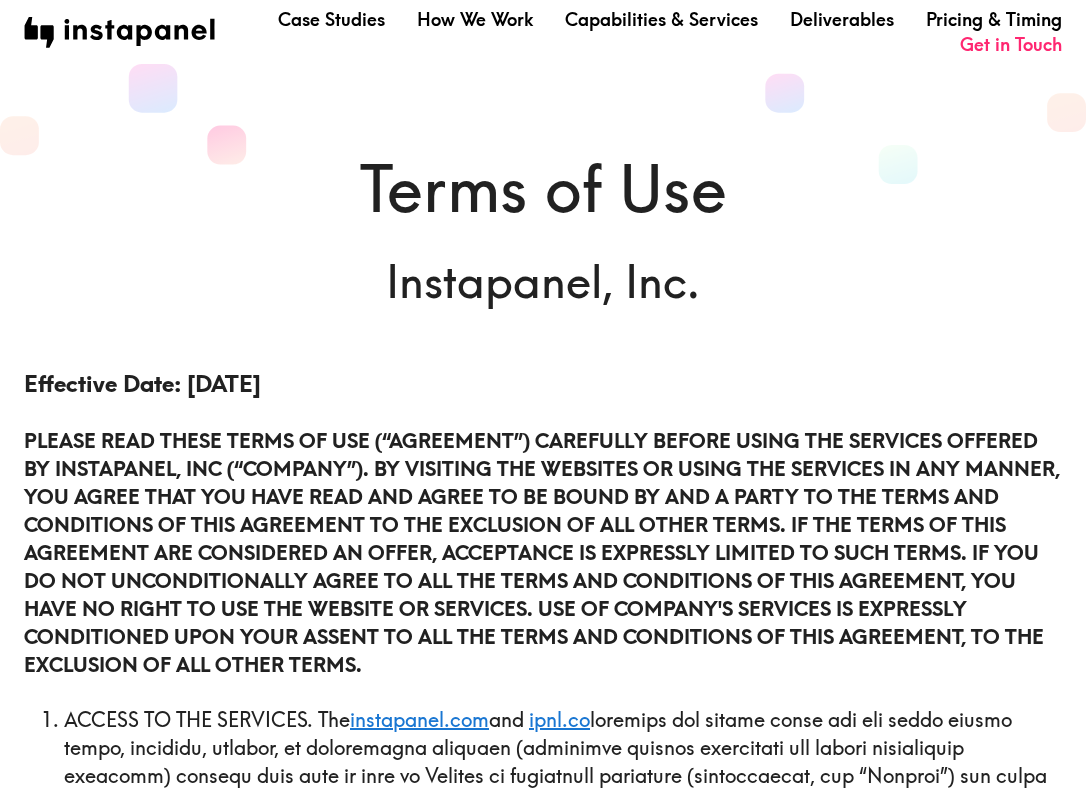 scroll, scrollTop: 0, scrollLeft: 0, axis: both 